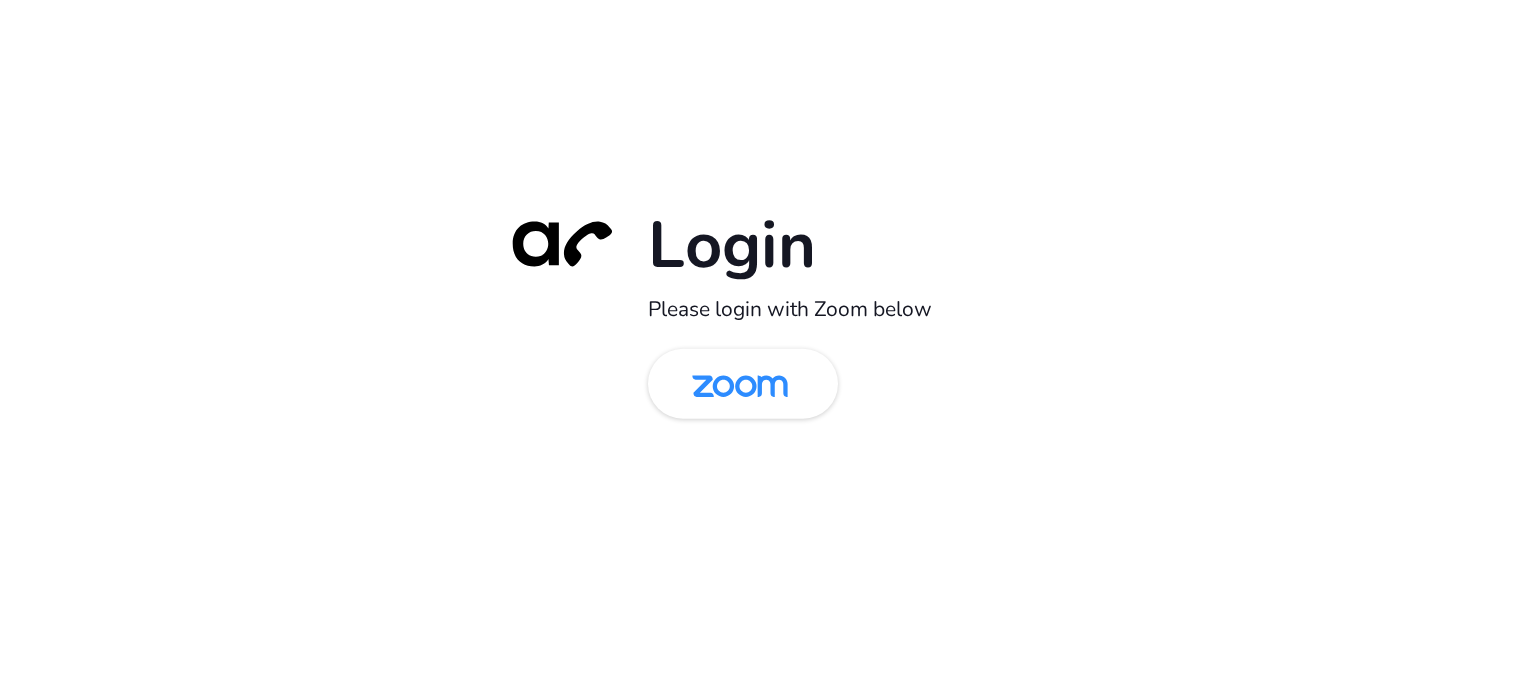 scroll, scrollTop: 0, scrollLeft: 0, axis: both 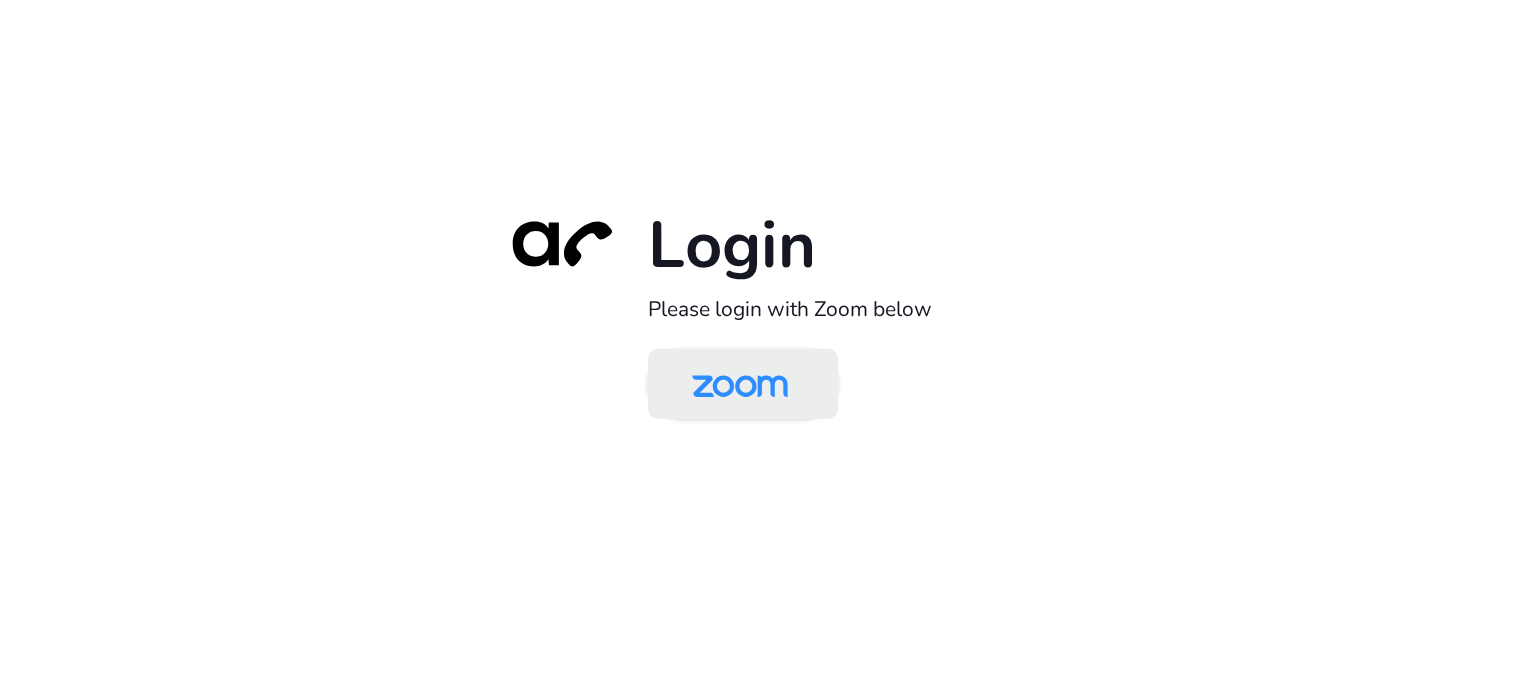 click at bounding box center [740, 385] 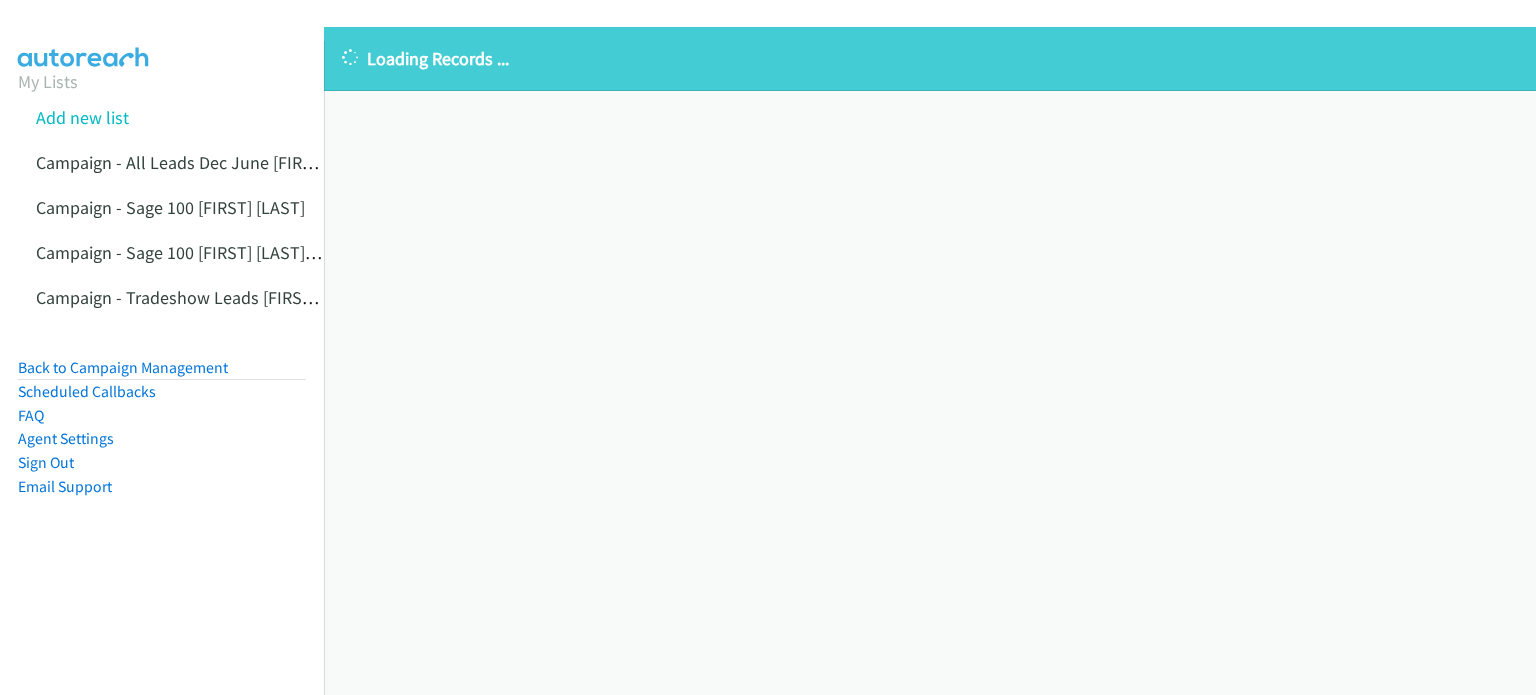scroll, scrollTop: 0, scrollLeft: 0, axis: both 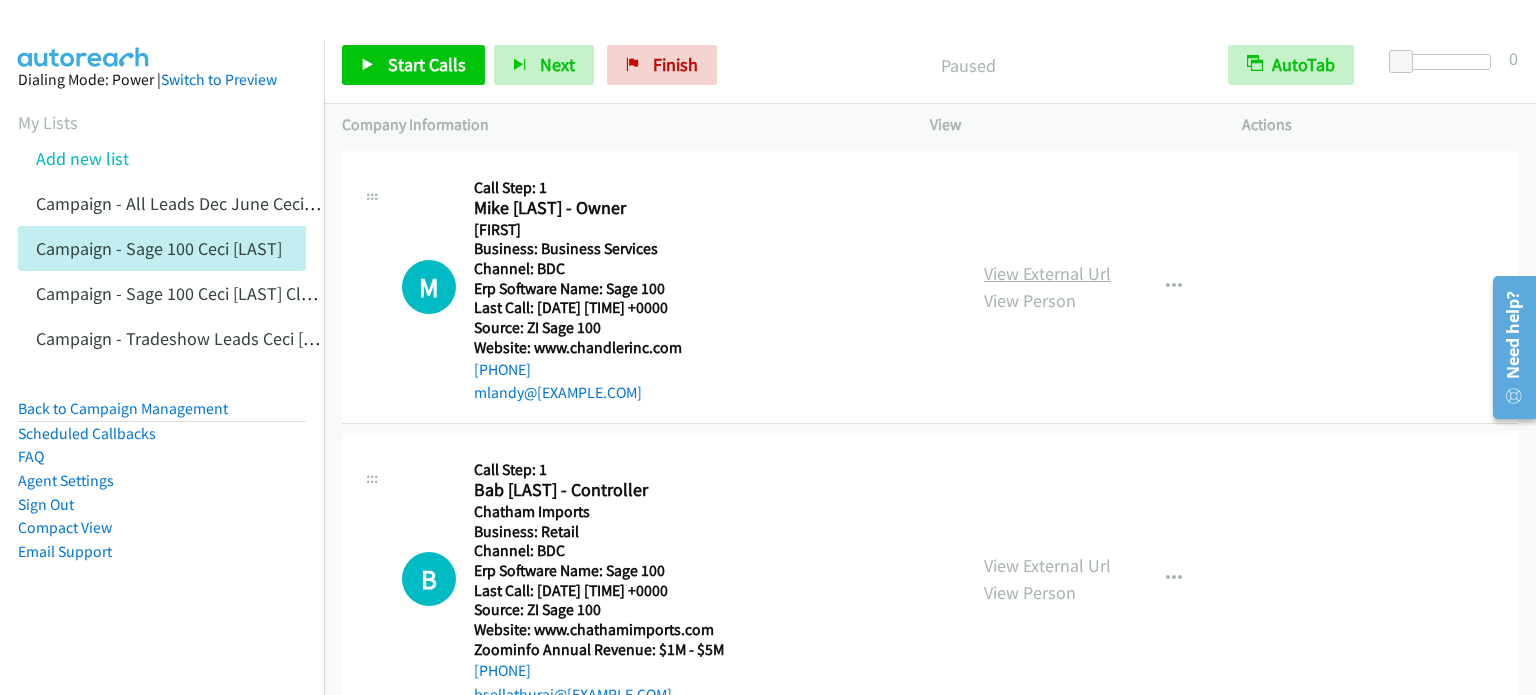 click on "View External Url" at bounding box center [1047, 273] 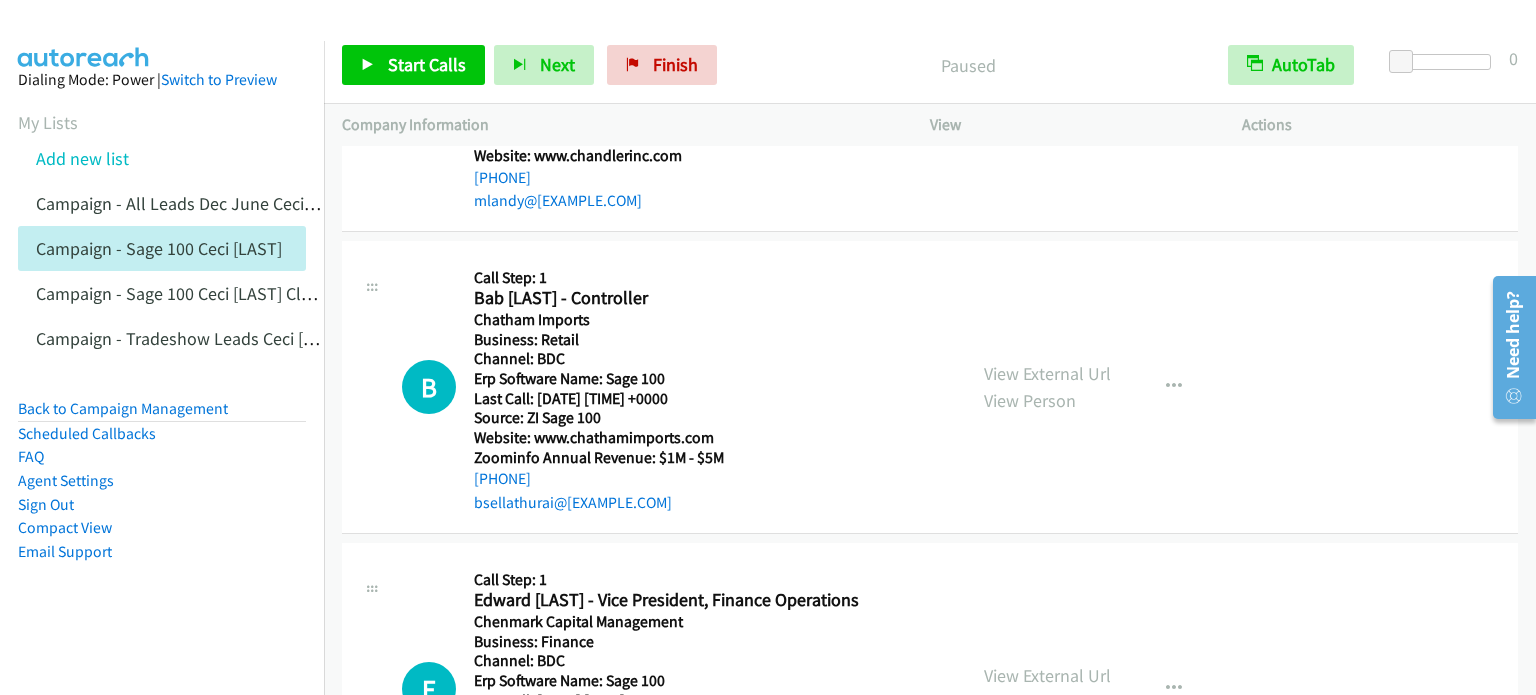 scroll, scrollTop: 0, scrollLeft: 0, axis: both 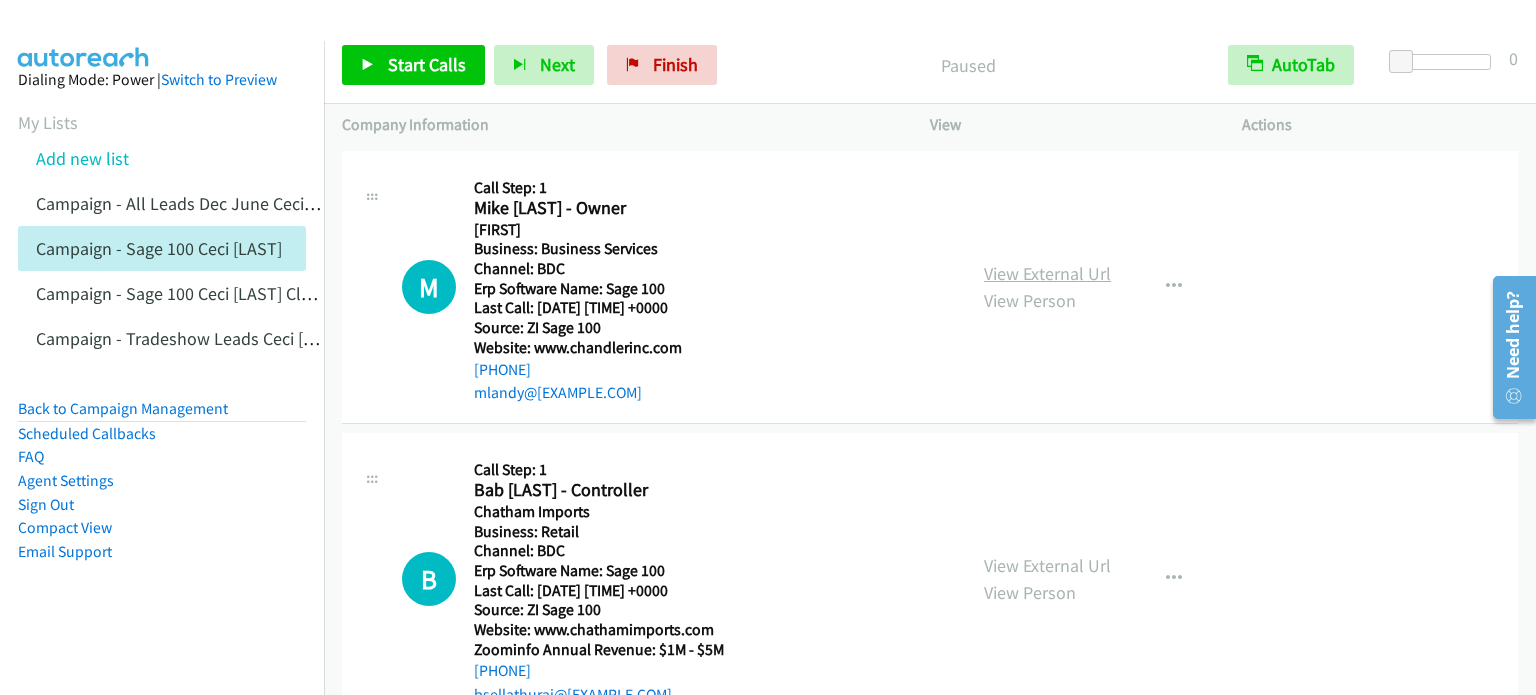 click on "View External Url" at bounding box center (1047, 273) 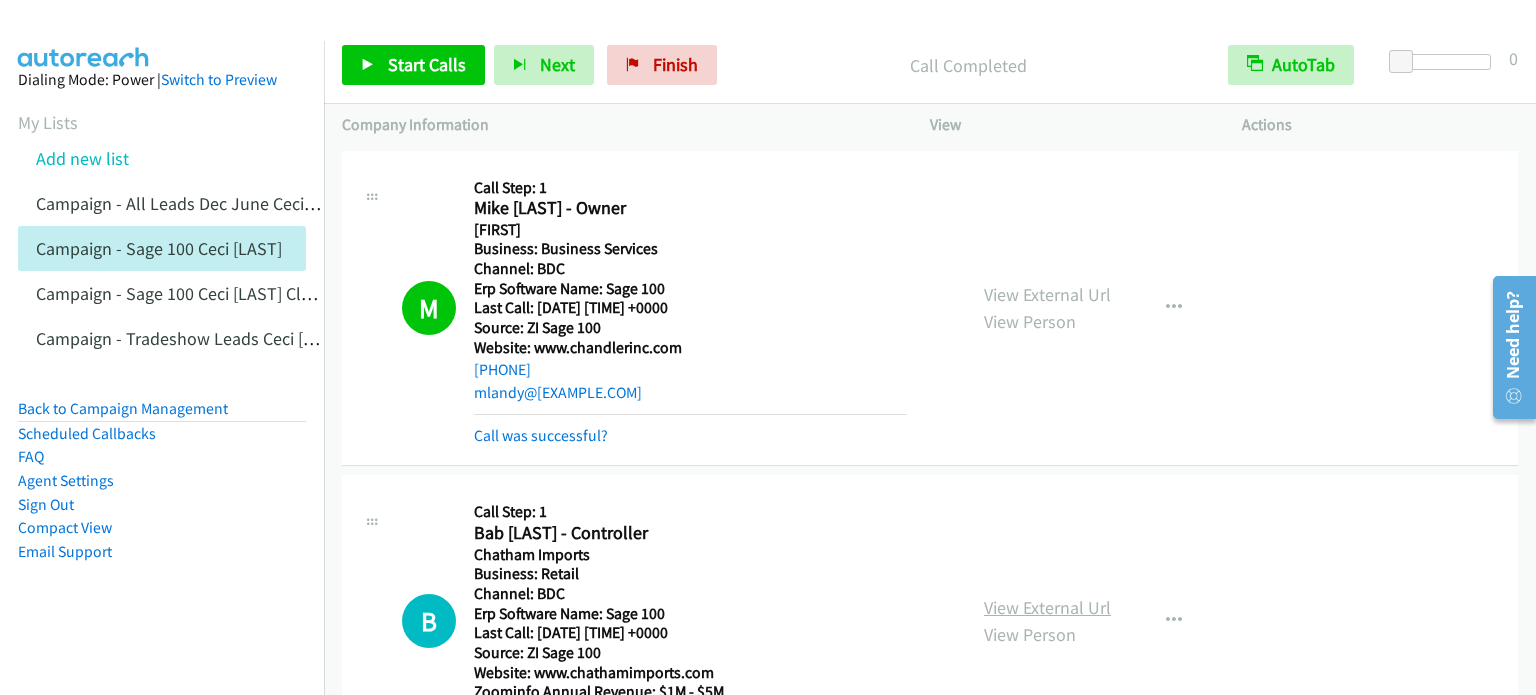 click on "View External Url" at bounding box center (1047, 607) 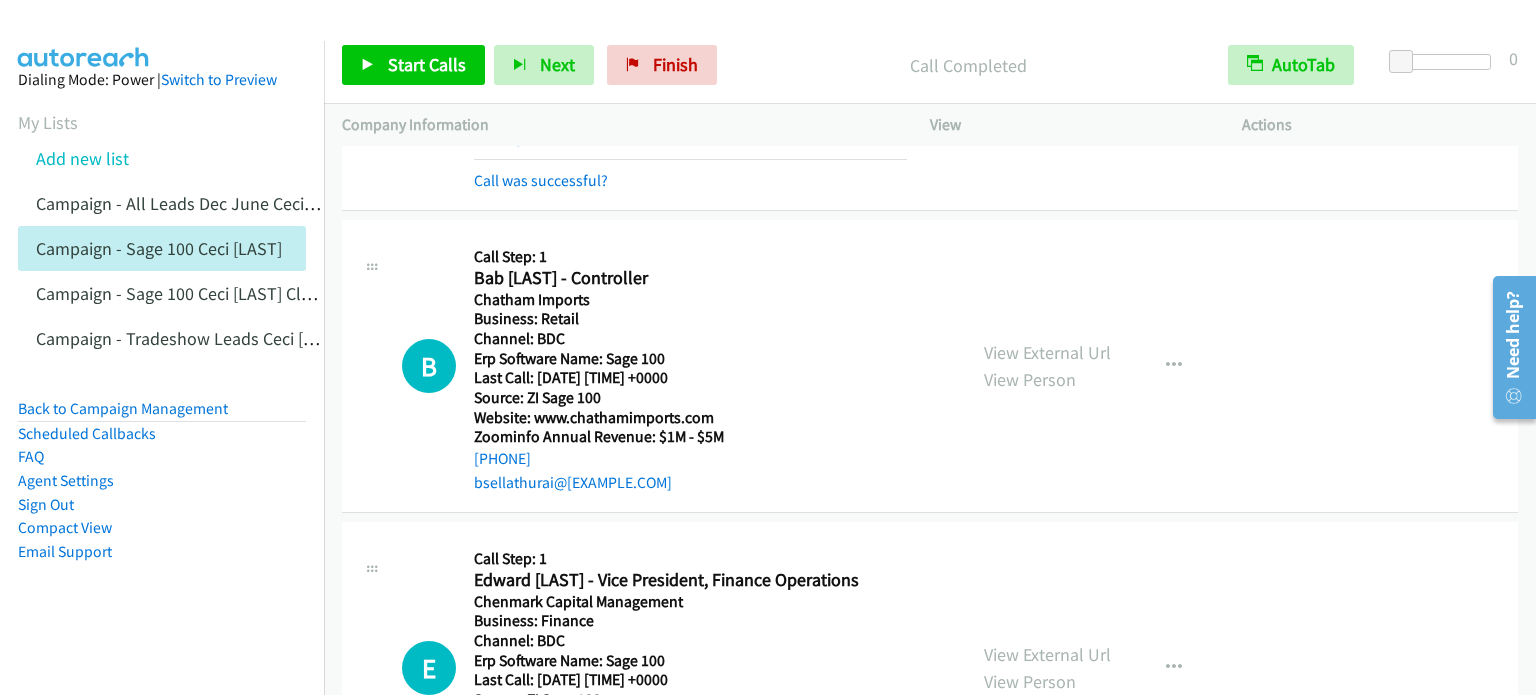 scroll, scrollTop: 0, scrollLeft: 0, axis: both 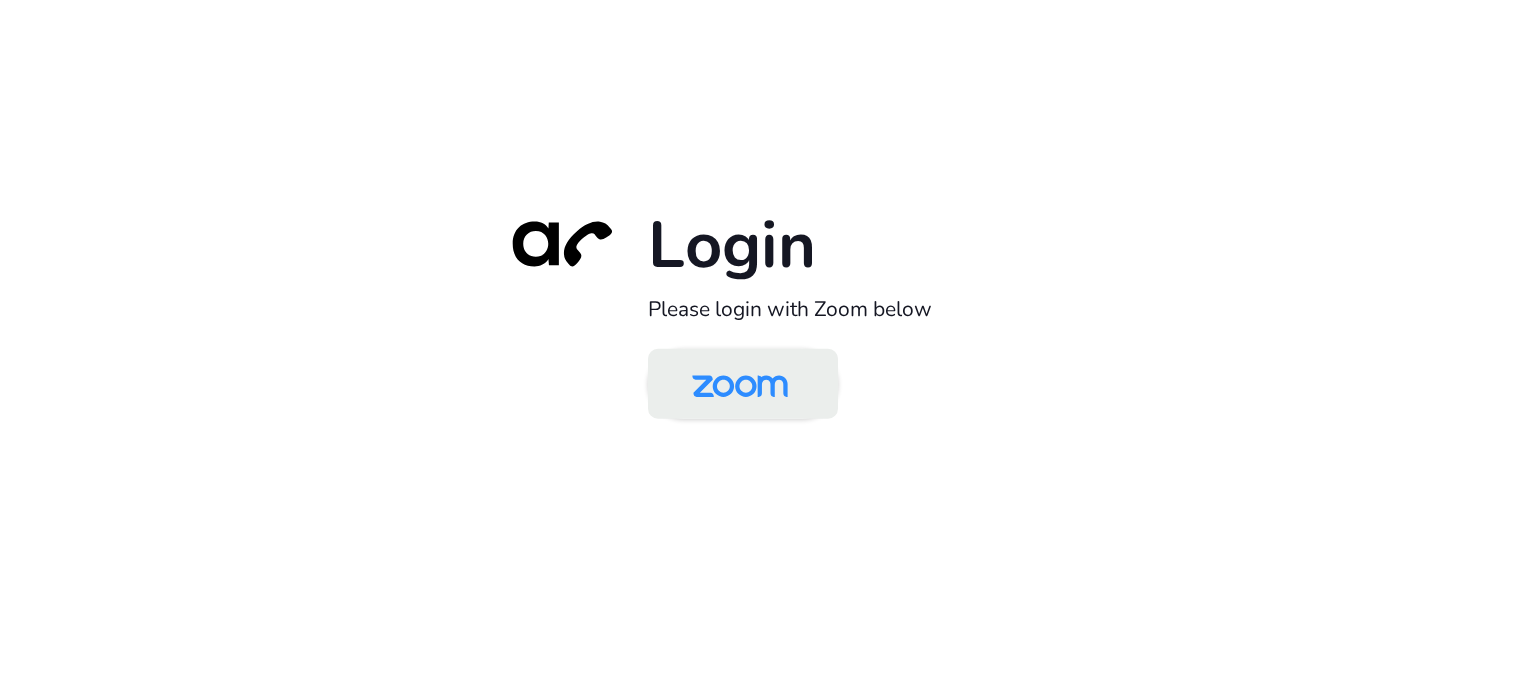click at bounding box center (740, 385) 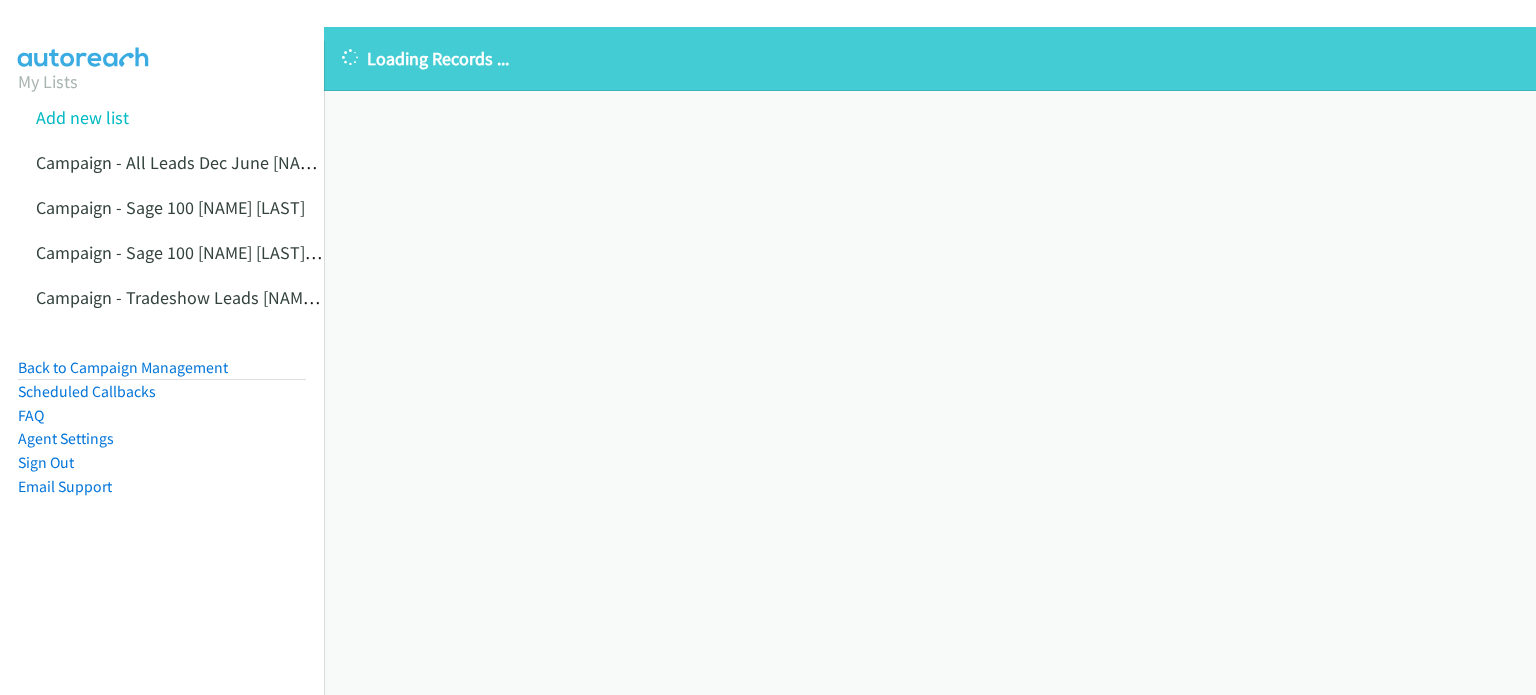 scroll, scrollTop: 0, scrollLeft: 0, axis: both 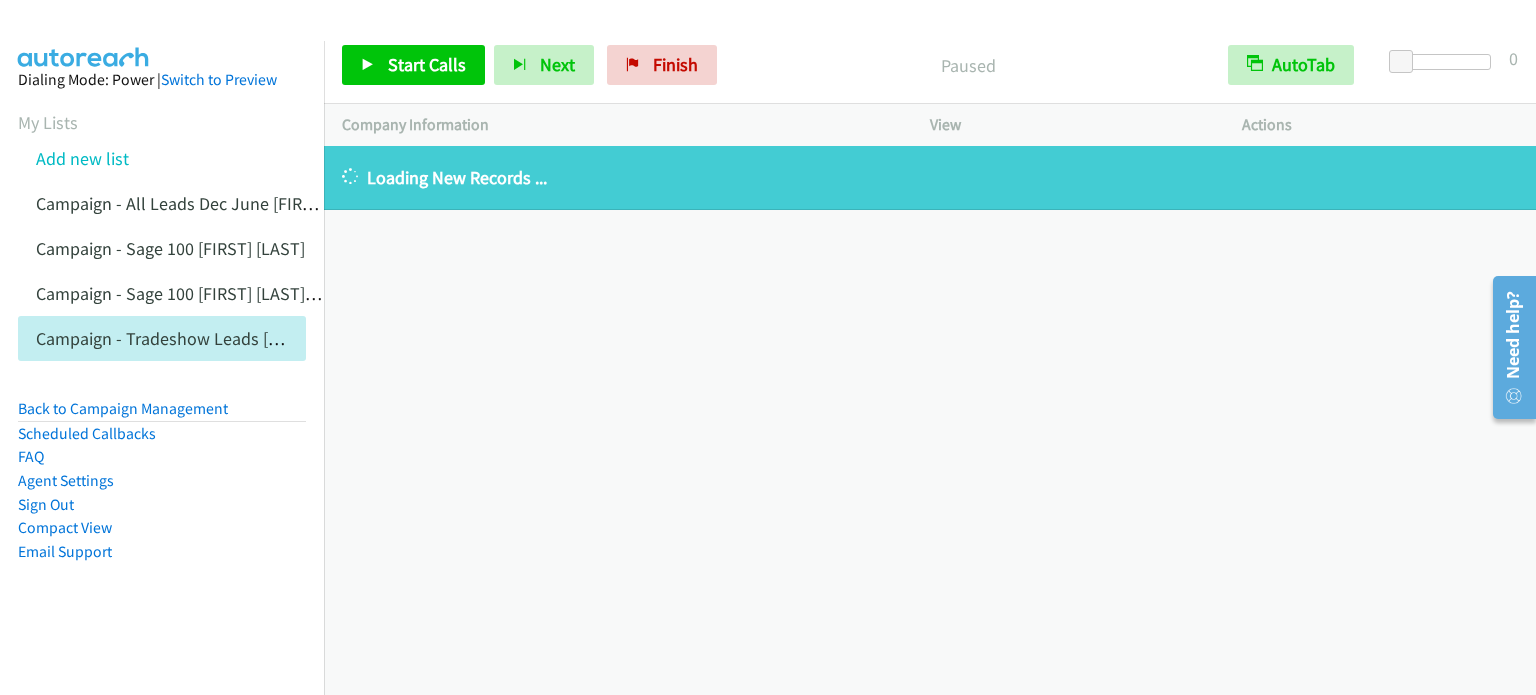 click on "Add new list" at bounding box center (180, 158) 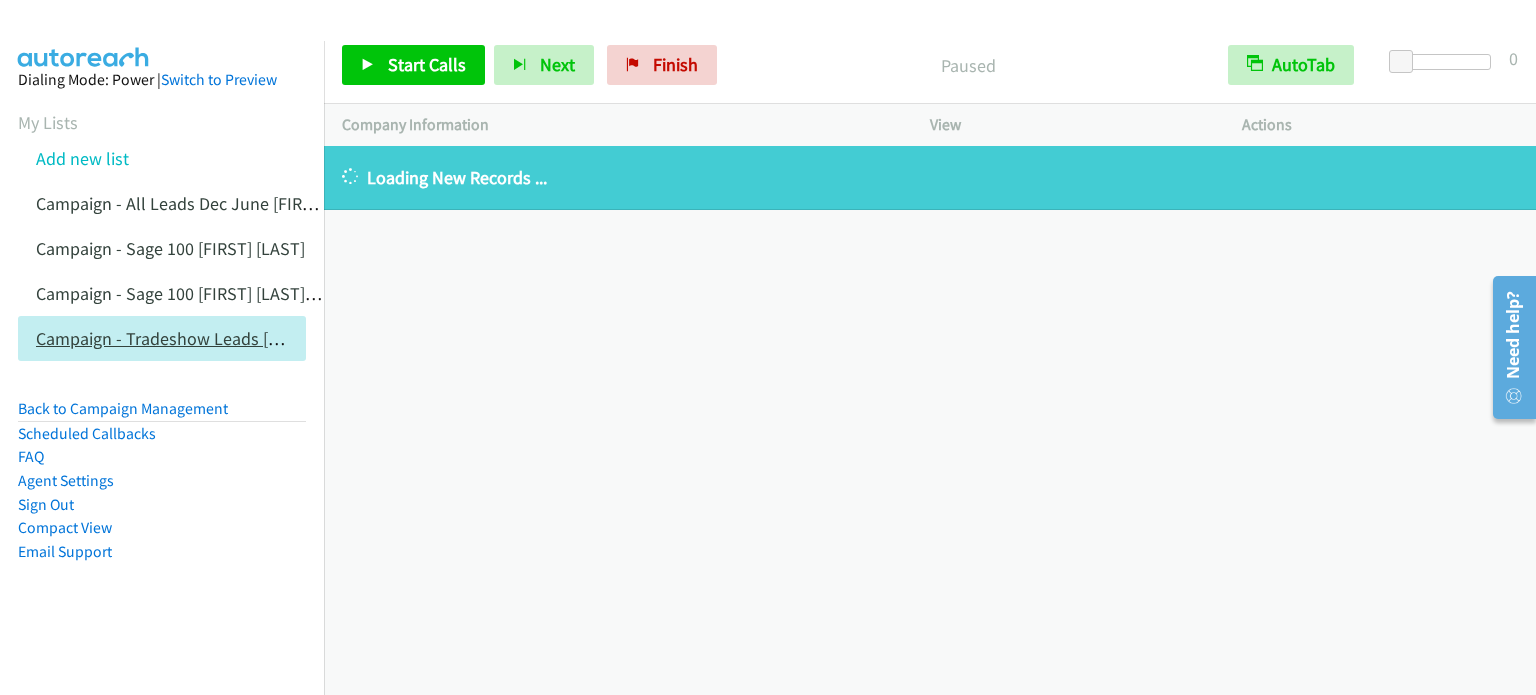 click on "Campaign - Tradeshow Leads   [NAME] [LAST]" at bounding box center (203, 338) 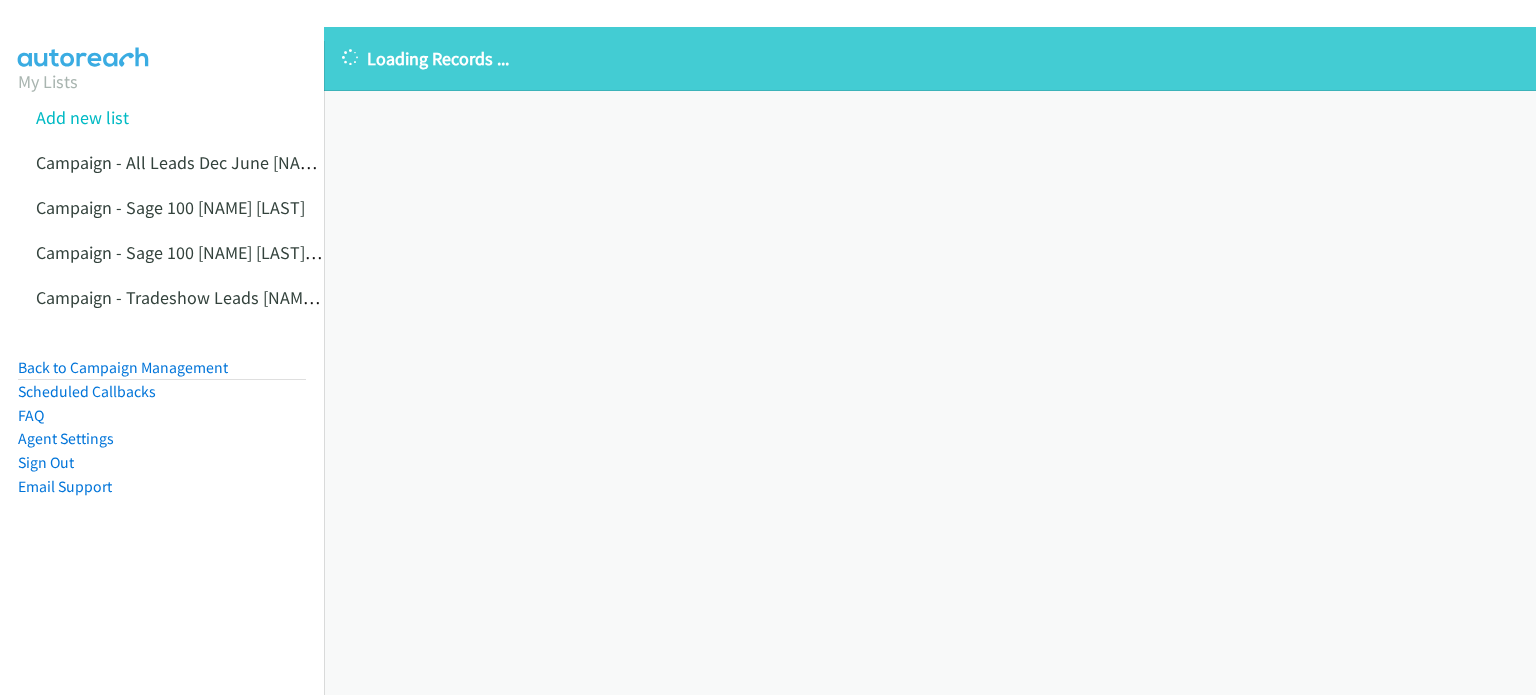 scroll, scrollTop: 0, scrollLeft: 0, axis: both 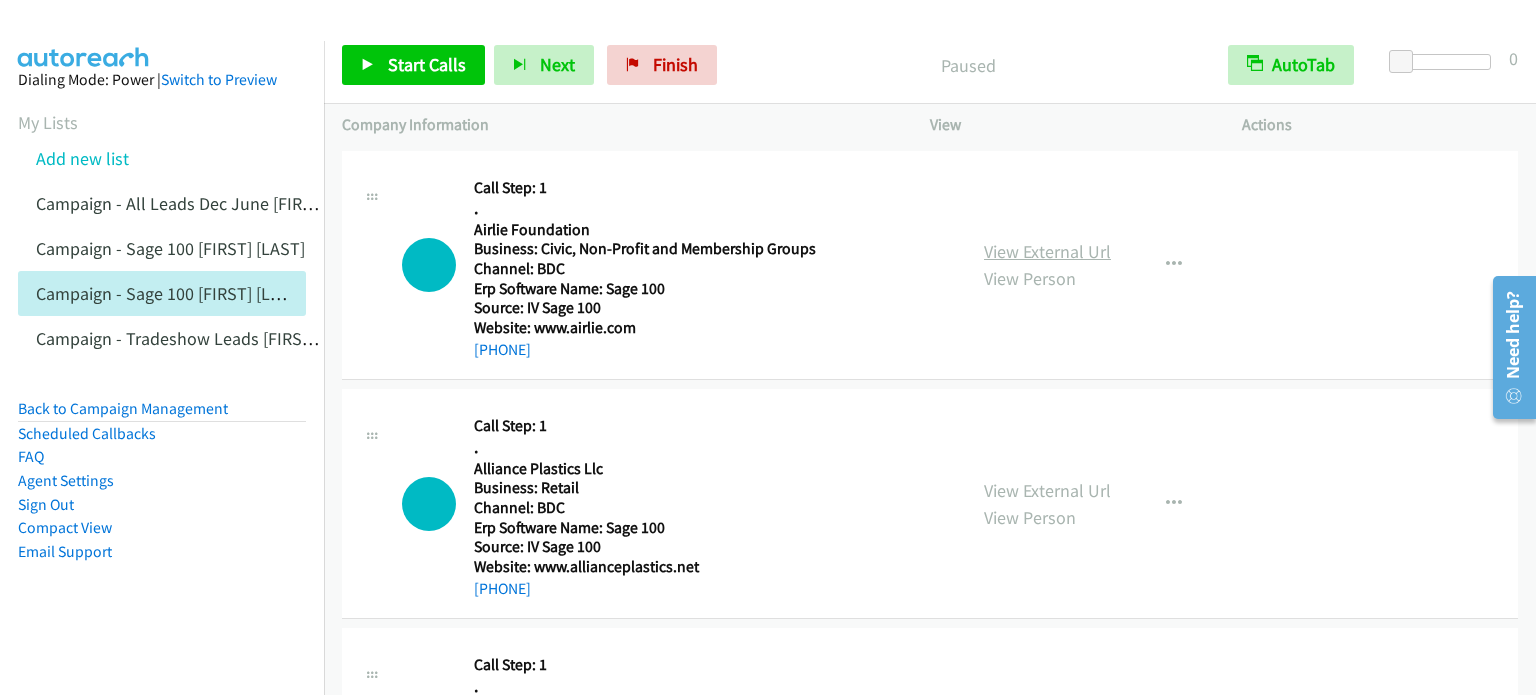 click on "View External Url" at bounding box center (1047, 251) 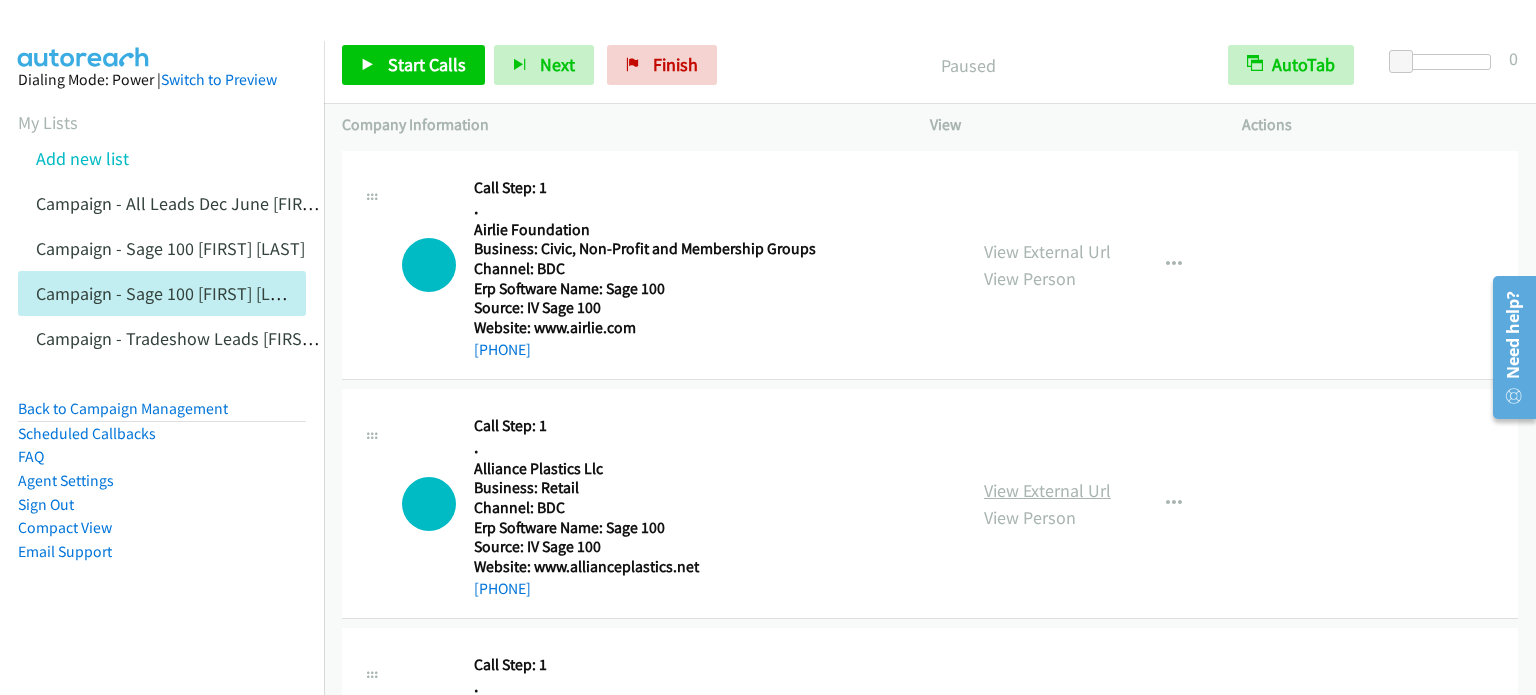 click on "View External Url" at bounding box center (1047, 490) 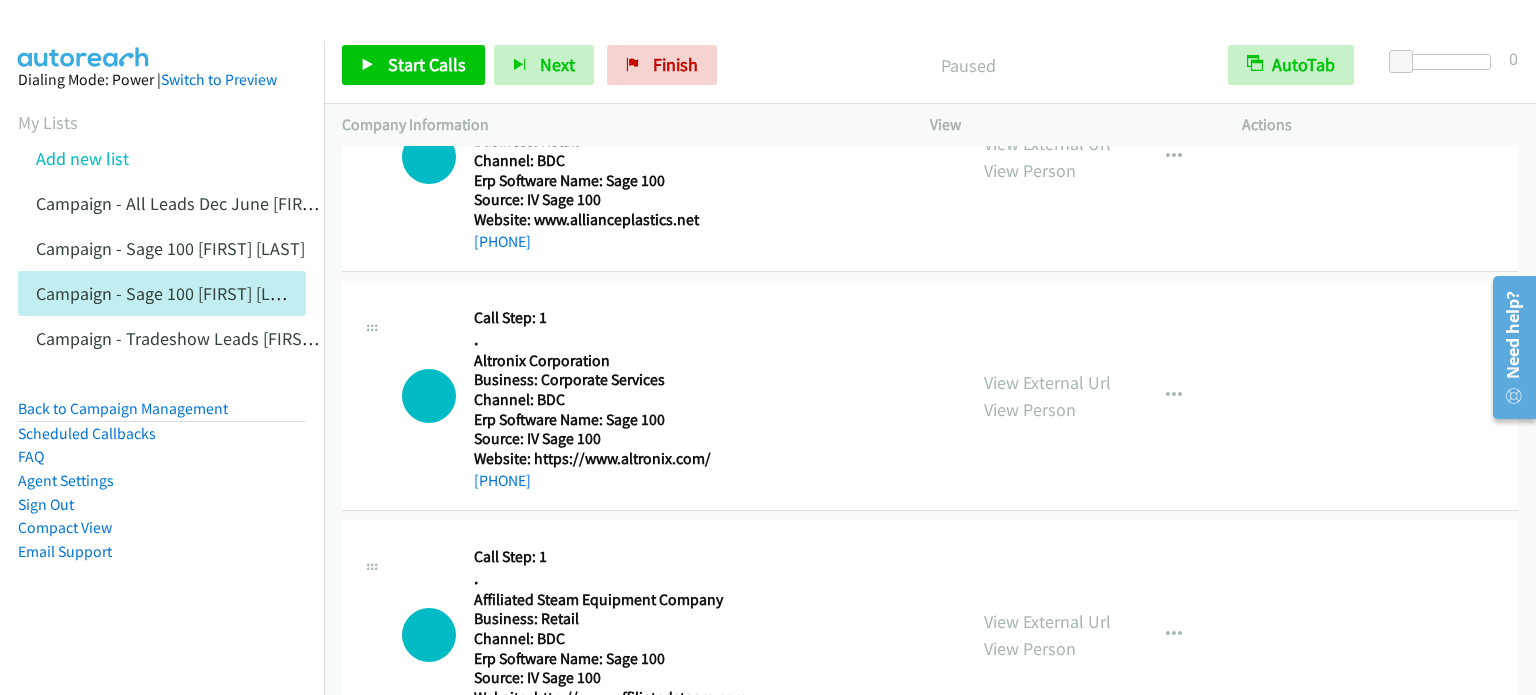 scroll, scrollTop: 200, scrollLeft: 0, axis: vertical 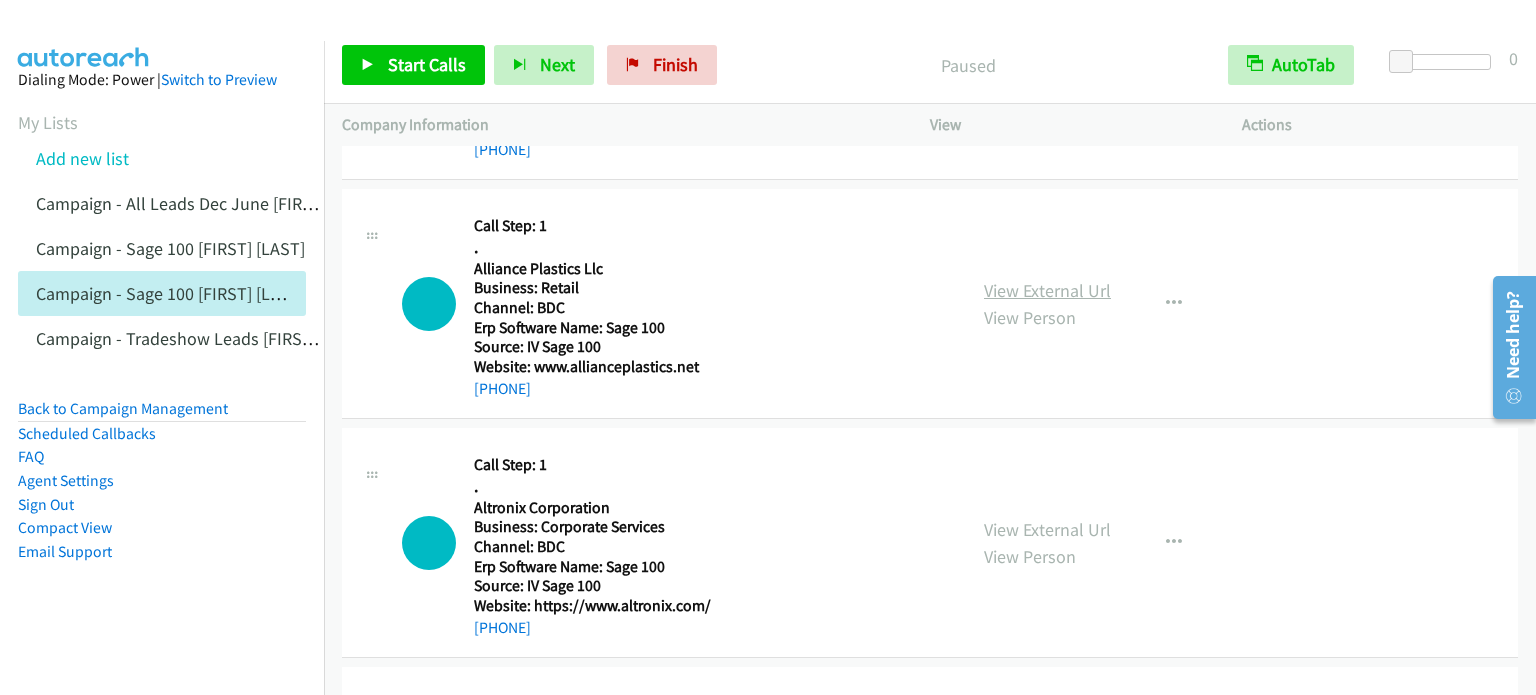 click on "View External Url" at bounding box center [1047, 290] 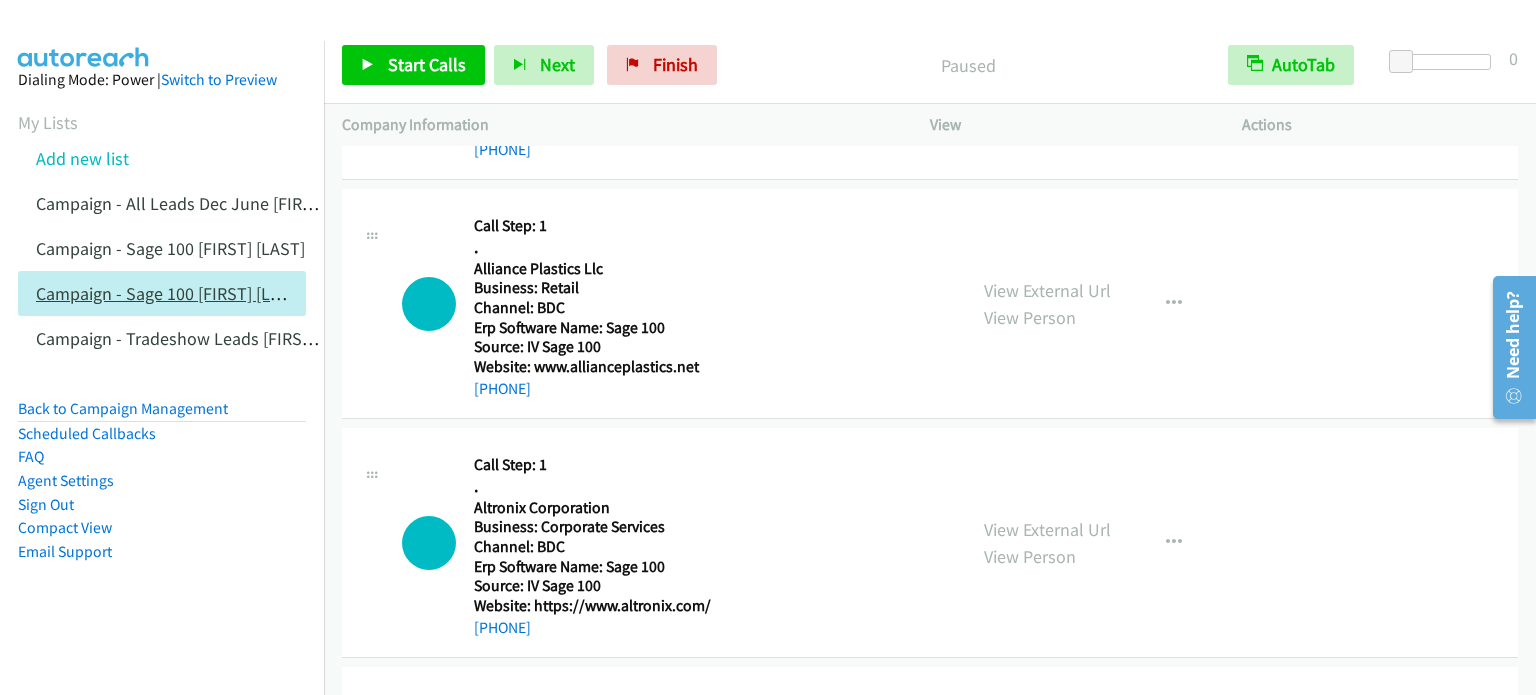 click on "Campaign - Sage 100   Ceci Pearson   Cloned" at bounding box center (199, 293) 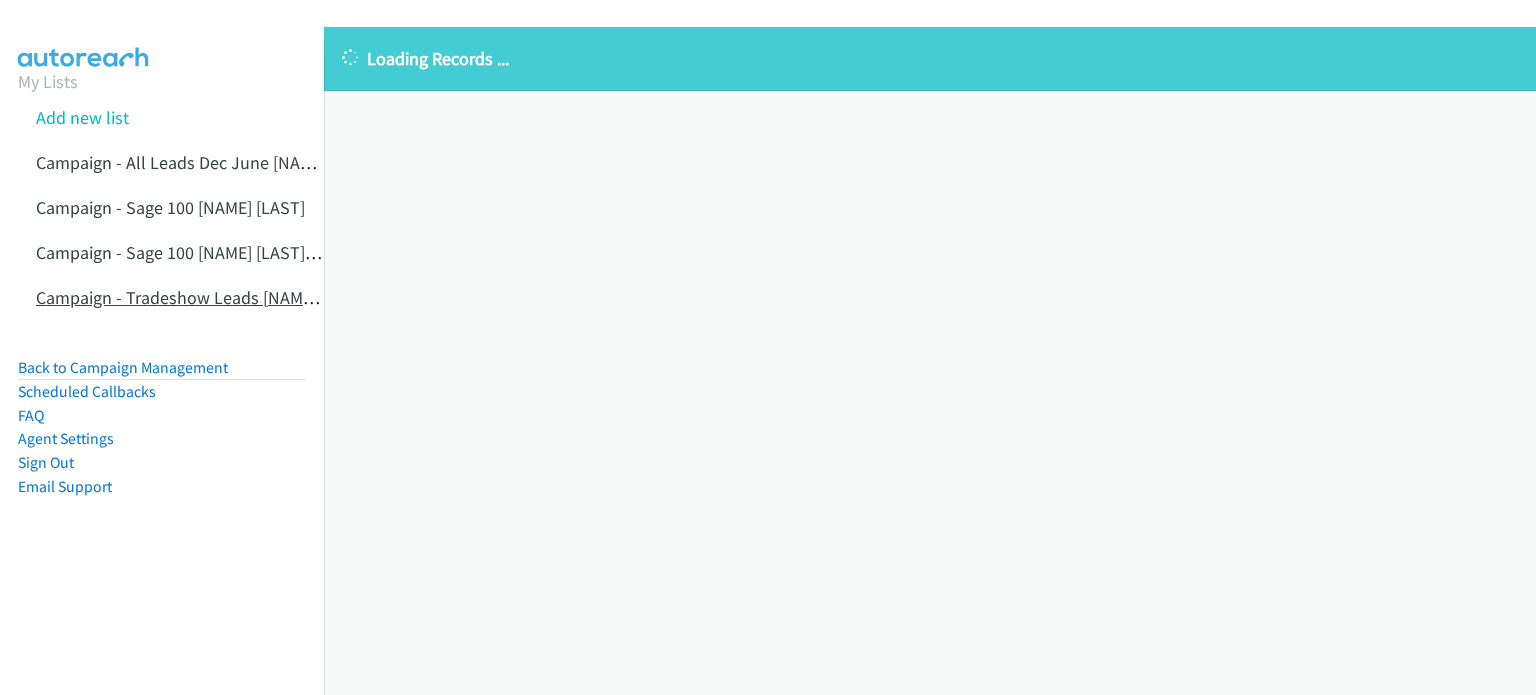 scroll, scrollTop: 0, scrollLeft: 0, axis: both 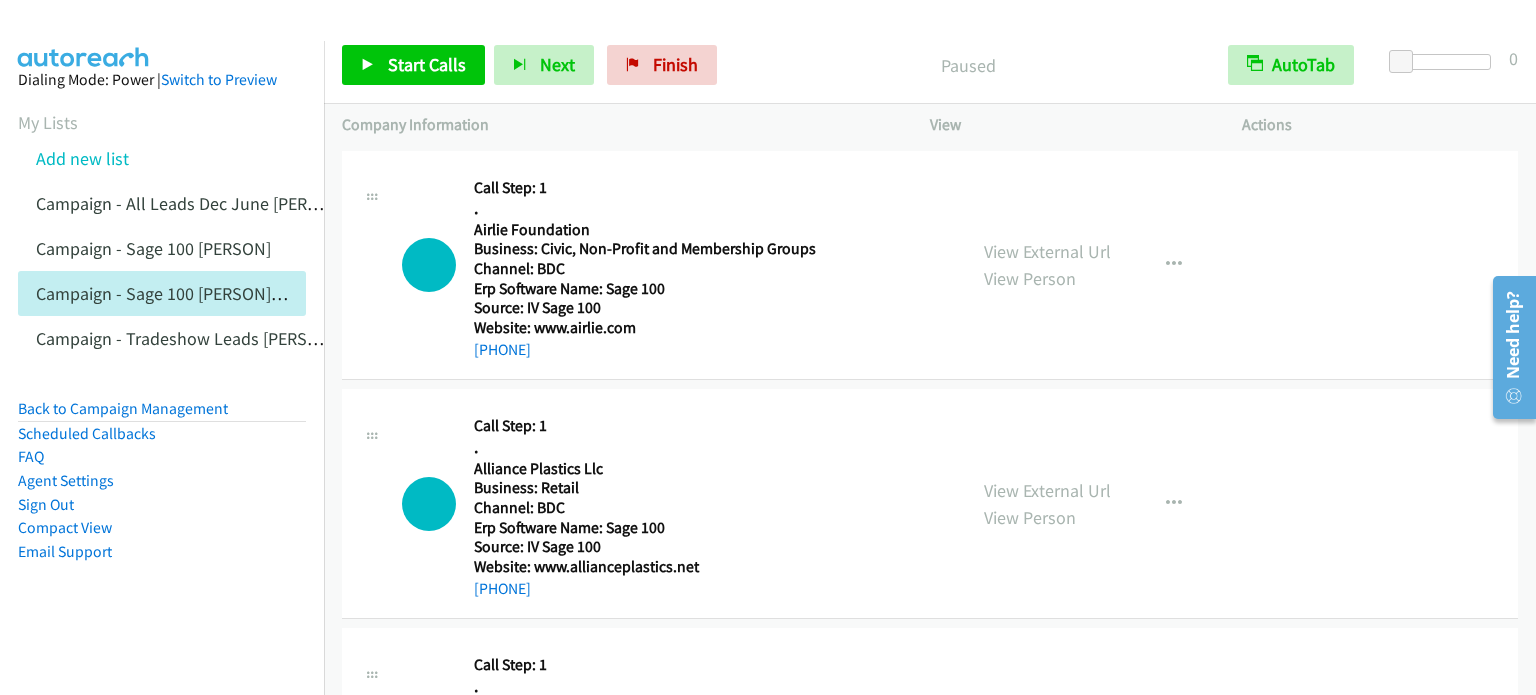 click on "Callback Scheduled
Call Step: 1
.
[ORGANIZATION]
[TIMEZONE]
Business: Civic, Non-Profit and Membership Groups
Channel: BDC
Erp Software Name: Sage 100
Source: IV Sage 100
Website: www.airlie.com
[PHONE]
Call was successful?" at bounding box center [675, 265] 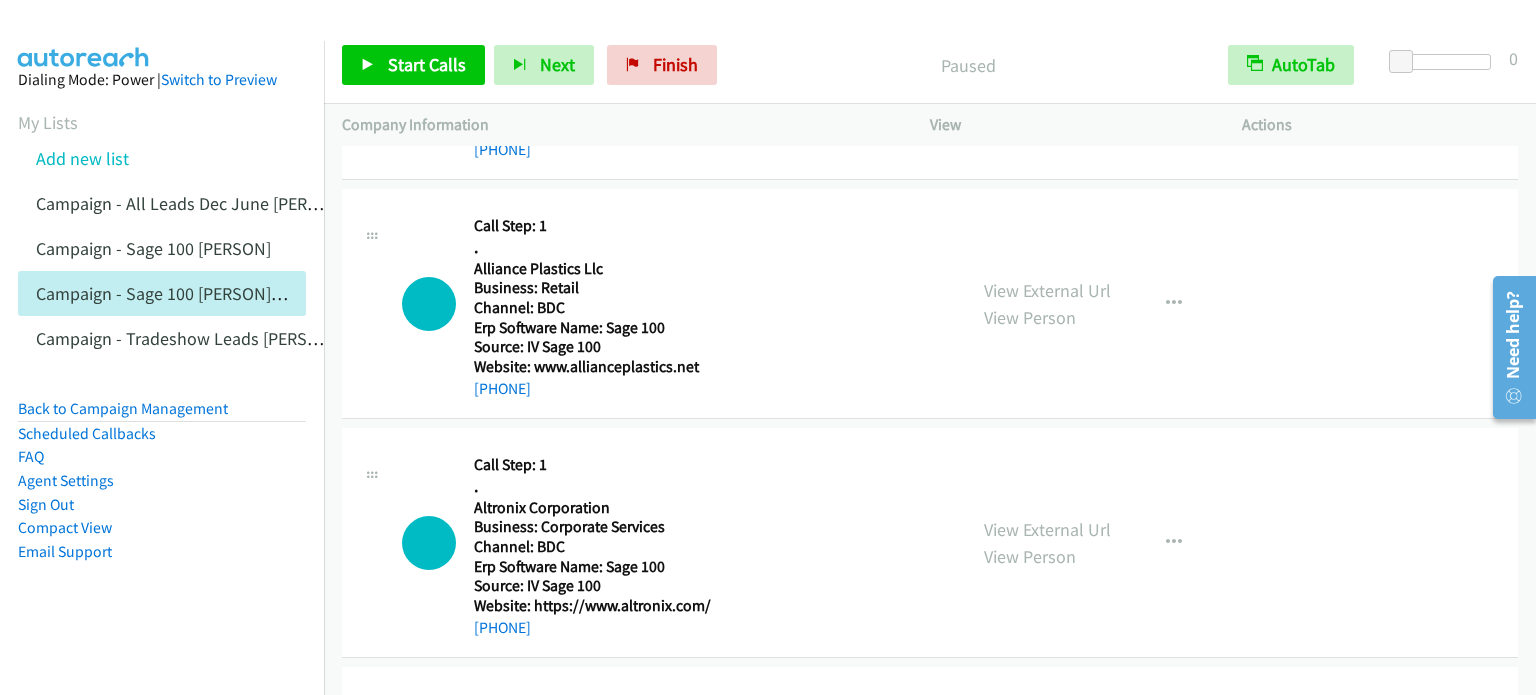 scroll, scrollTop: 300, scrollLeft: 0, axis: vertical 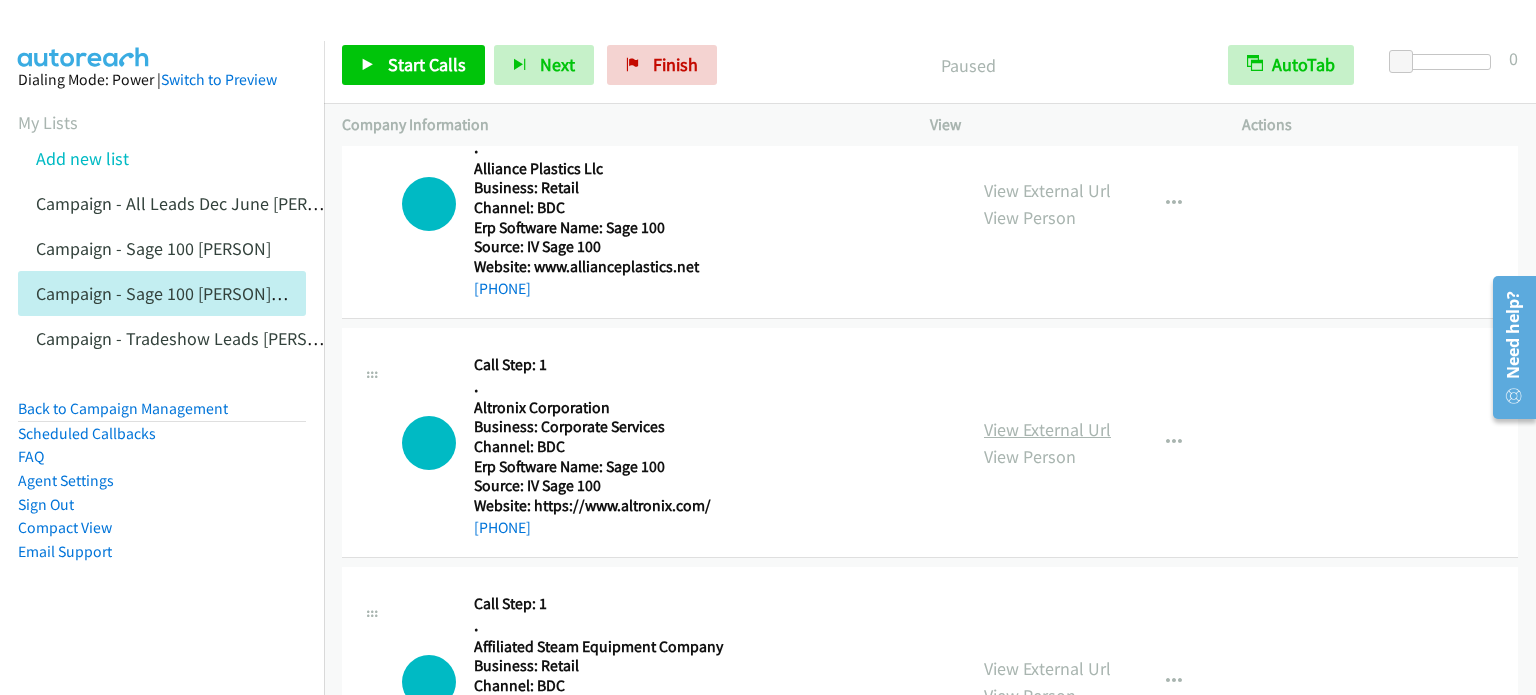 click on "View External Url" at bounding box center (1047, 429) 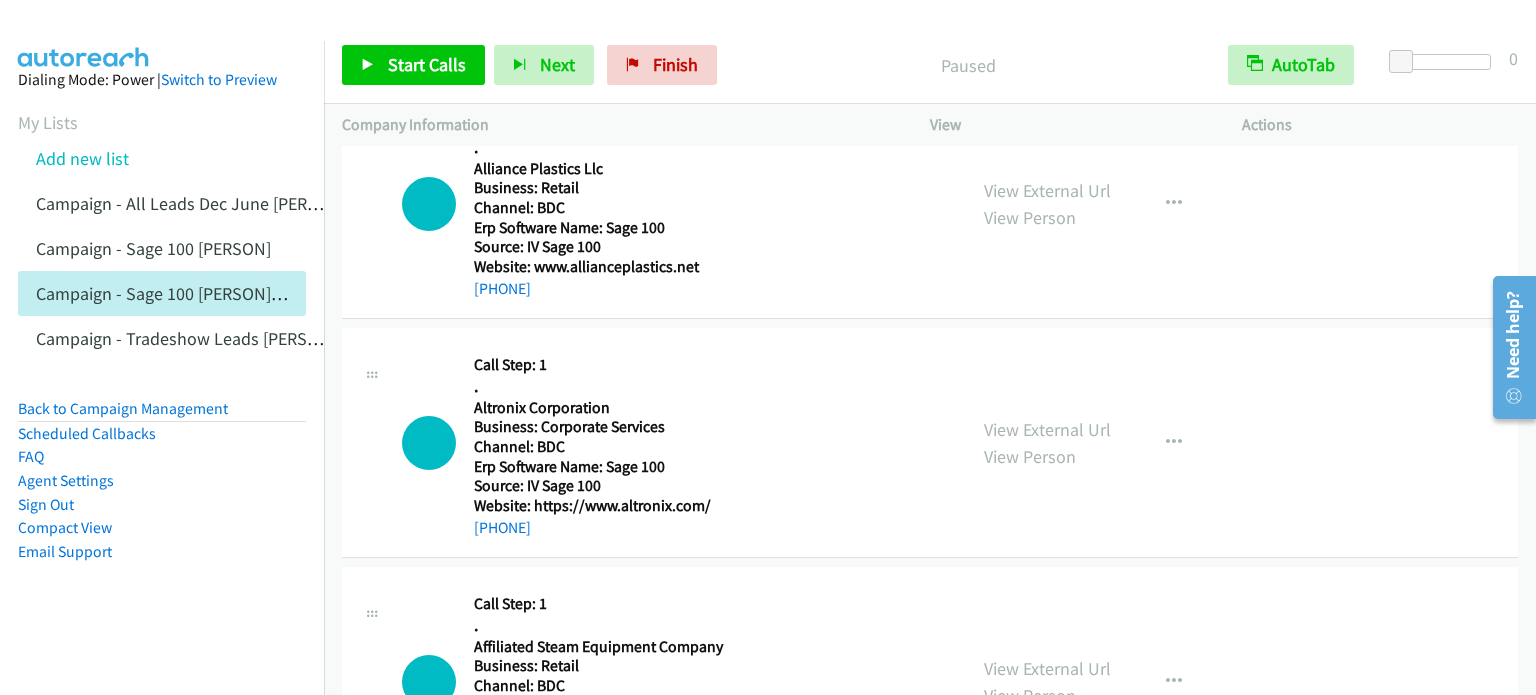 scroll, scrollTop: 200, scrollLeft: 0, axis: vertical 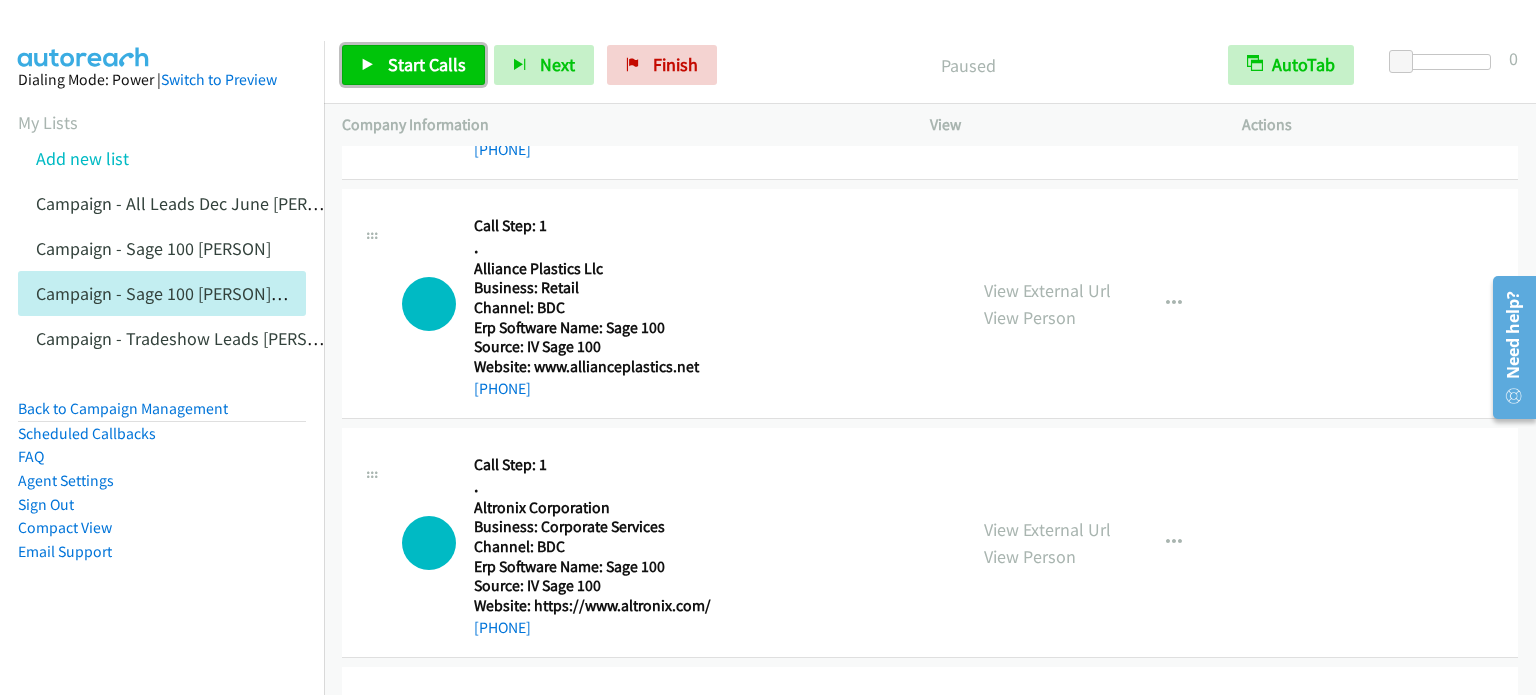 click on "Start Calls" at bounding box center (427, 64) 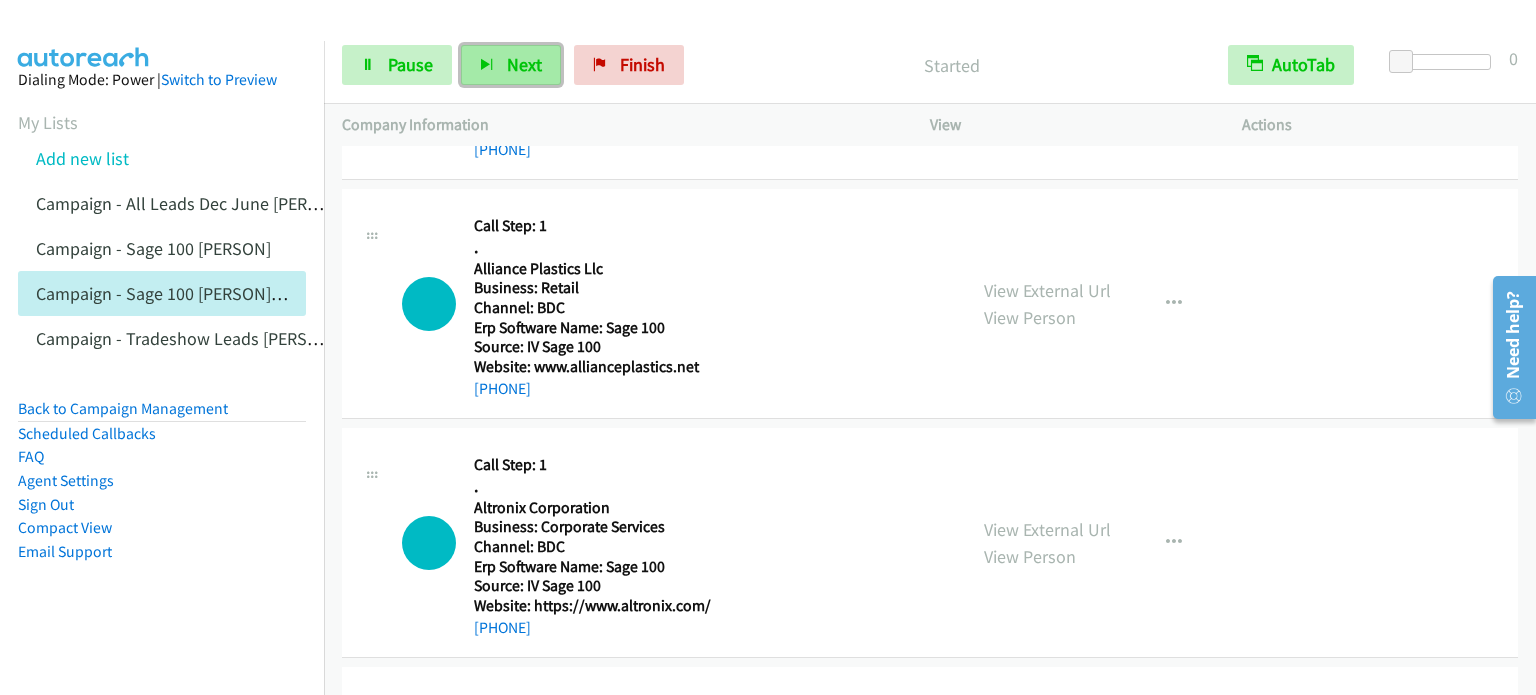 click on "Next" at bounding box center [511, 65] 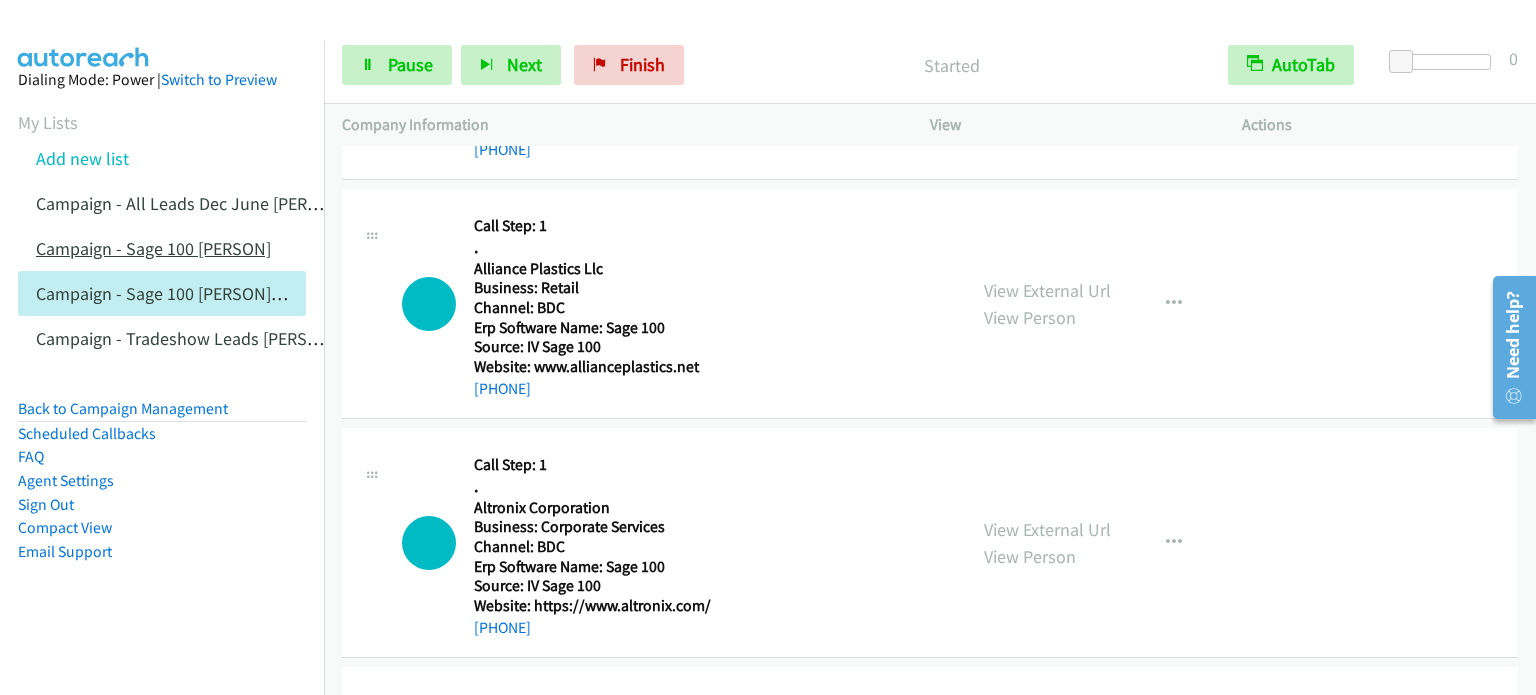 click on "Campaign - Sage 100   [FIRST] [LAST]" at bounding box center (153, 248) 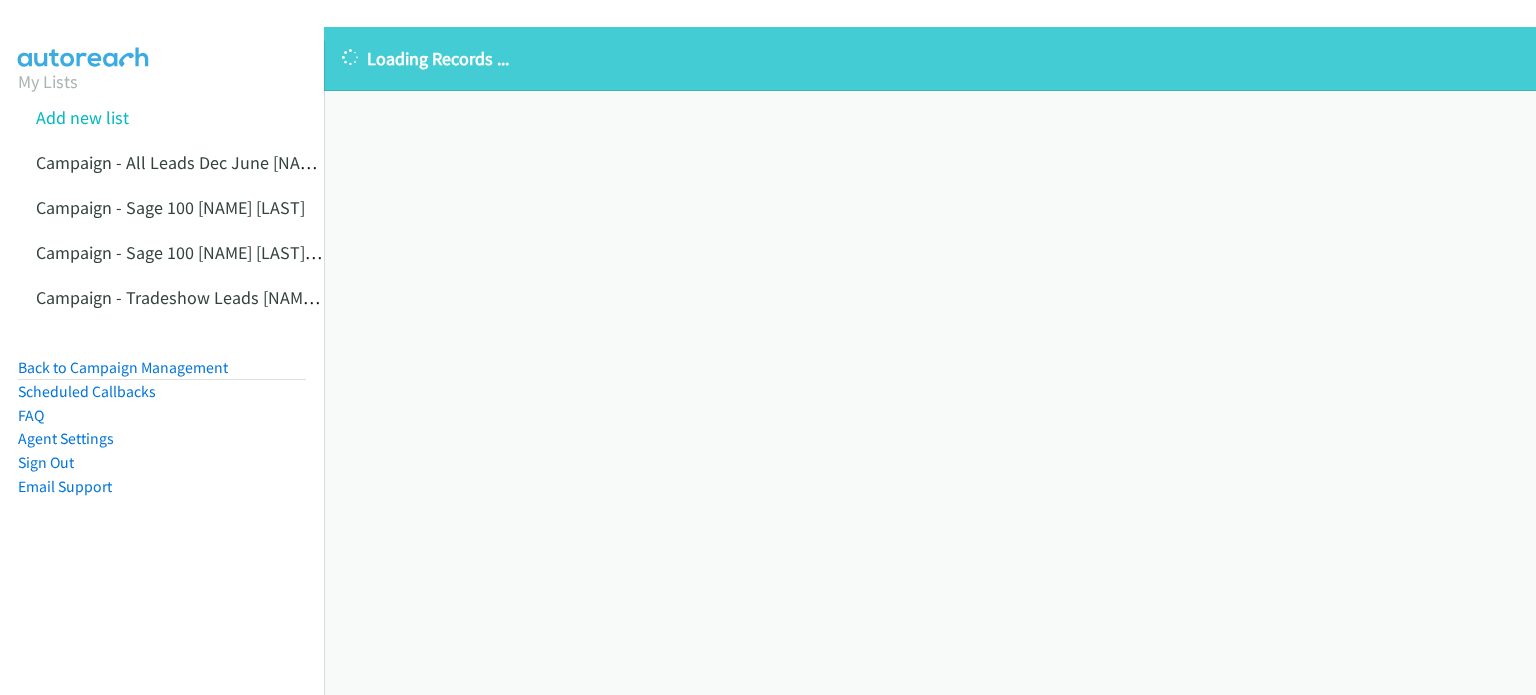 scroll, scrollTop: 0, scrollLeft: 0, axis: both 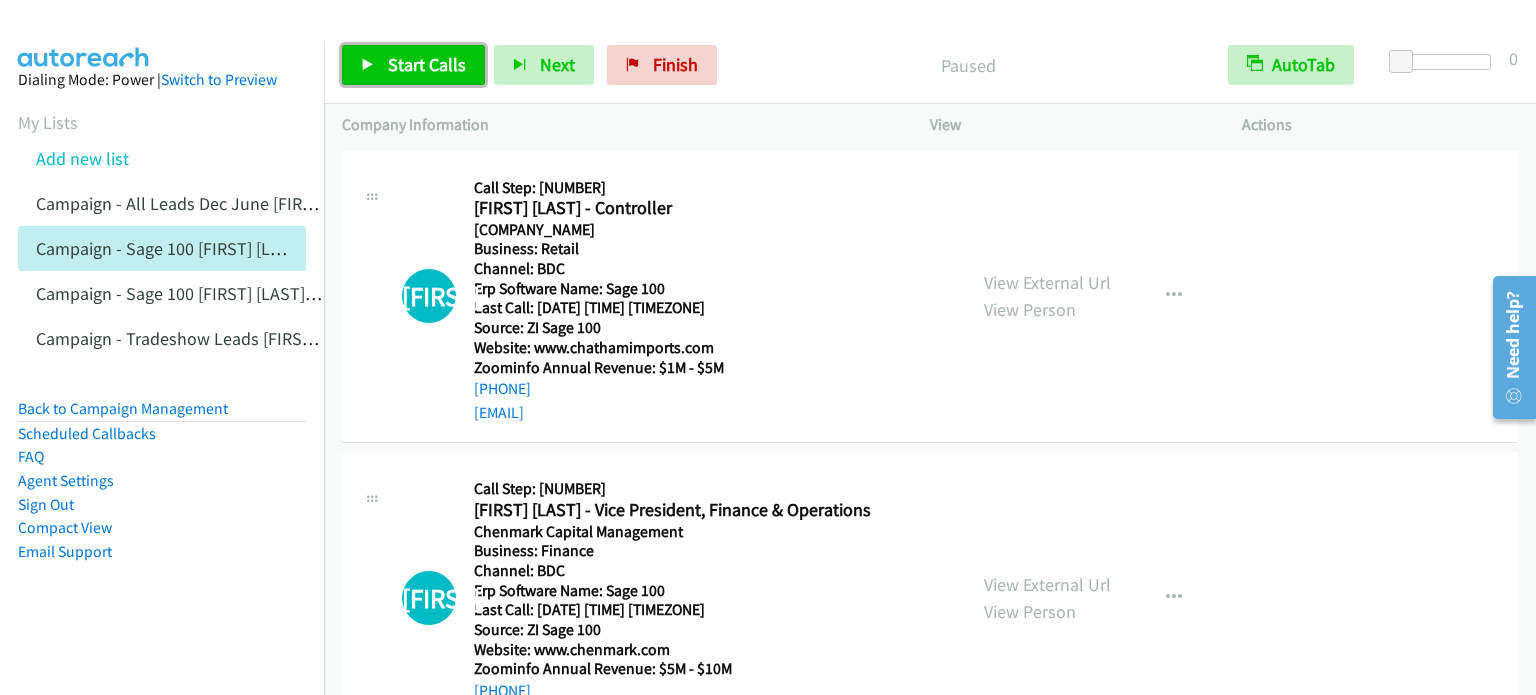 click on "Start Calls" at bounding box center (427, 64) 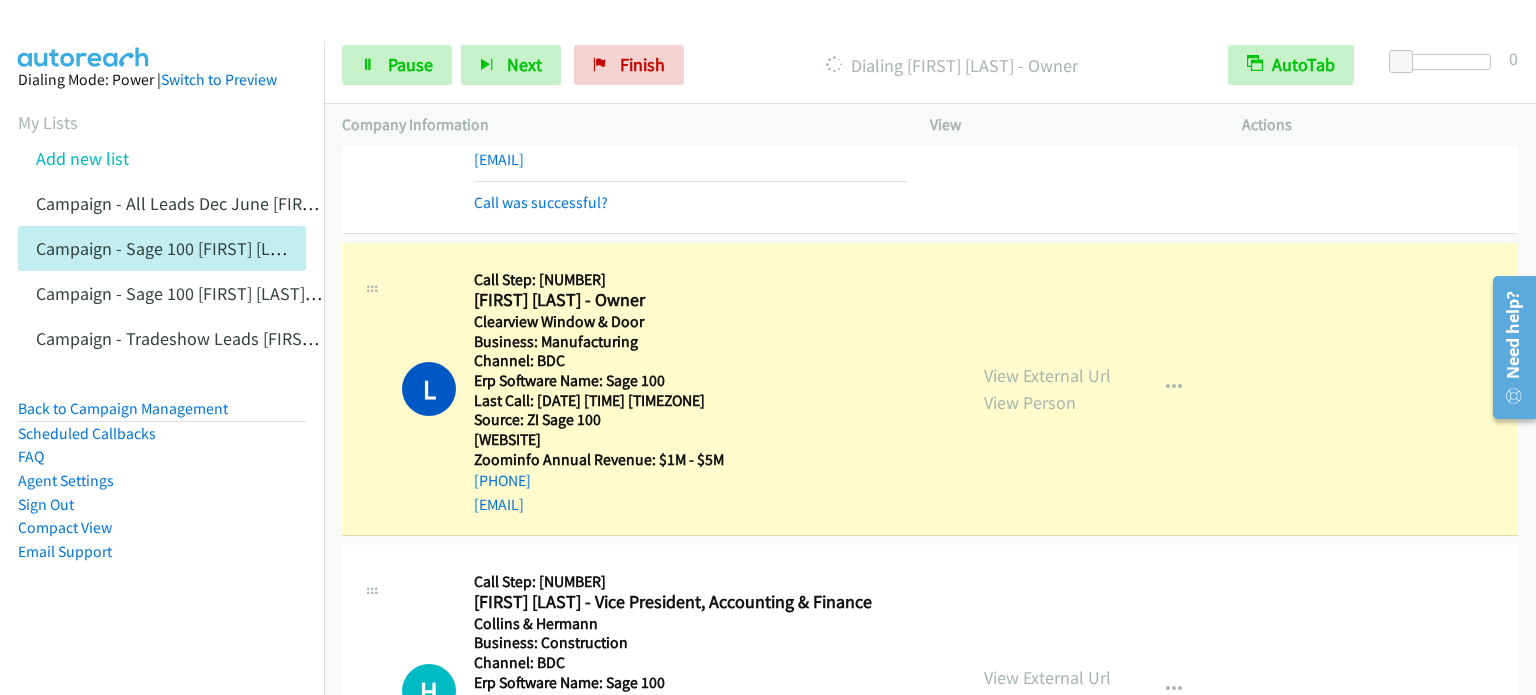 scroll, scrollTop: 600, scrollLeft: 0, axis: vertical 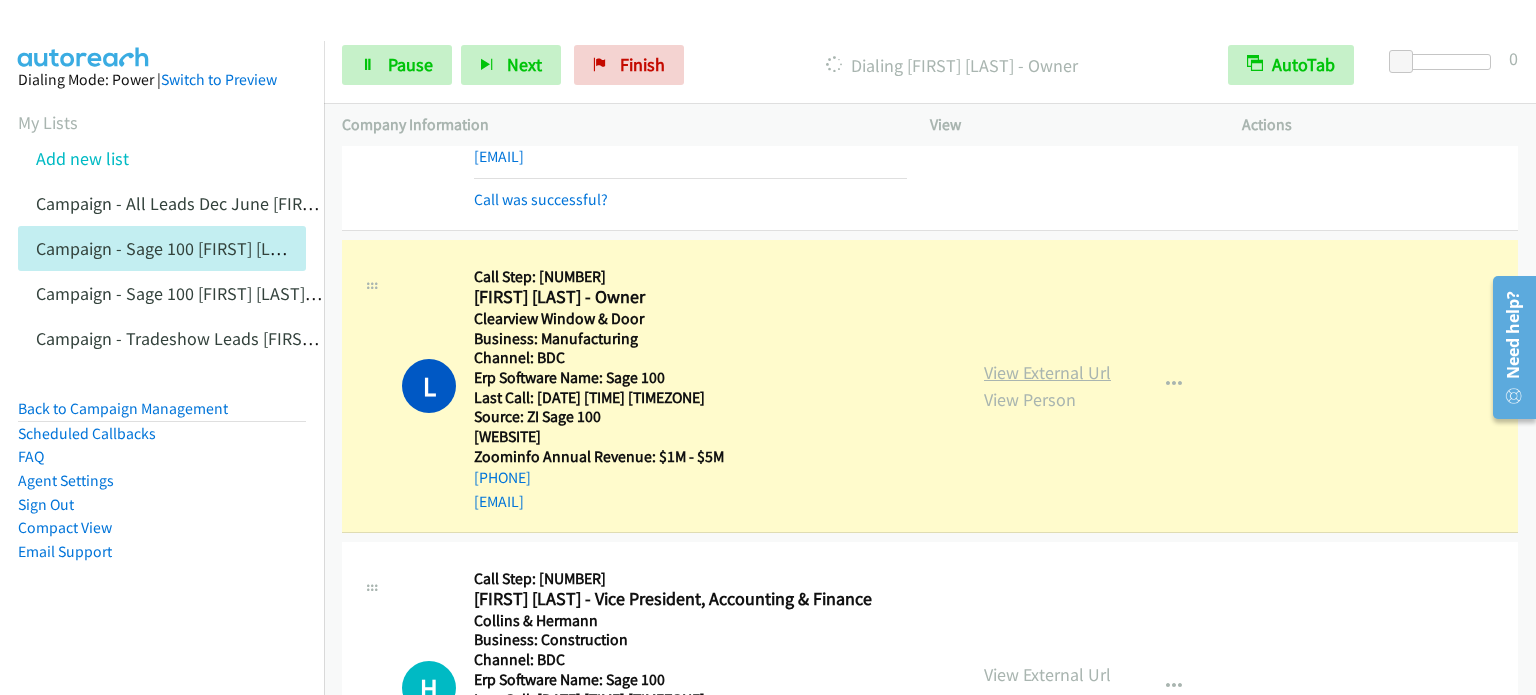 click on "View External Url" at bounding box center (1047, 372) 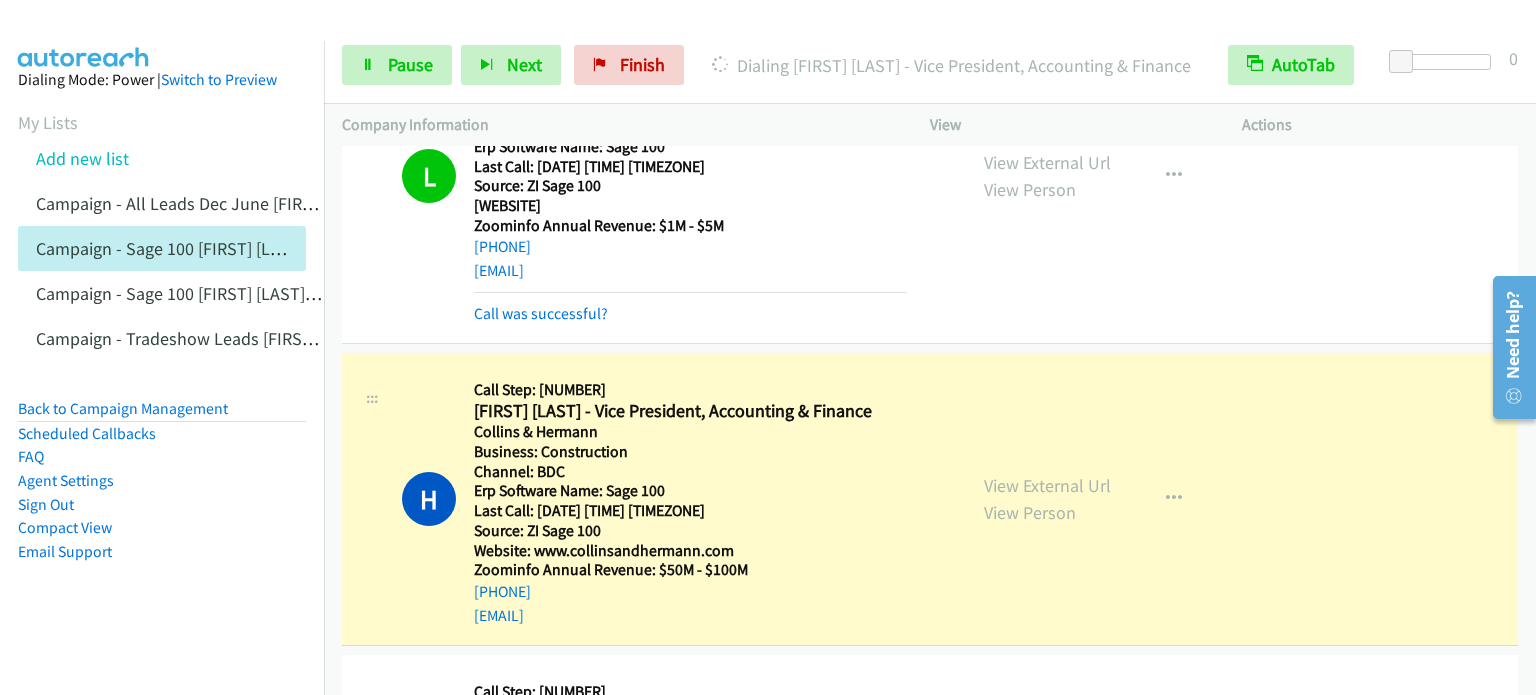 scroll, scrollTop: 1000, scrollLeft: 0, axis: vertical 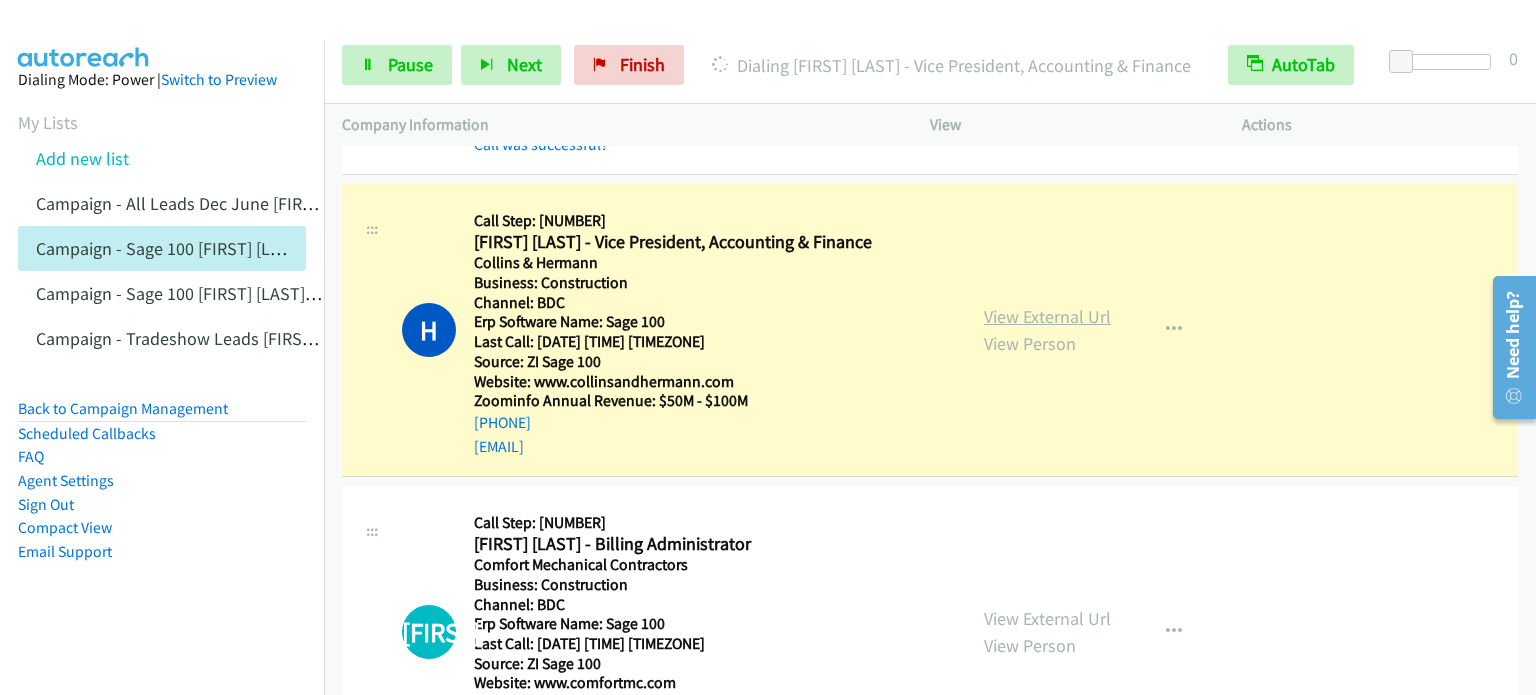 click on "View External Url" at bounding box center [1047, 316] 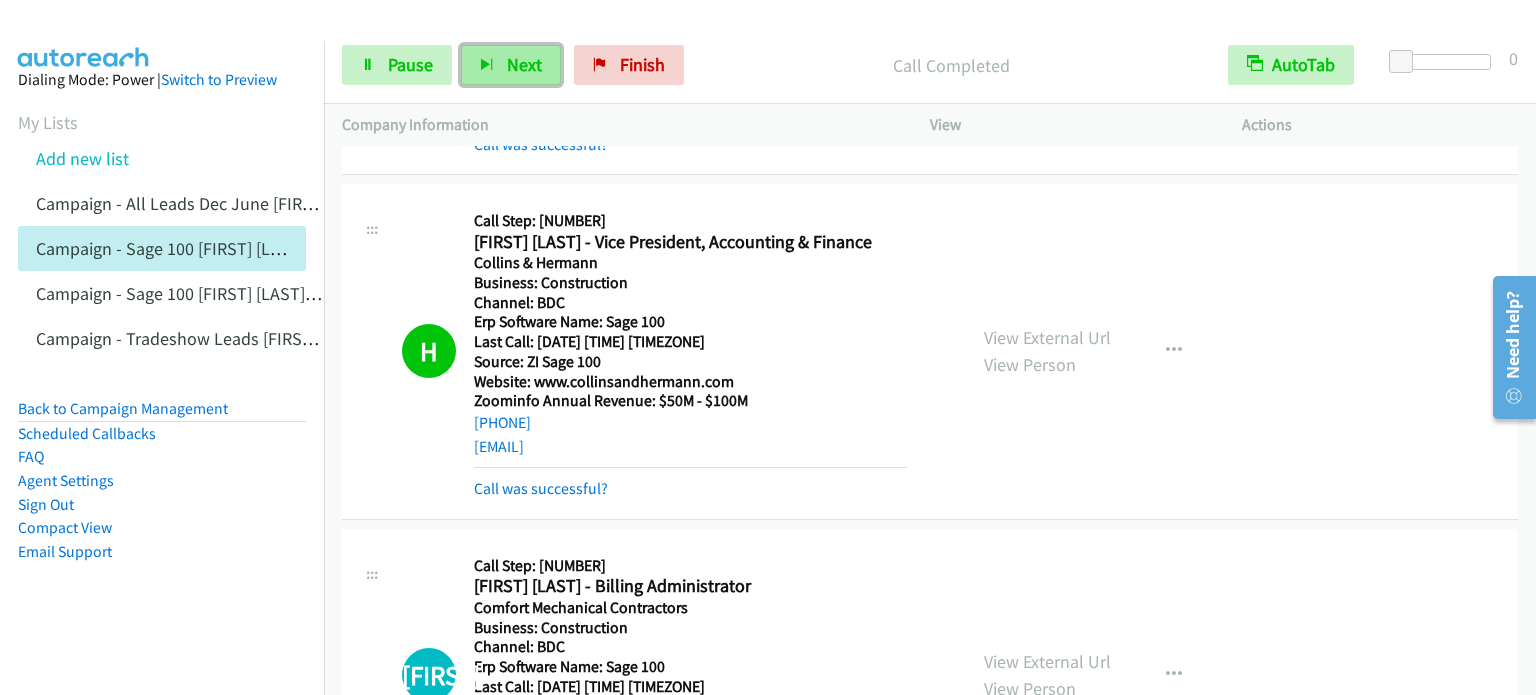 click on "Next" at bounding box center (511, 65) 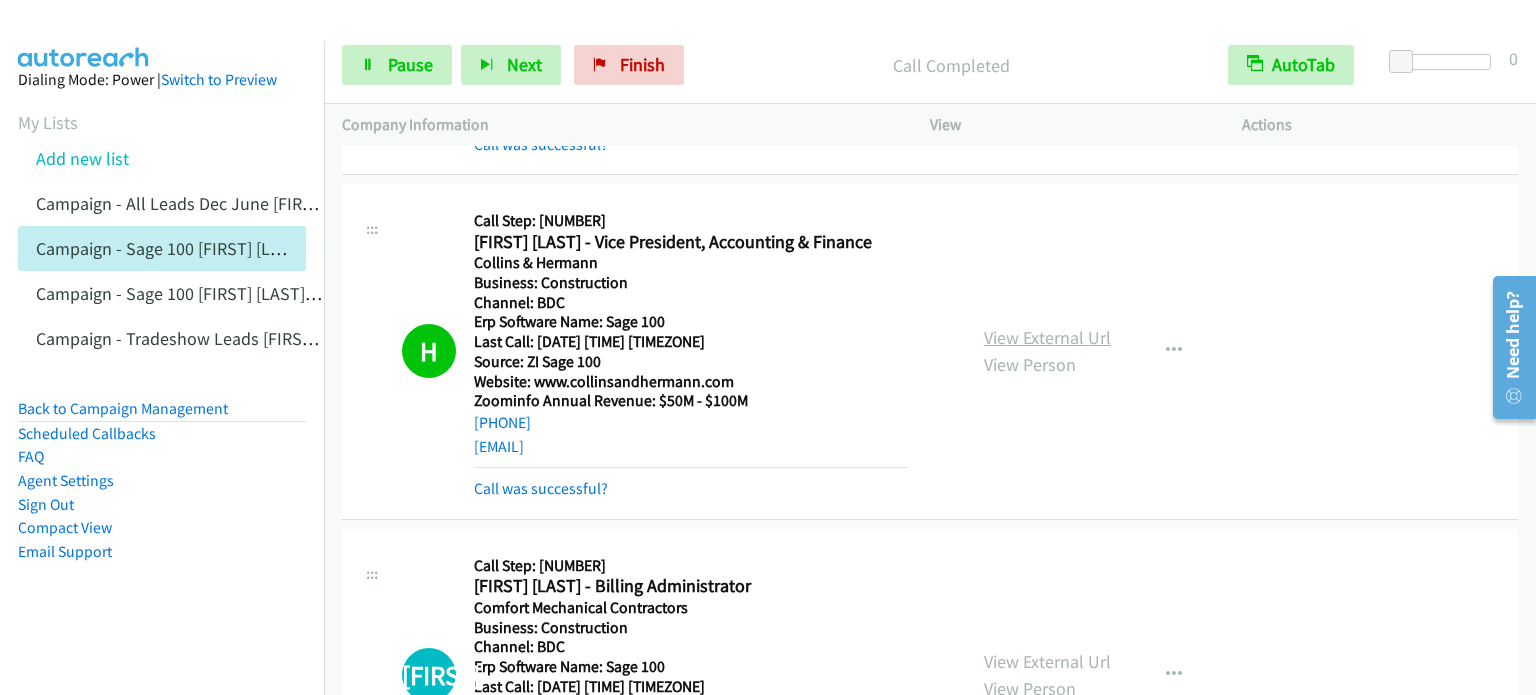 click on "View External Url" at bounding box center (1047, 337) 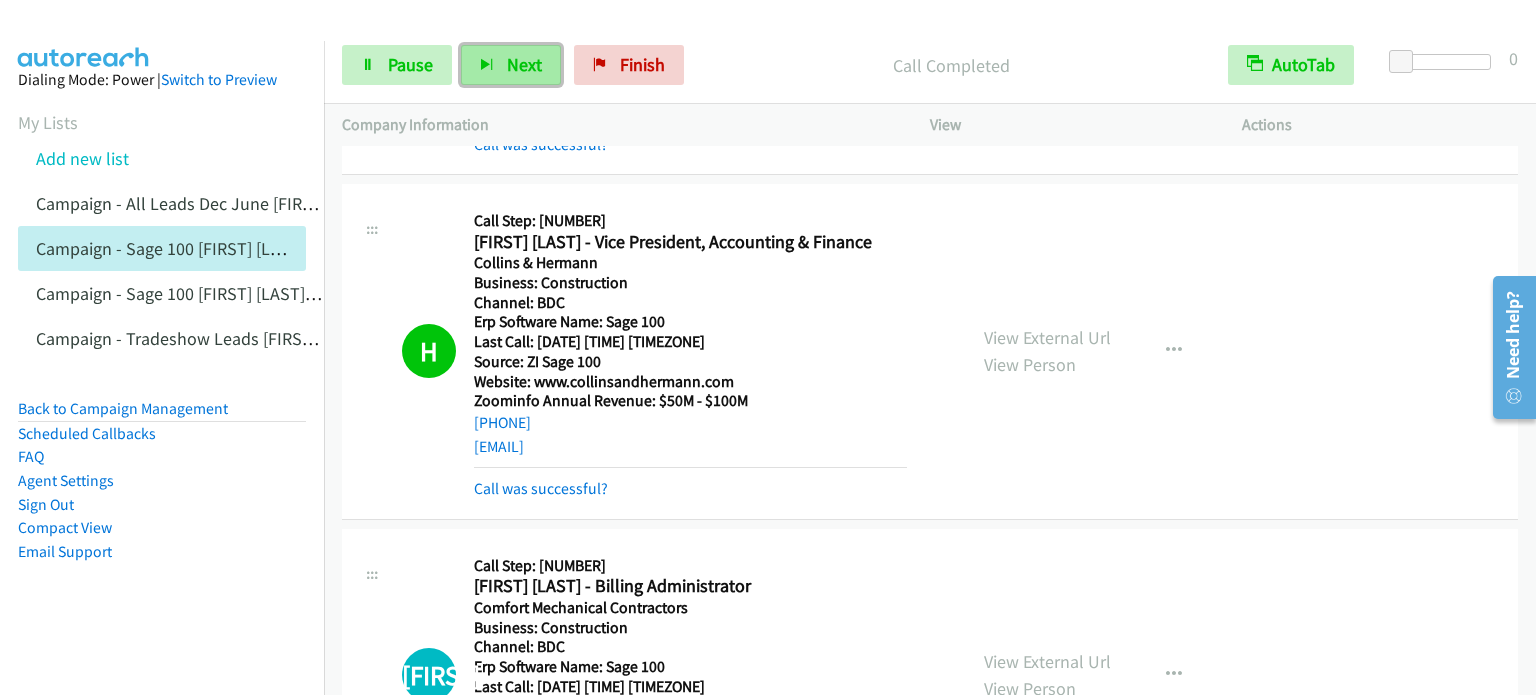 click on "Next" at bounding box center (524, 64) 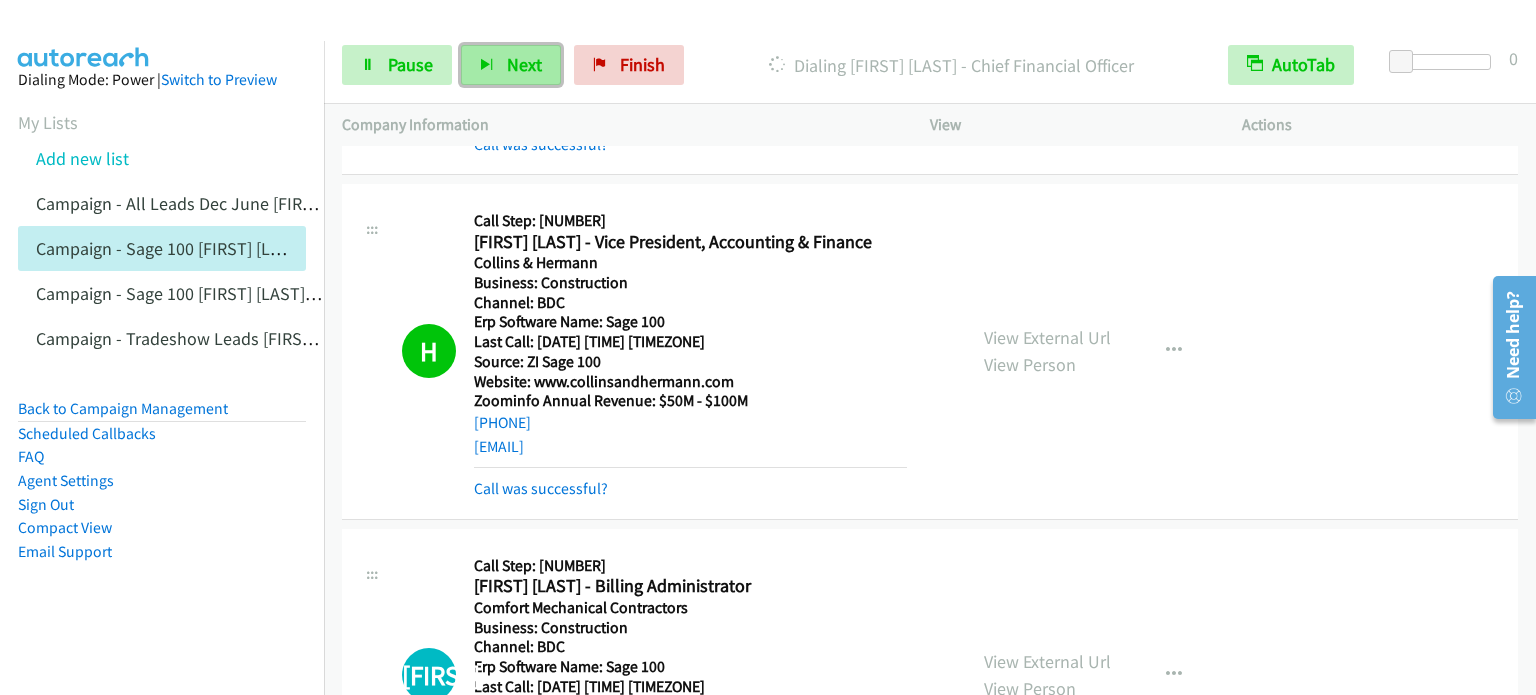 click on "Next" at bounding box center (524, 64) 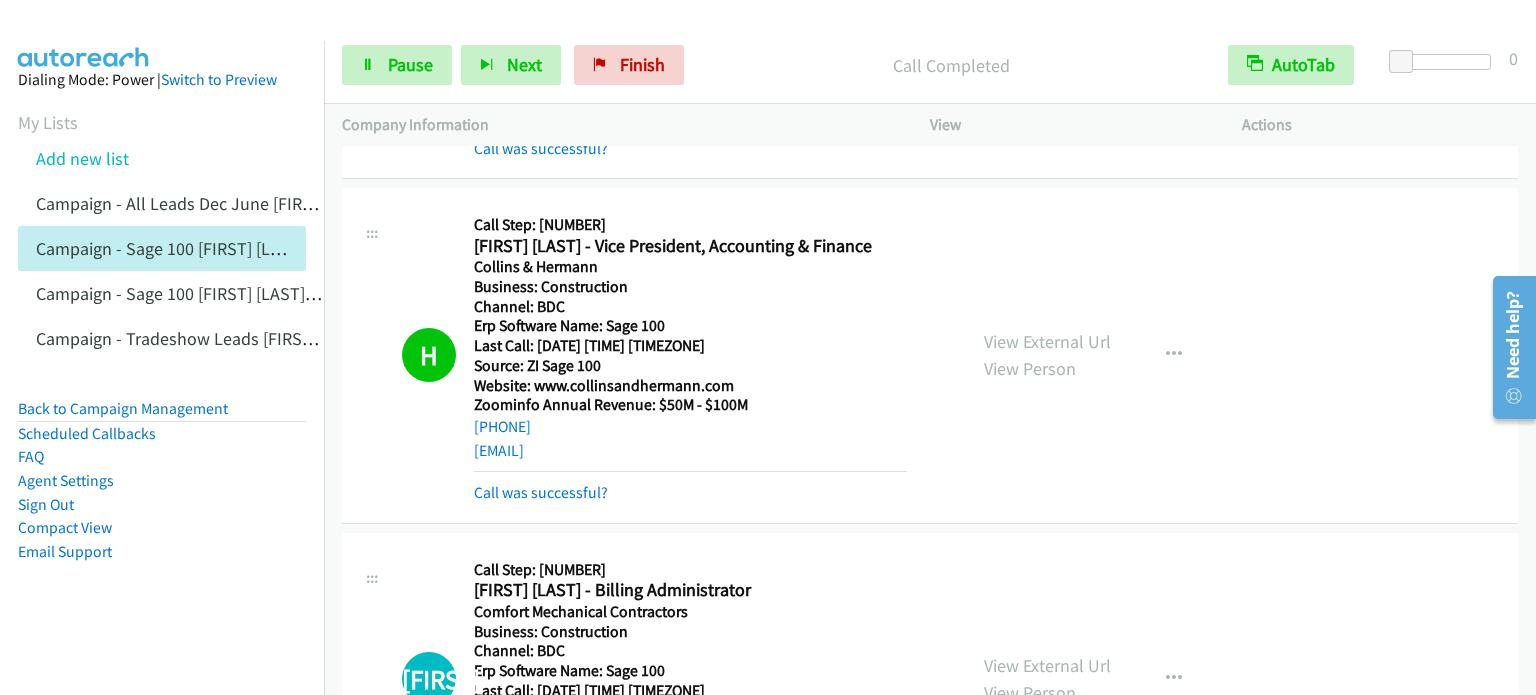 scroll, scrollTop: 800, scrollLeft: 0, axis: vertical 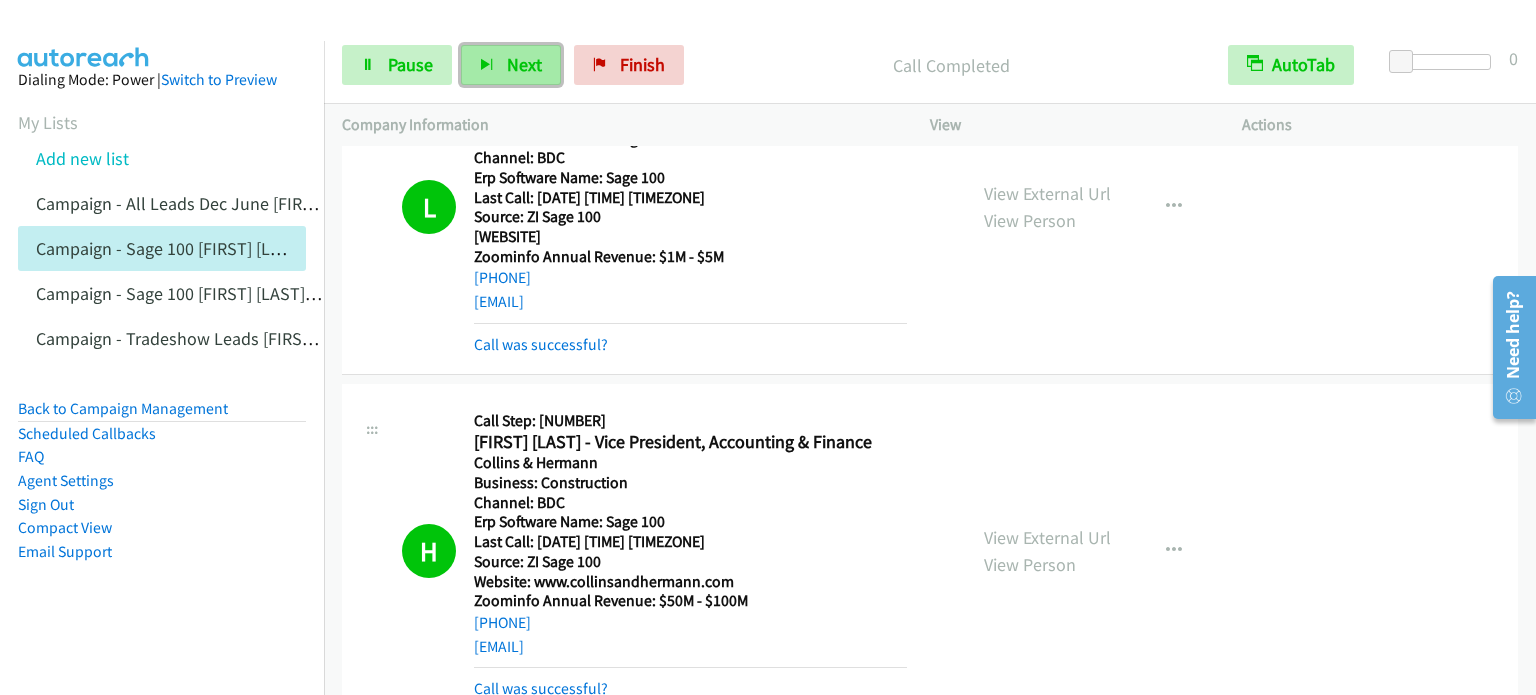 click on "Next" at bounding box center [524, 64] 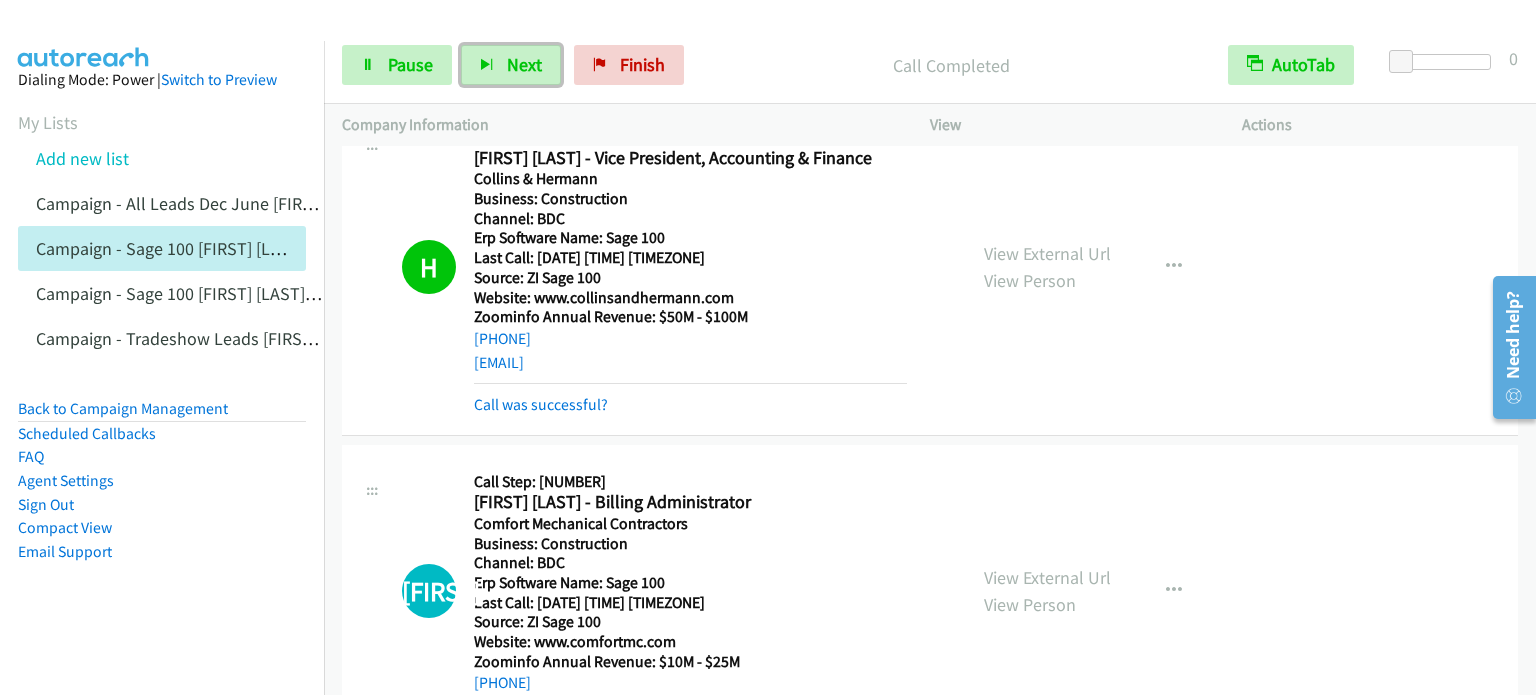 scroll, scrollTop: 1200, scrollLeft: 0, axis: vertical 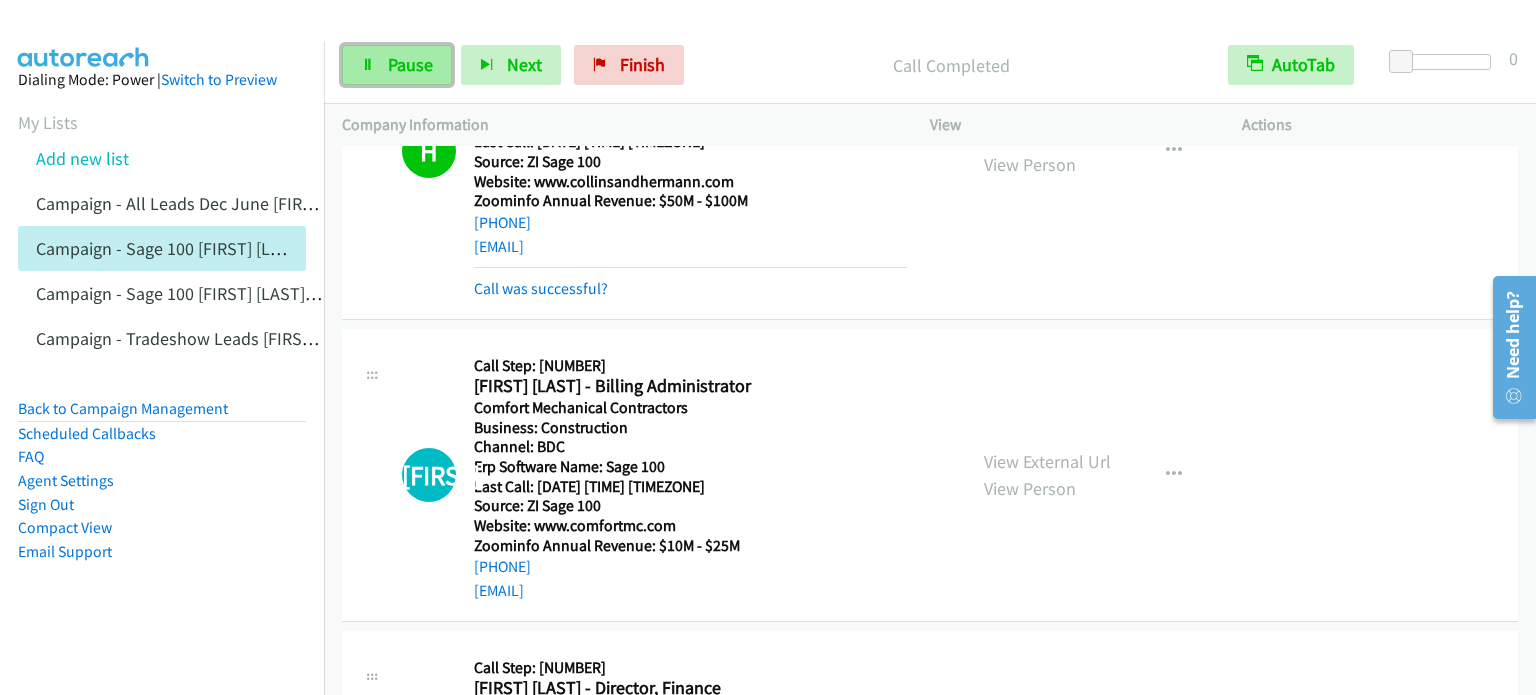 click on "Pause" at bounding box center (410, 64) 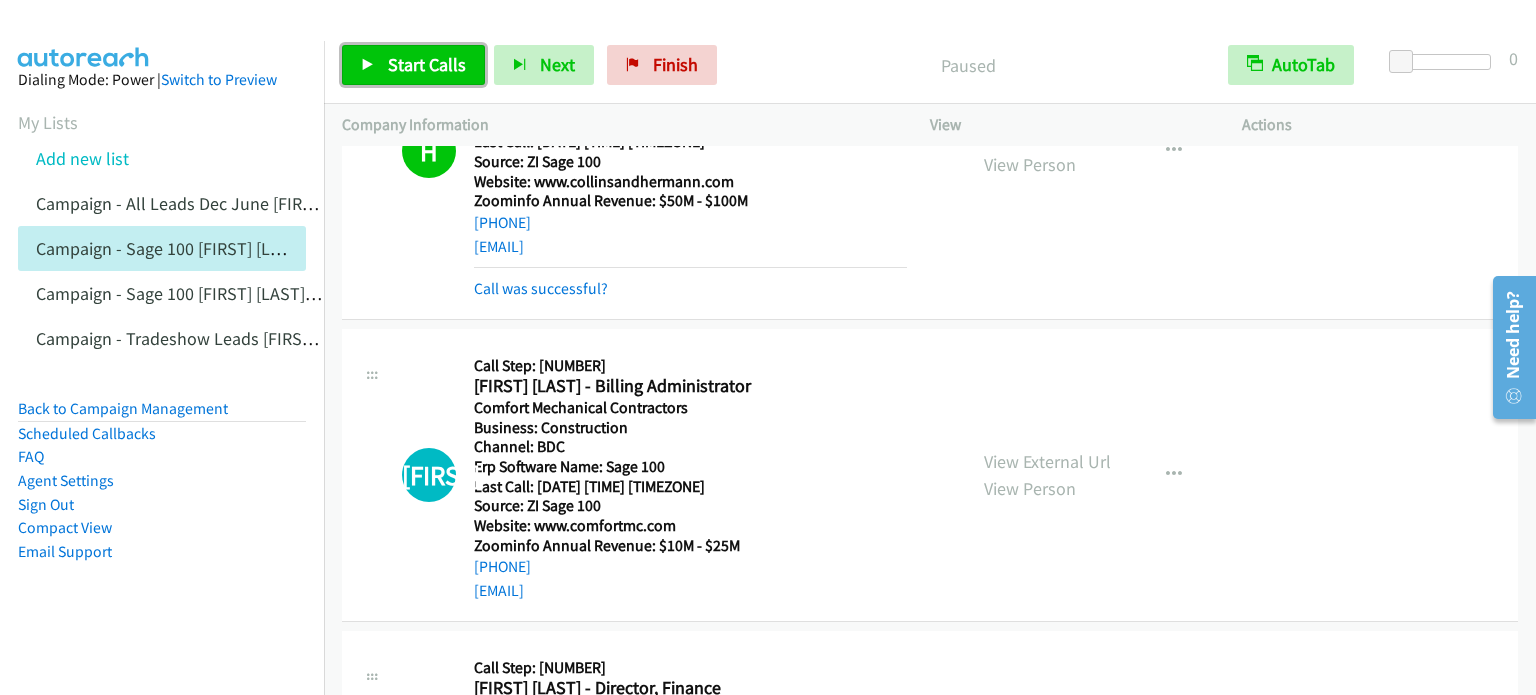 click on "Start Calls" at bounding box center (427, 64) 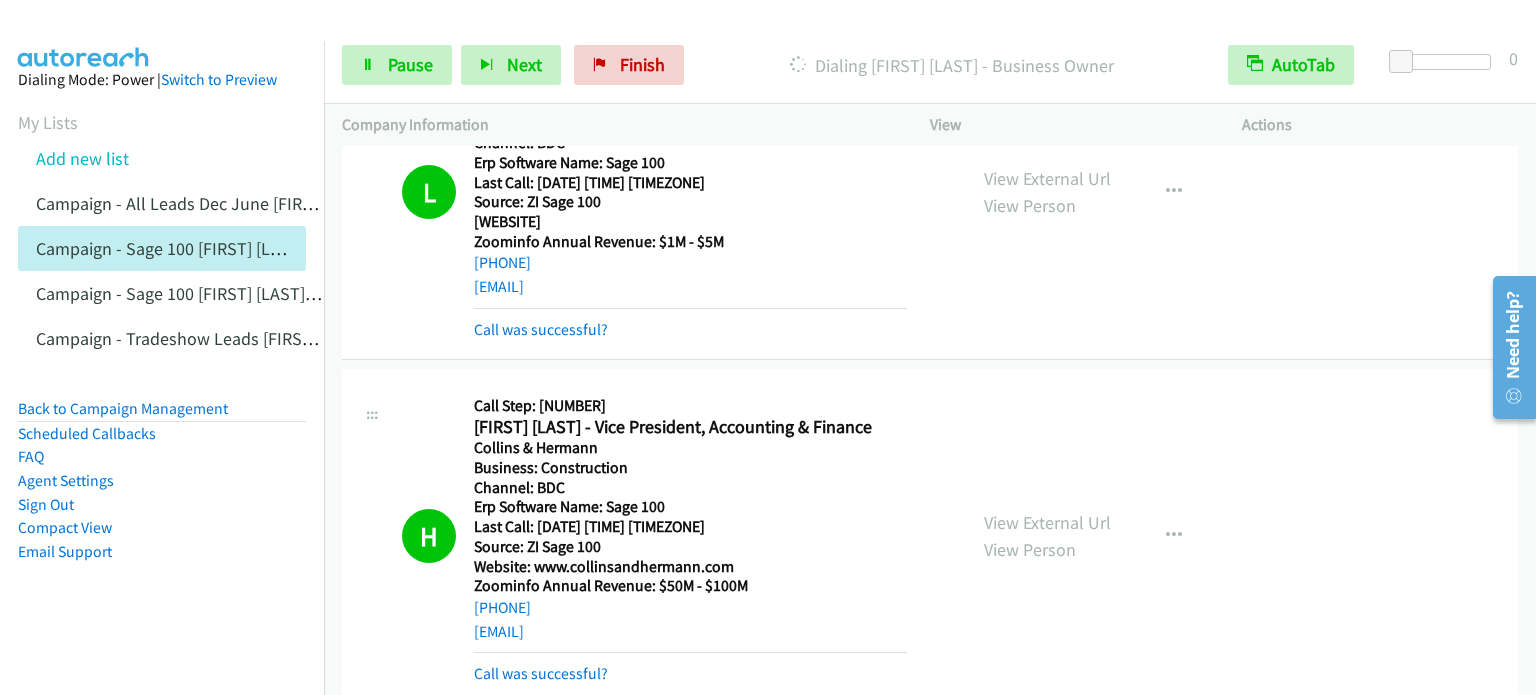 scroll, scrollTop: 900, scrollLeft: 0, axis: vertical 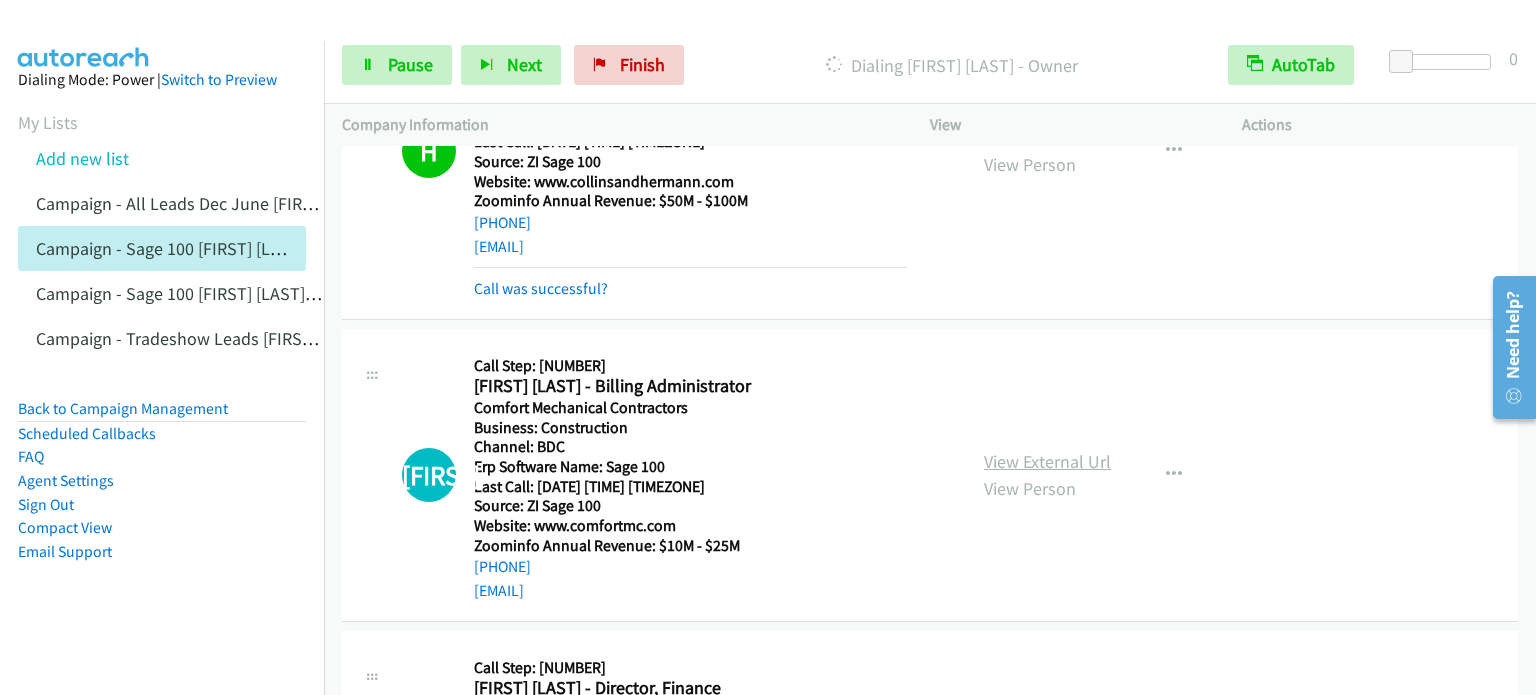 click on "View External Url" at bounding box center (1047, 461) 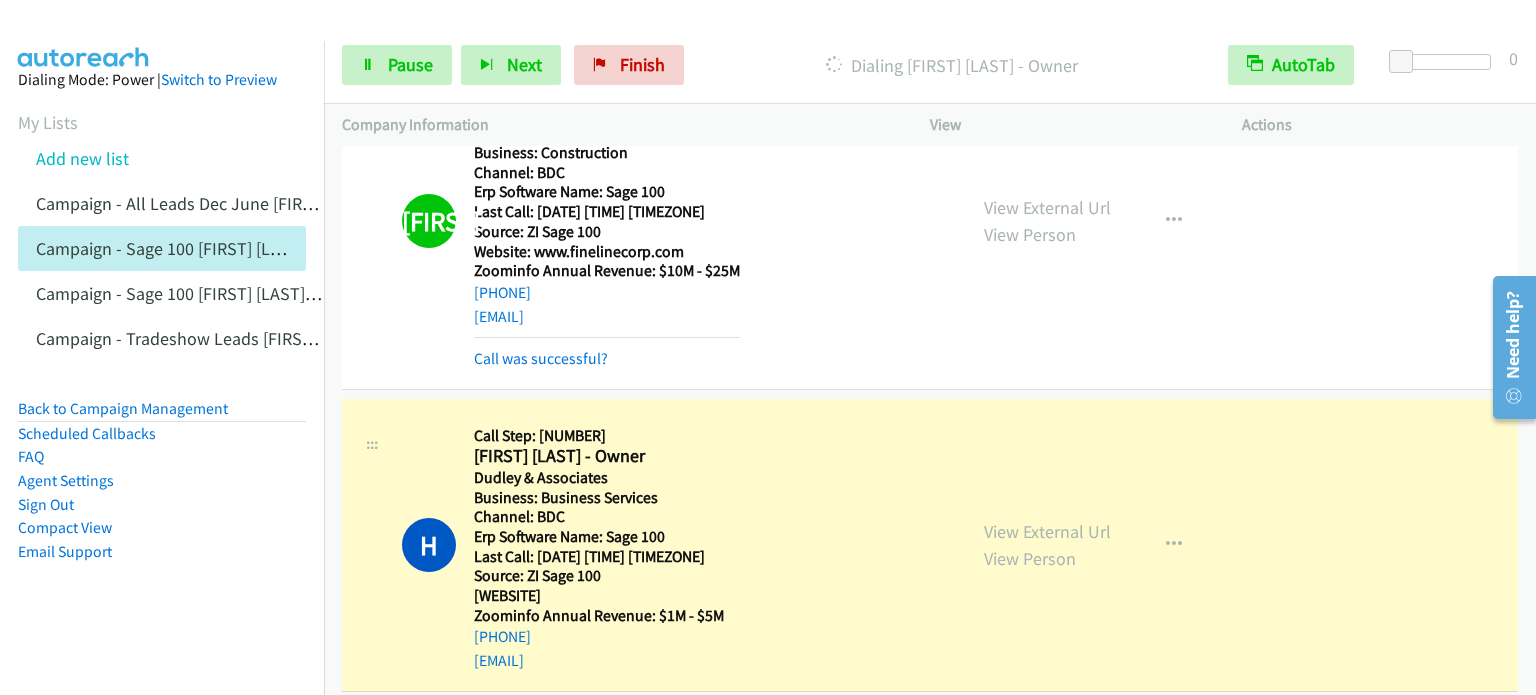 scroll, scrollTop: 3737, scrollLeft: 0, axis: vertical 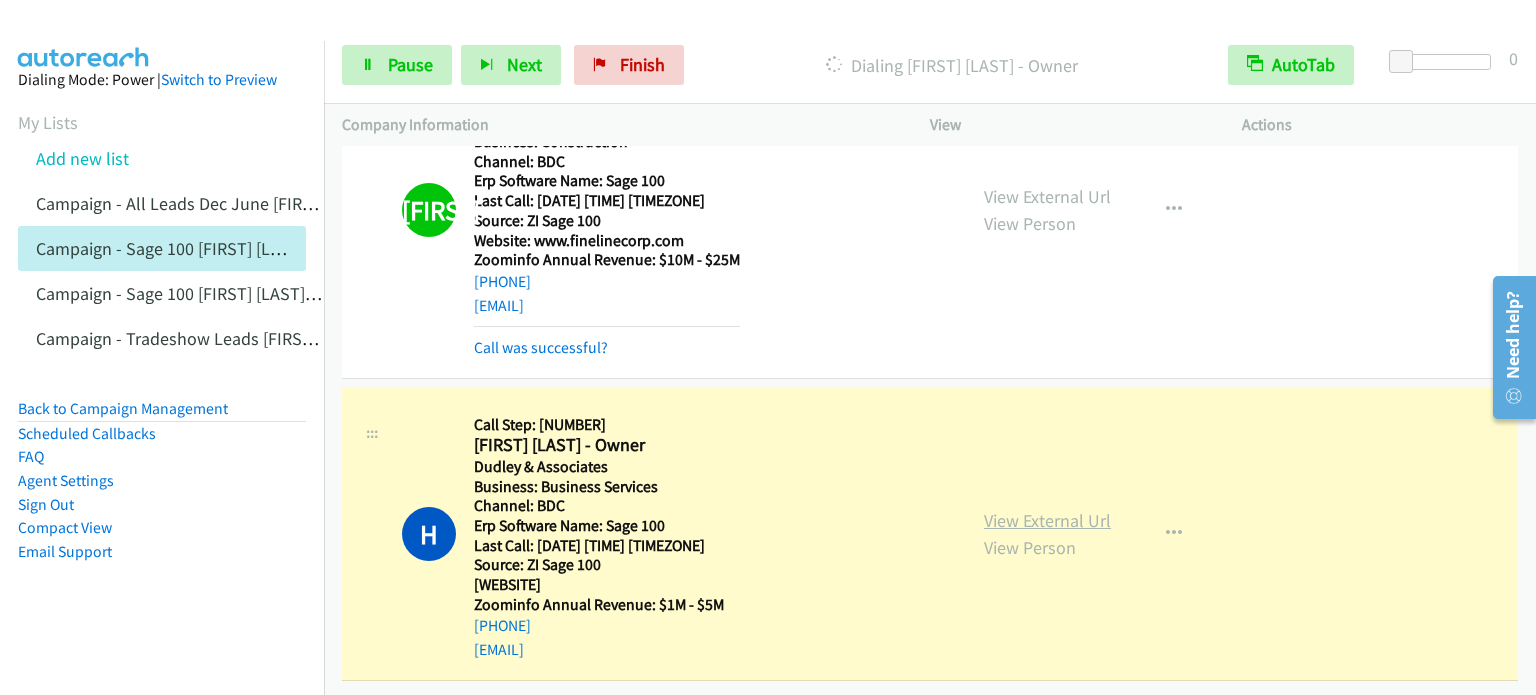 click on "View External Url" at bounding box center (1047, 520) 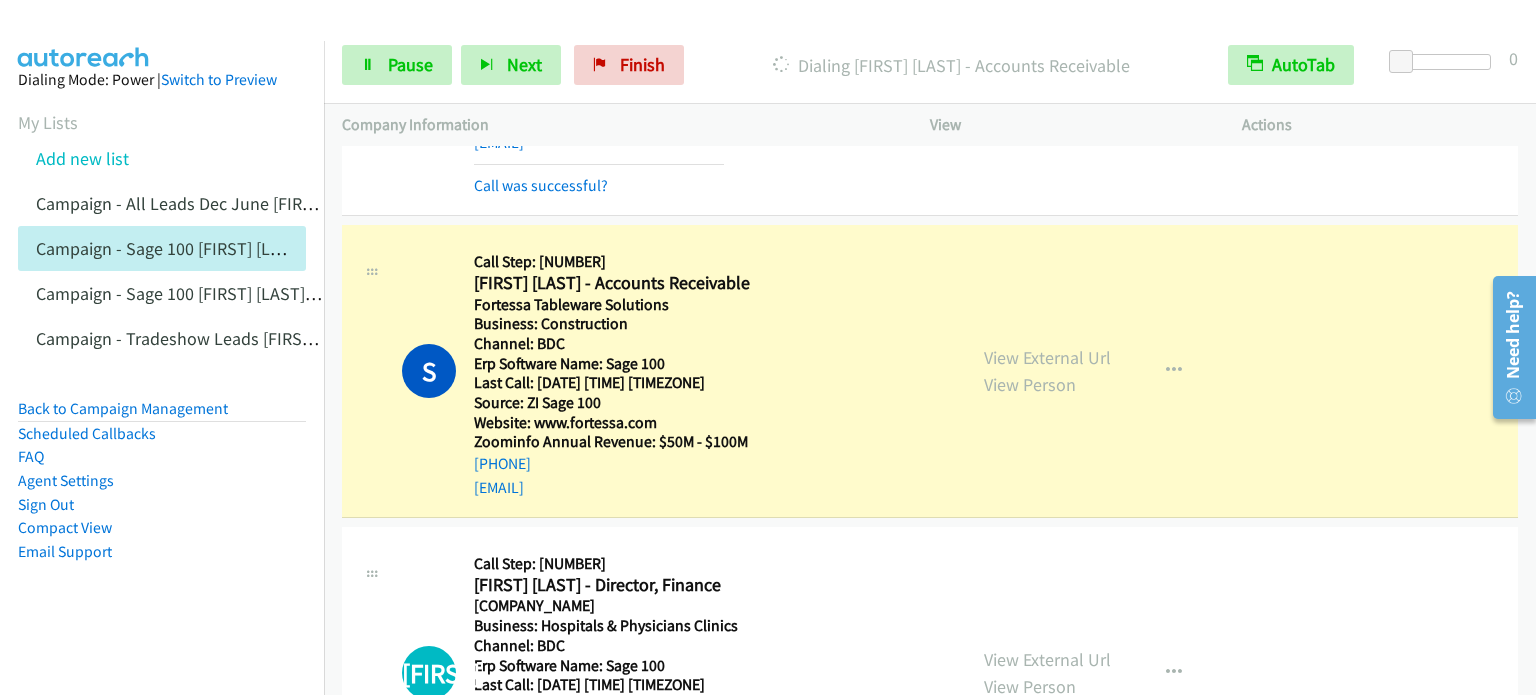 scroll, scrollTop: 4237, scrollLeft: 0, axis: vertical 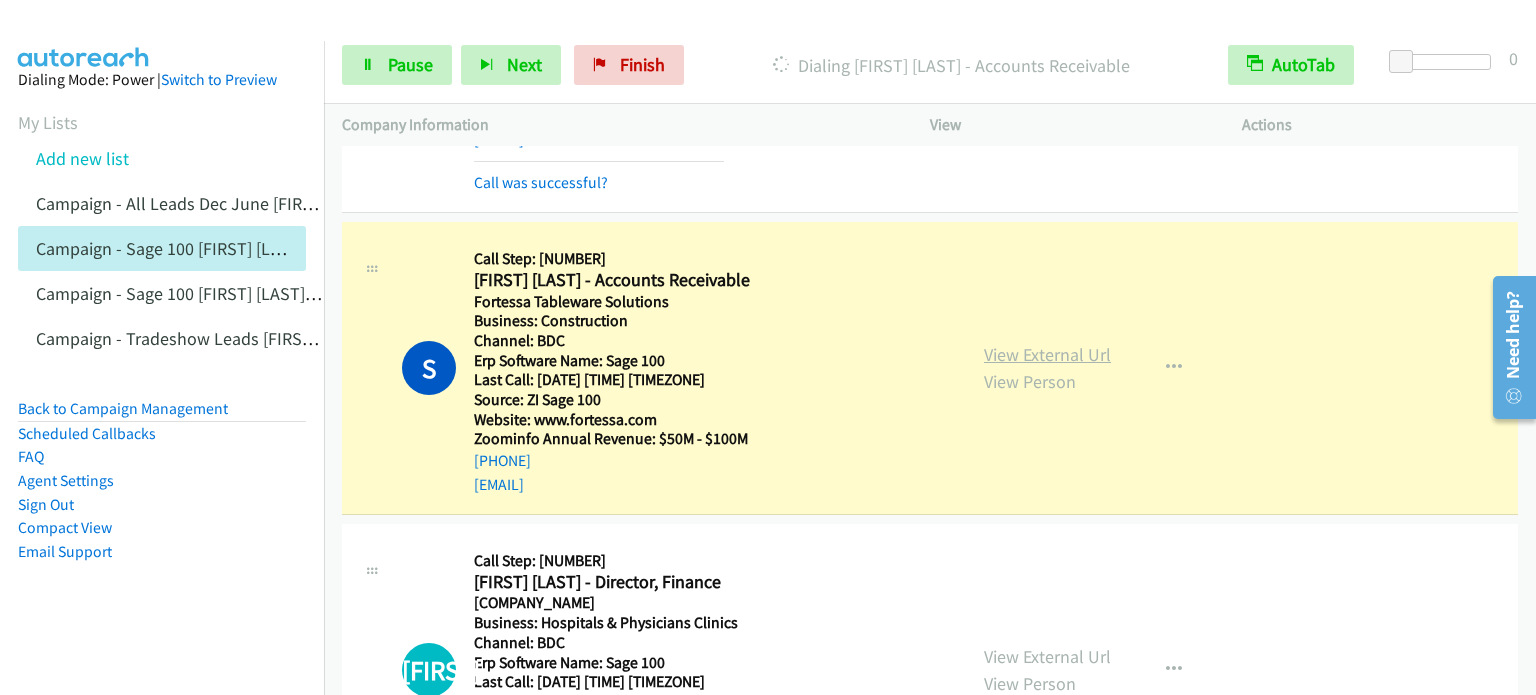 click on "View External Url" at bounding box center [1047, 354] 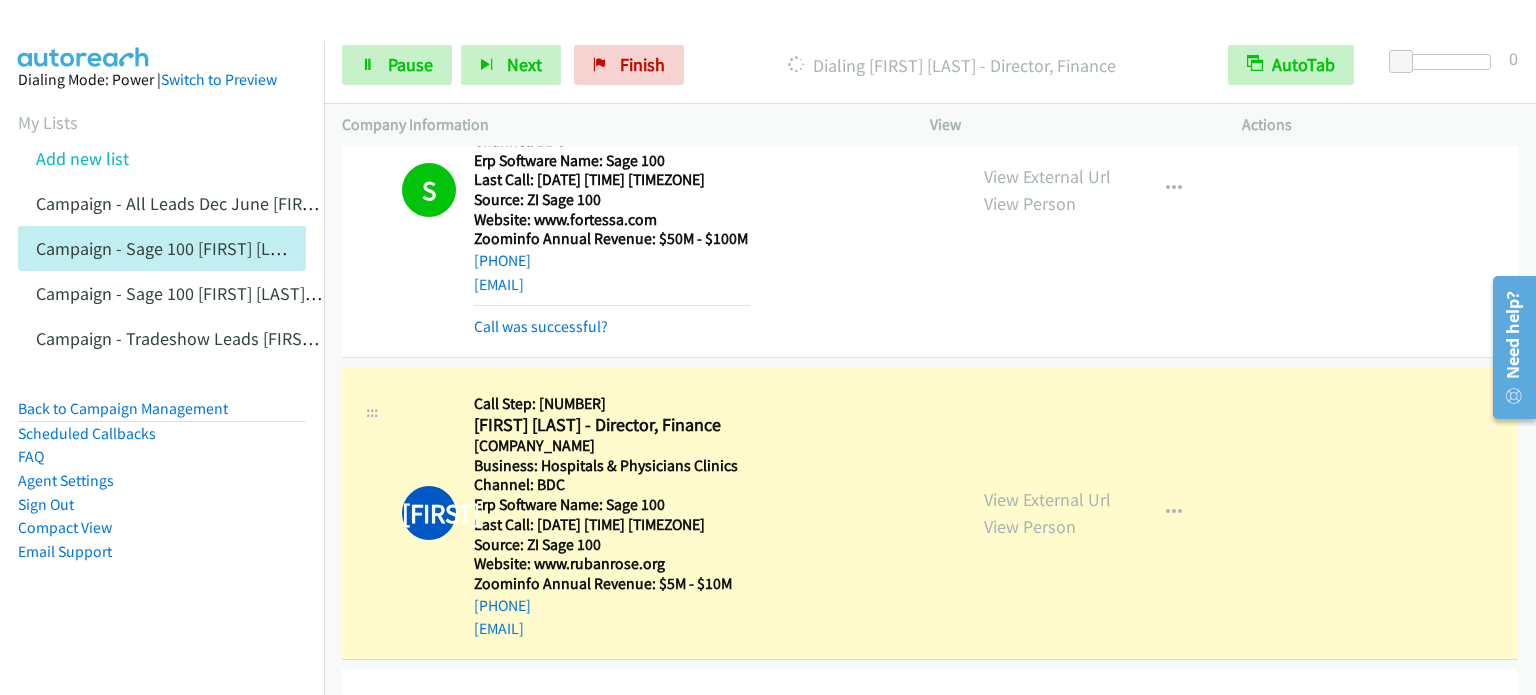 scroll, scrollTop: 4537, scrollLeft: 0, axis: vertical 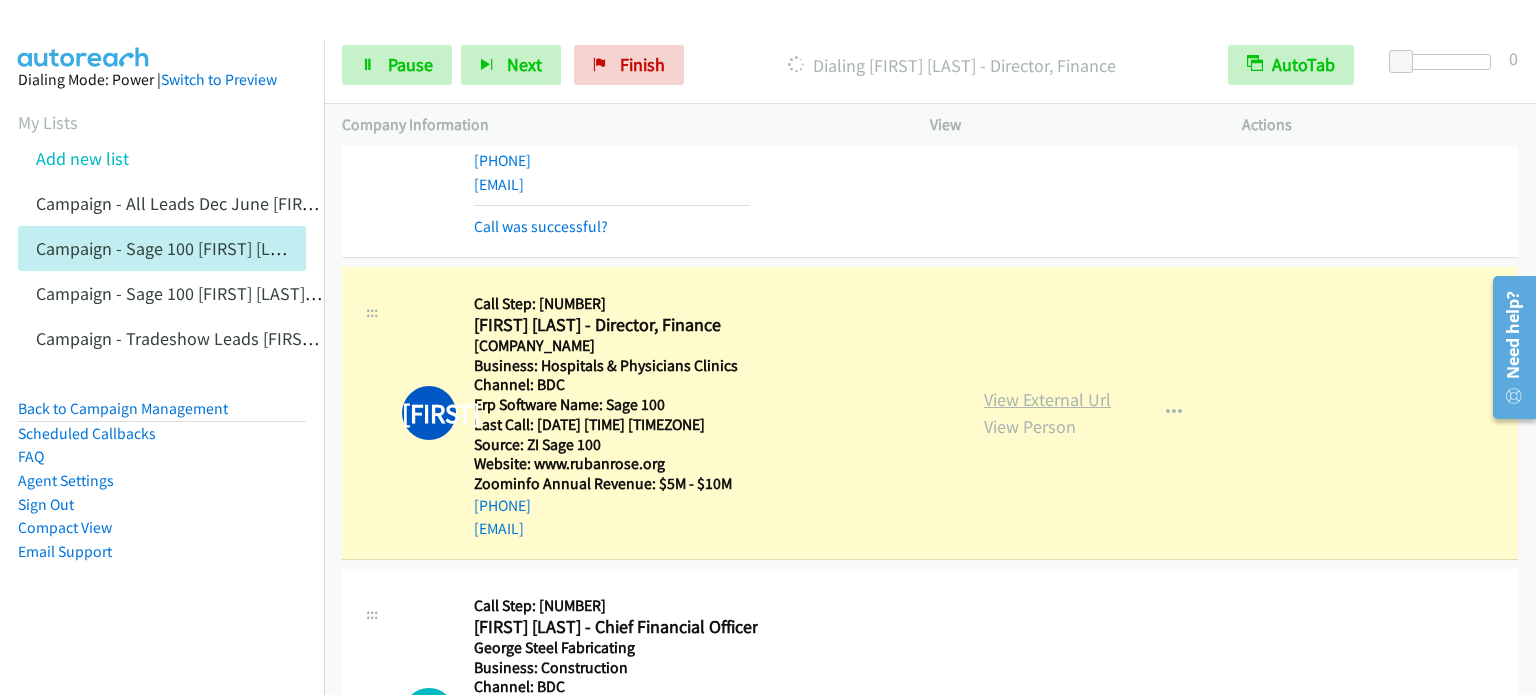 click on "View External Url" at bounding box center (1047, 399) 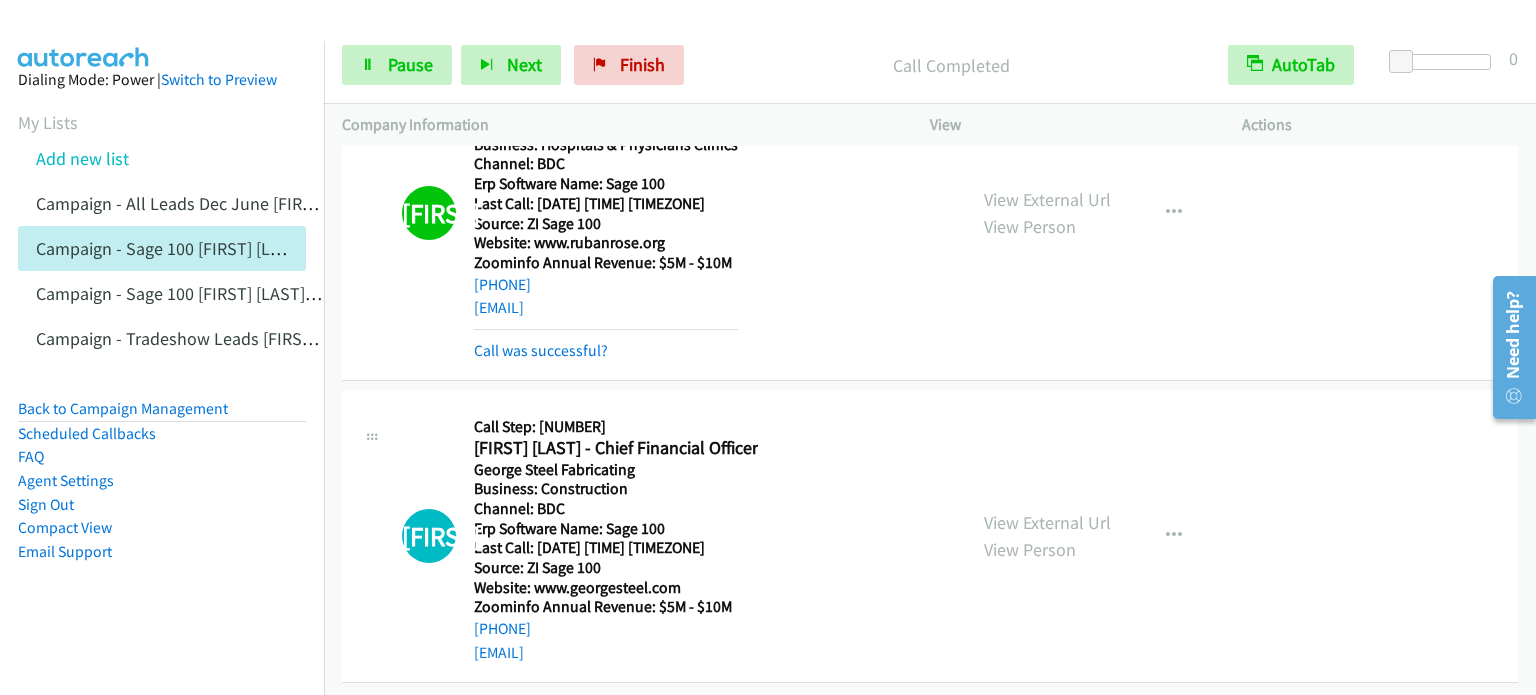 scroll, scrollTop: 4770, scrollLeft: 0, axis: vertical 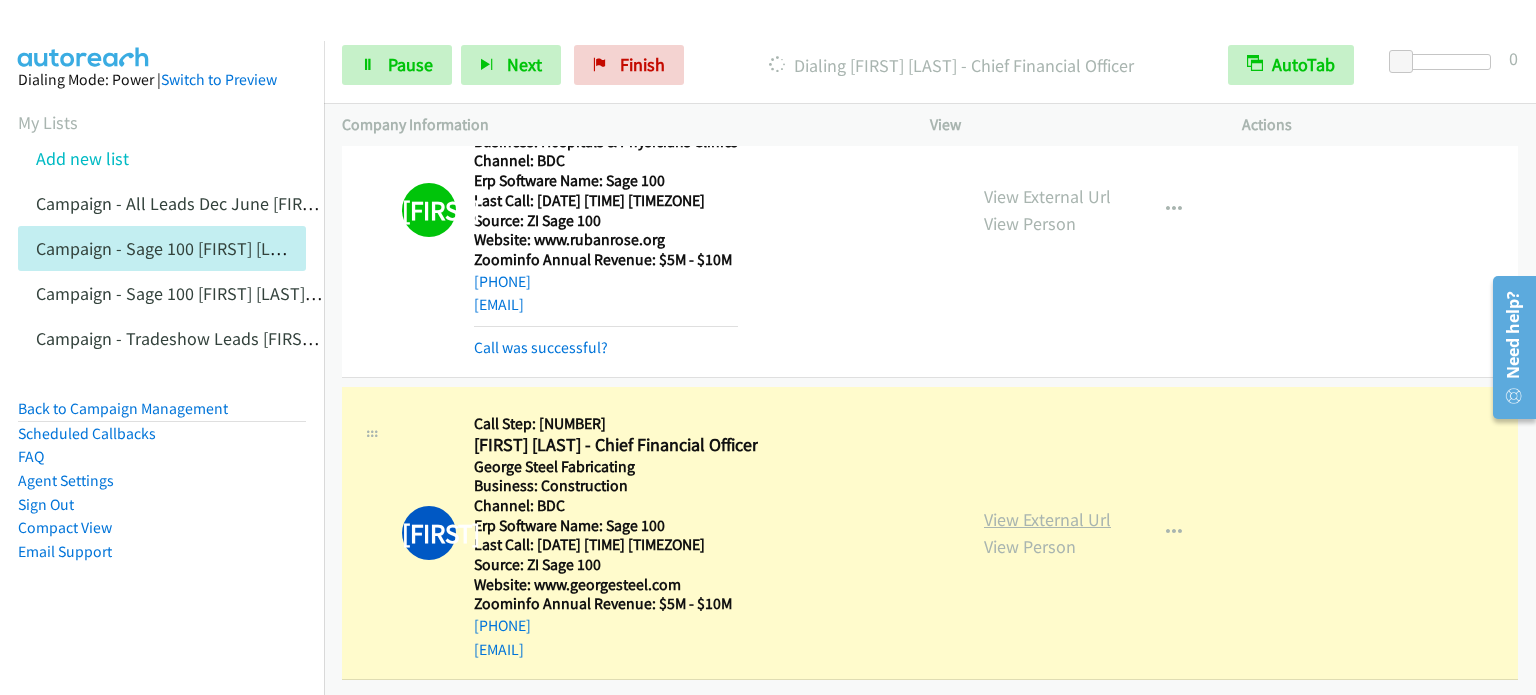 click on "View External Url" at bounding box center [1047, 519] 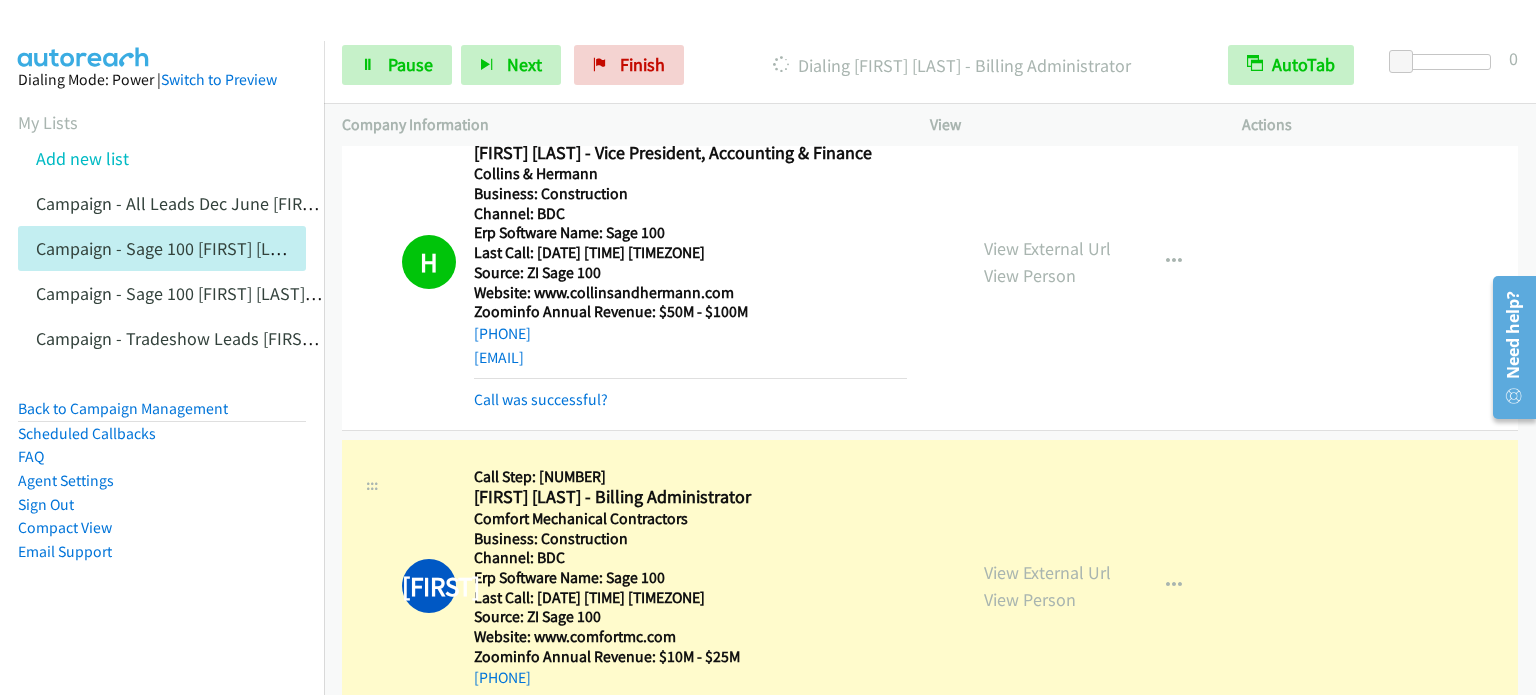 scroll, scrollTop: 1198, scrollLeft: 0, axis: vertical 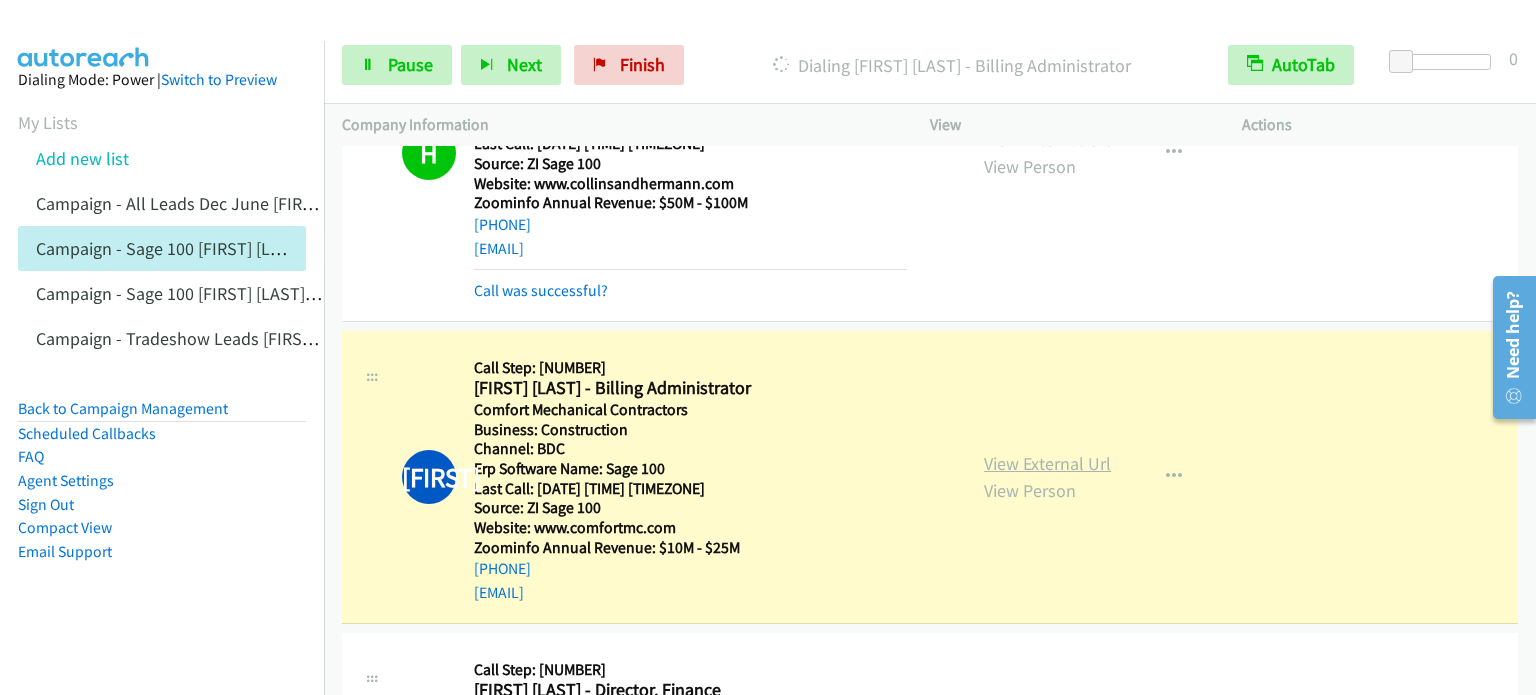 click on "View External Url" at bounding box center [1047, 463] 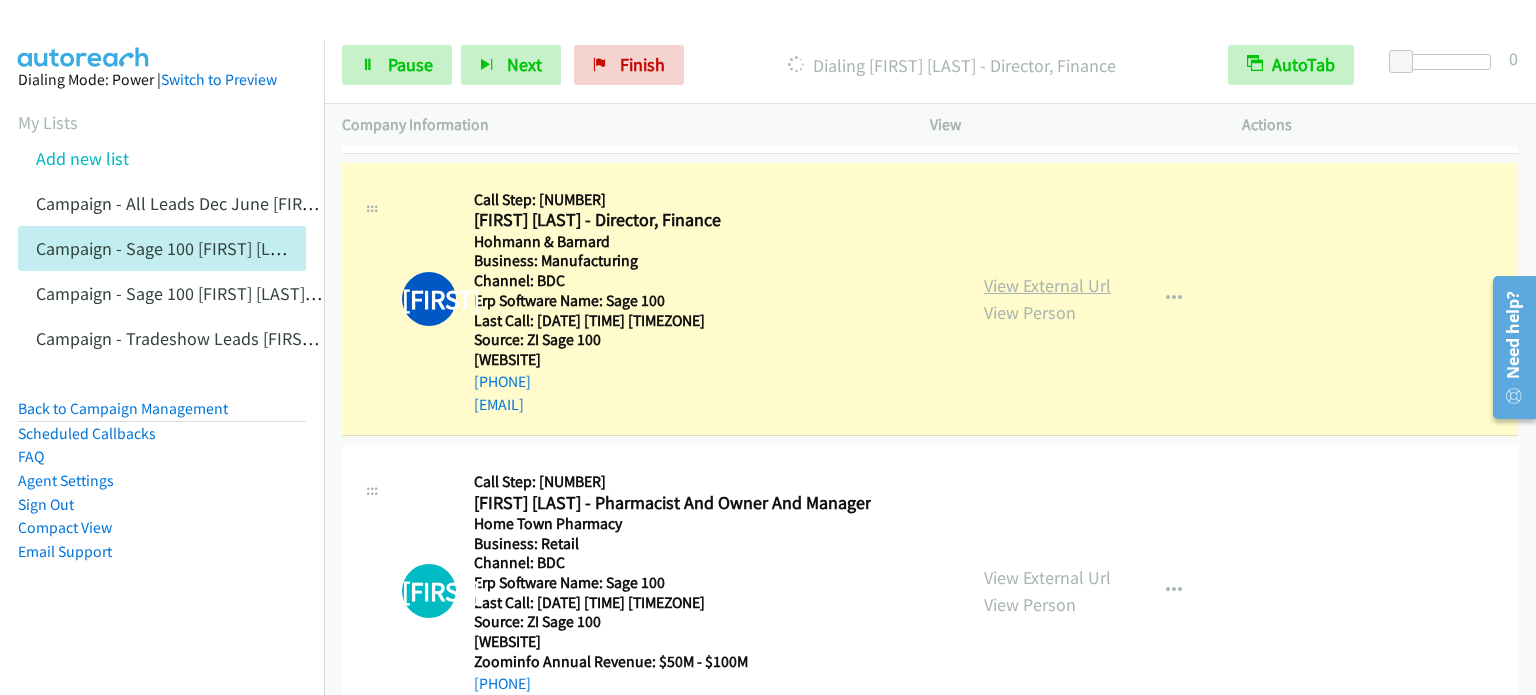 scroll, scrollTop: 5640, scrollLeft: 0, axis: vertical 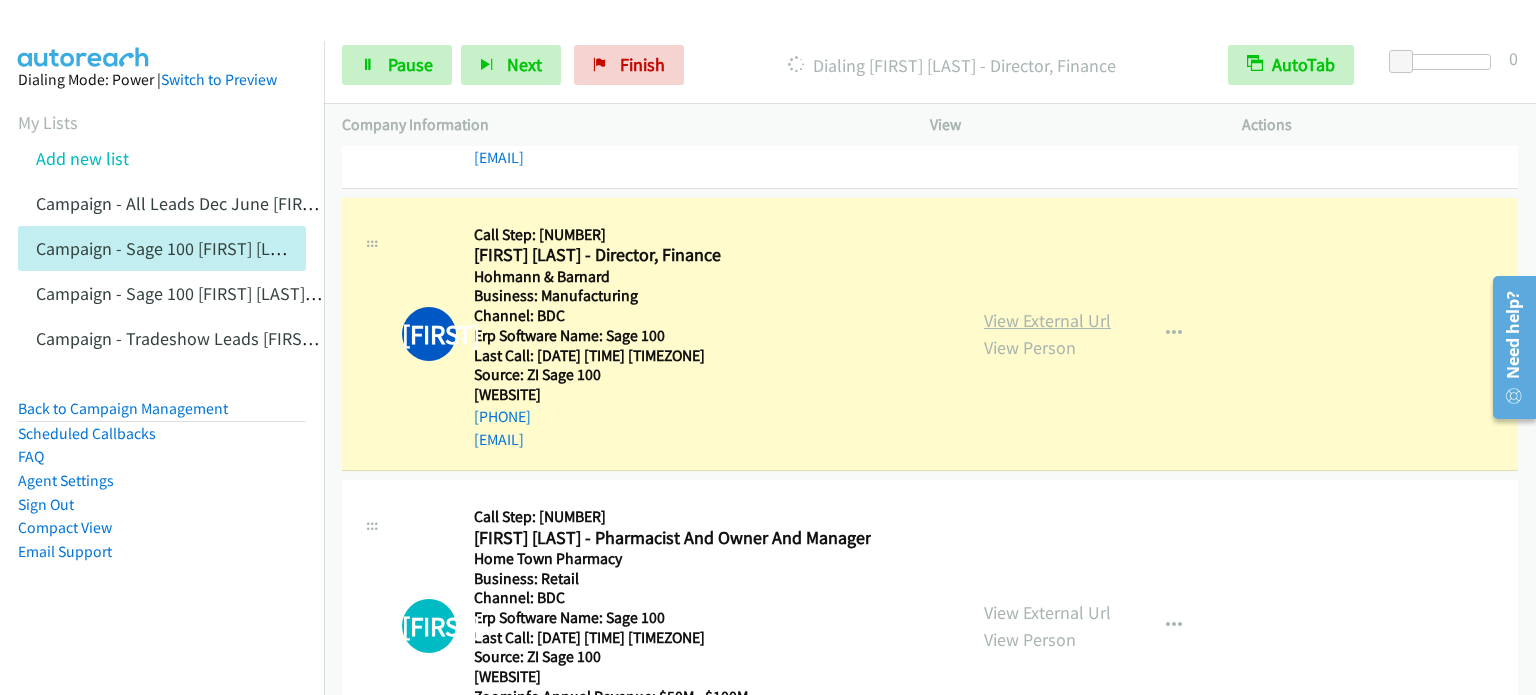 click on "View External Url" at bounding box center (1047, 320) 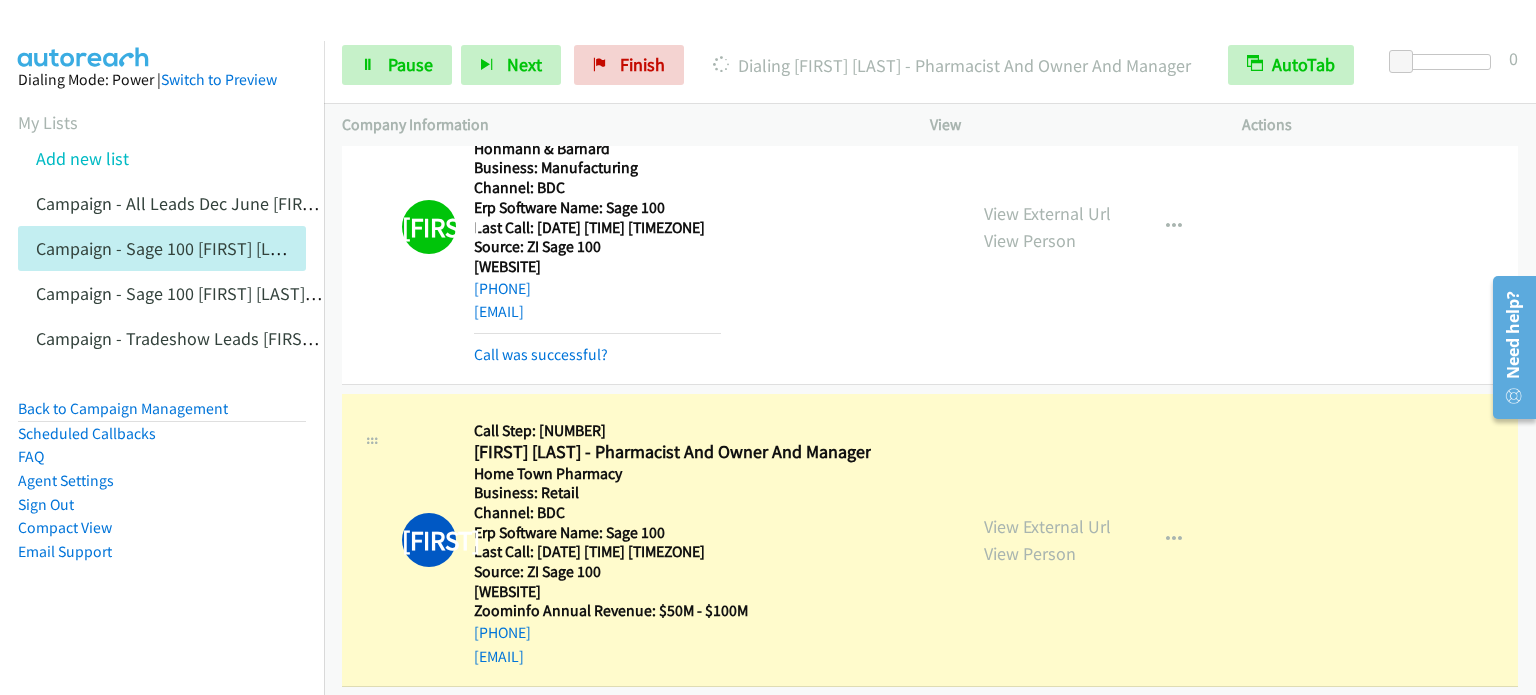 scroll, scrollTop: 5783, scrollLeft: 0, axis: vertical 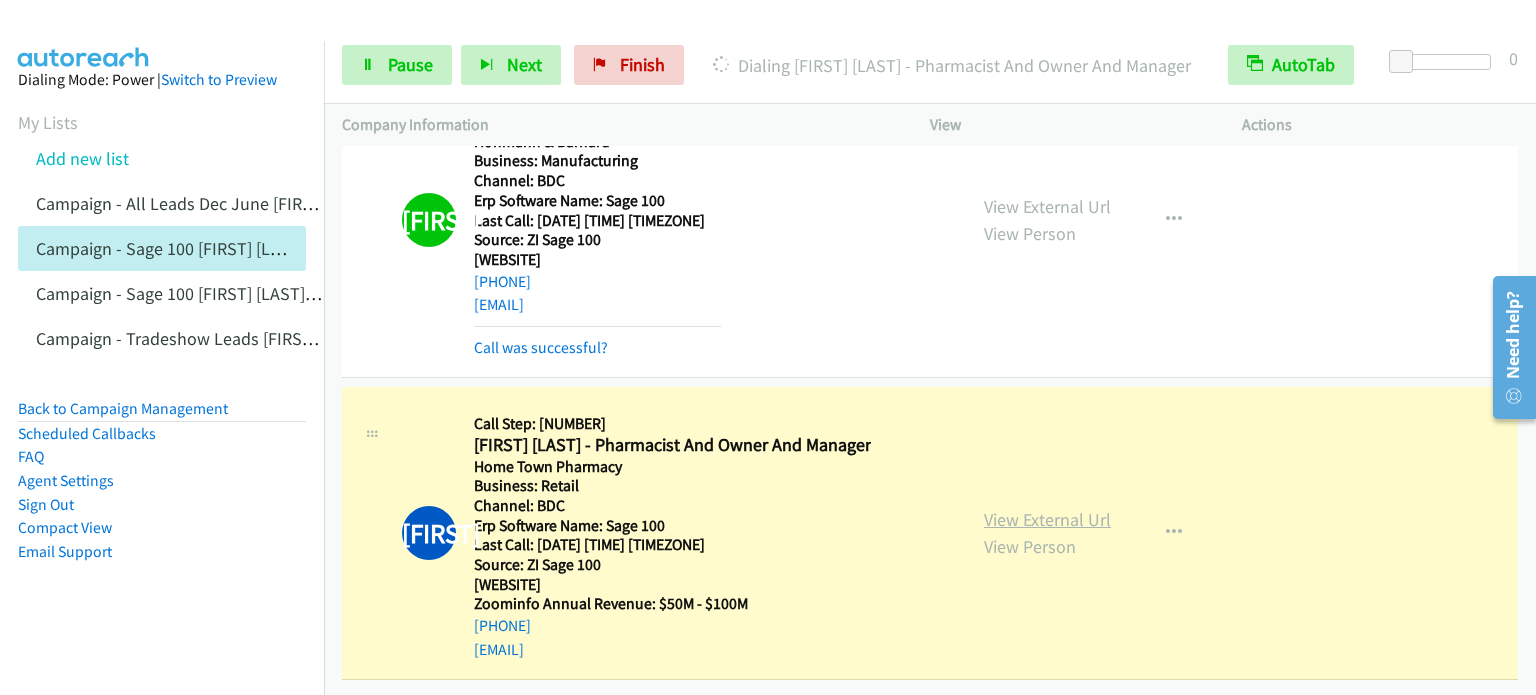 click on "View External Url" at bounding box center (1047, 519) 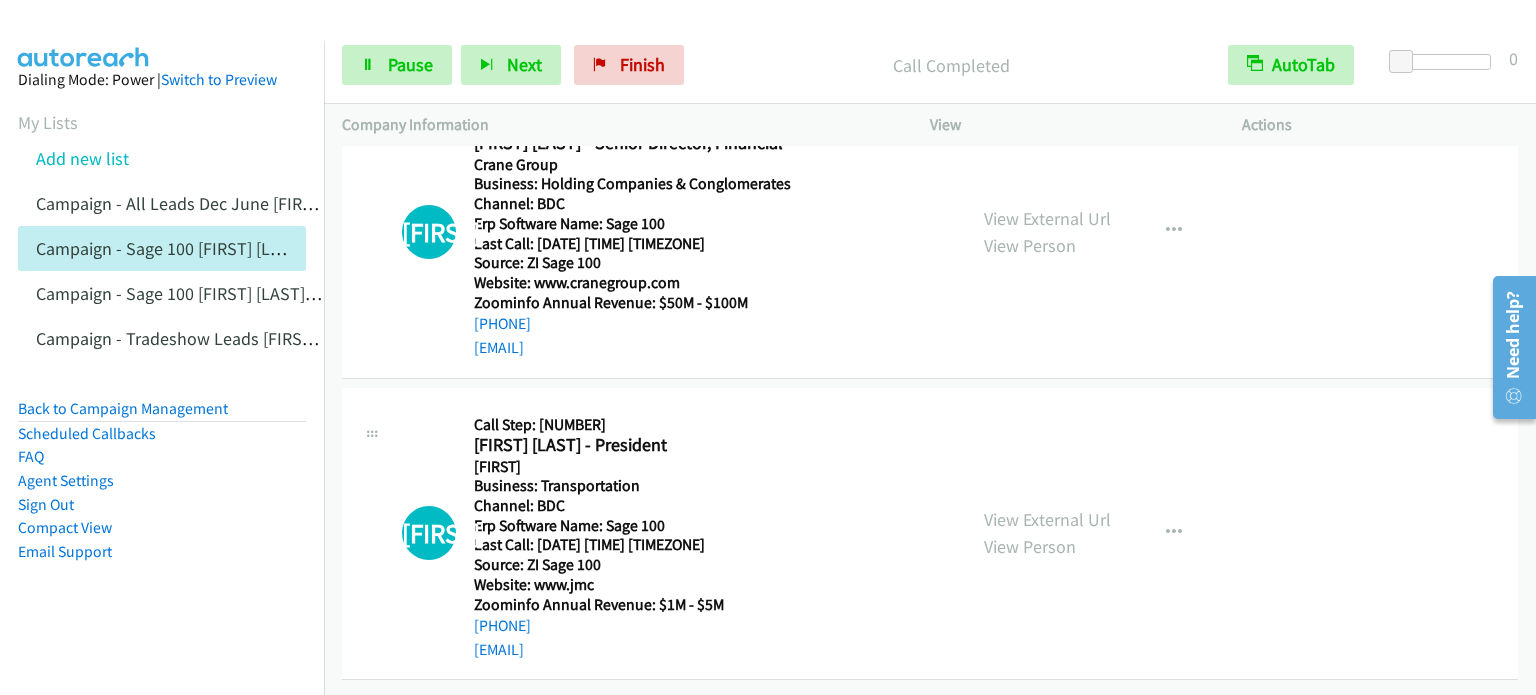 scroll, scrollTop: 6815, scrollLeft: 0, axis: vertical 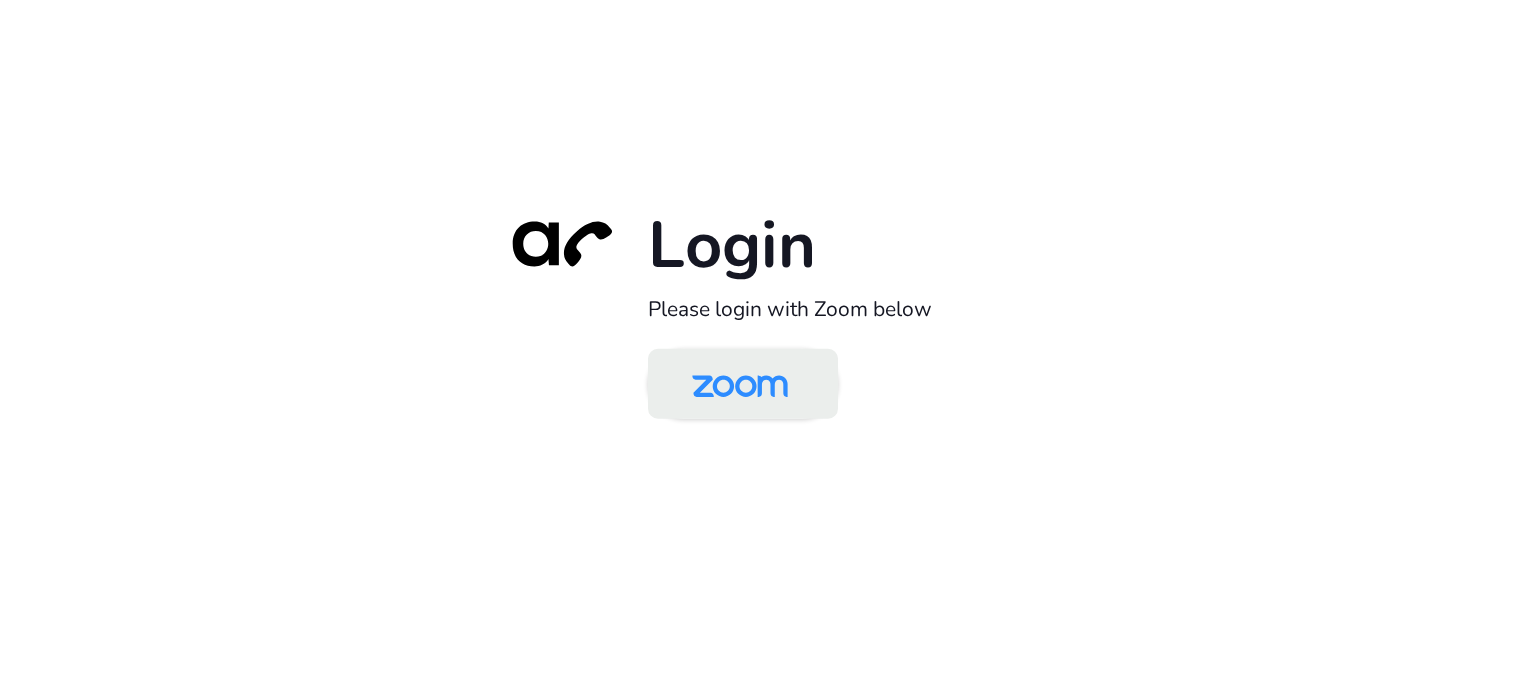 click at bounding box center [740, 385] 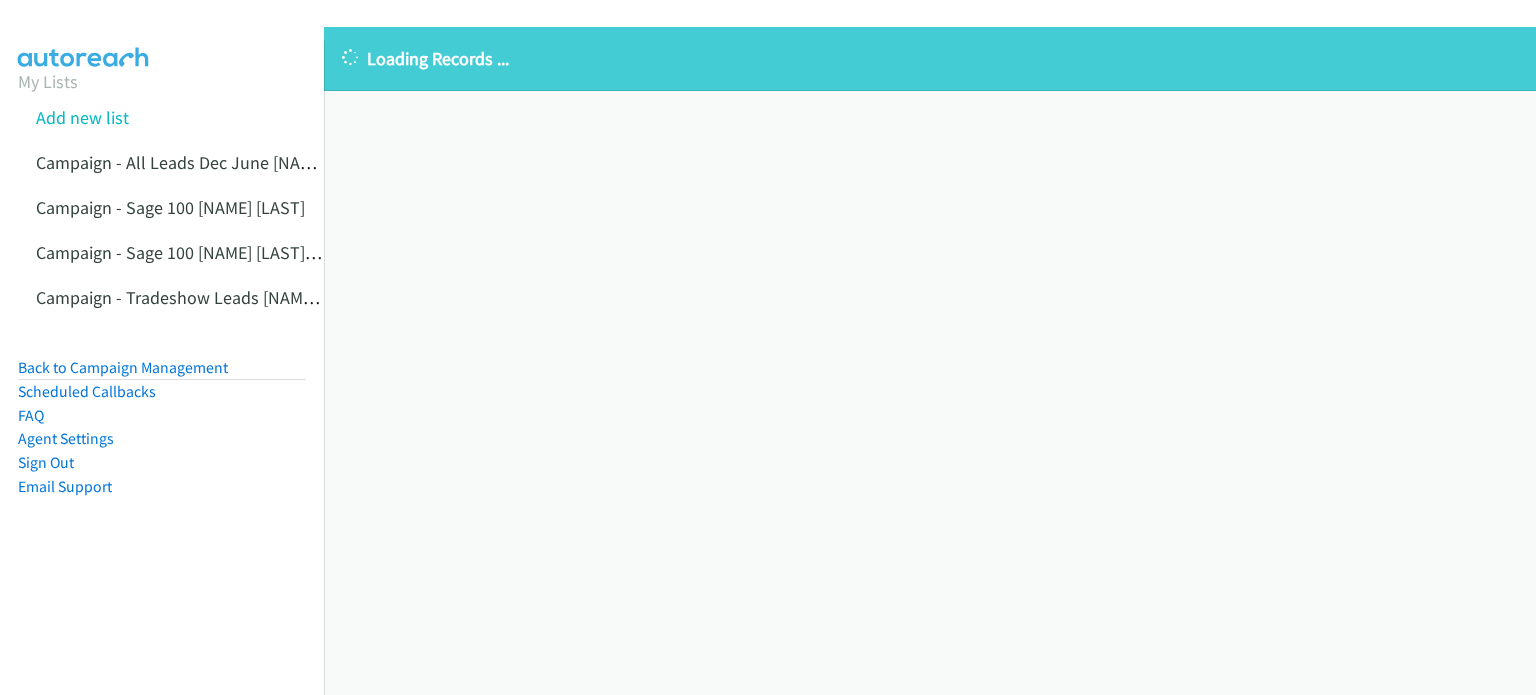 scroll, scrollTop: 0, scrollLeft: 0, axis: both 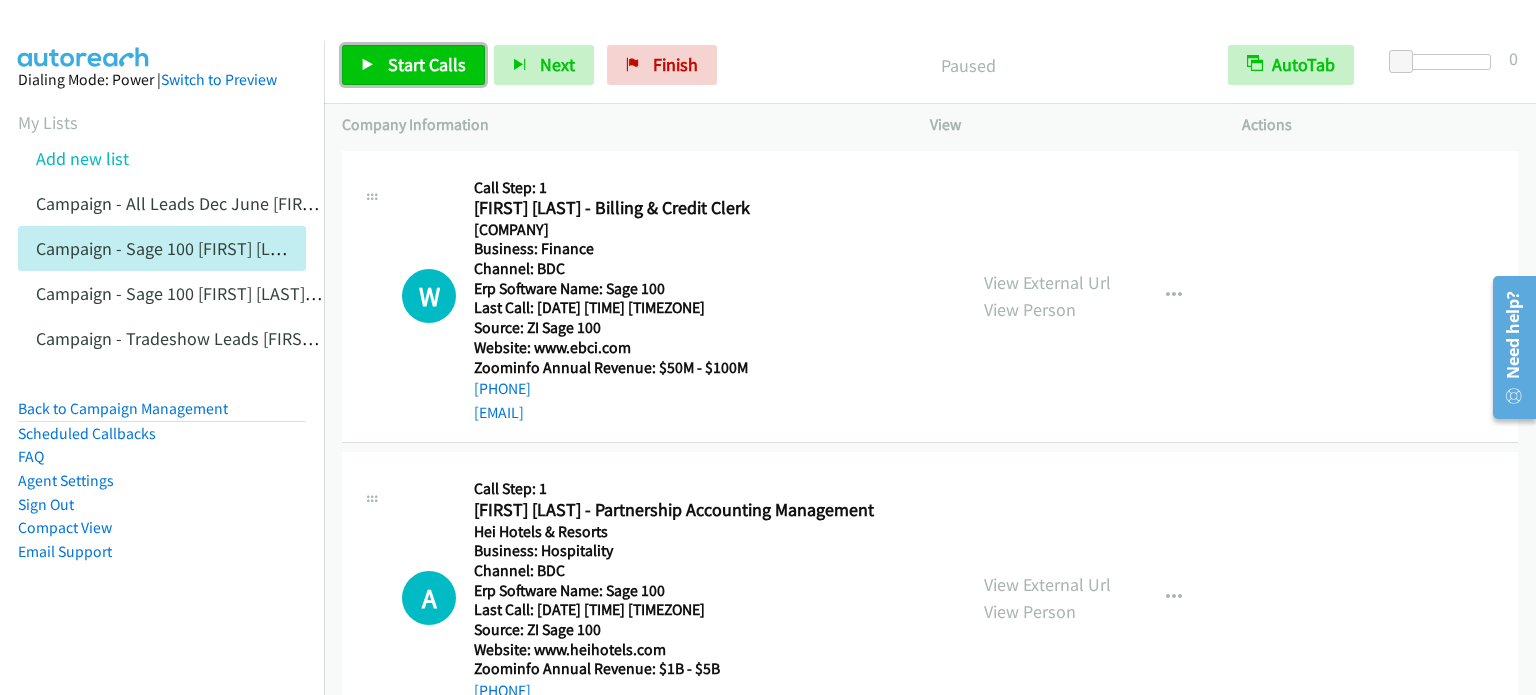 click on "Start Calls" at bounding box center (427, 64) 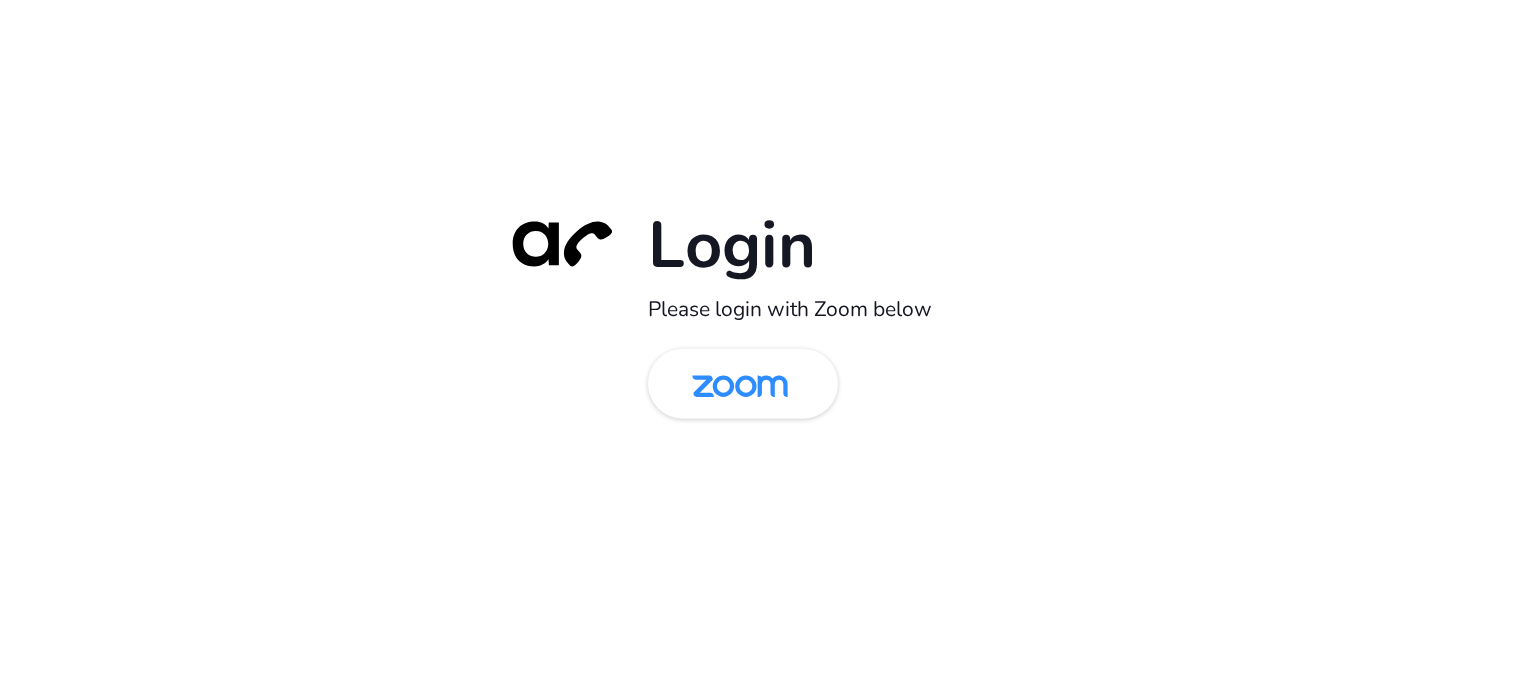scroll, scrollTop: 0, scrollLeft: 0, axis: both 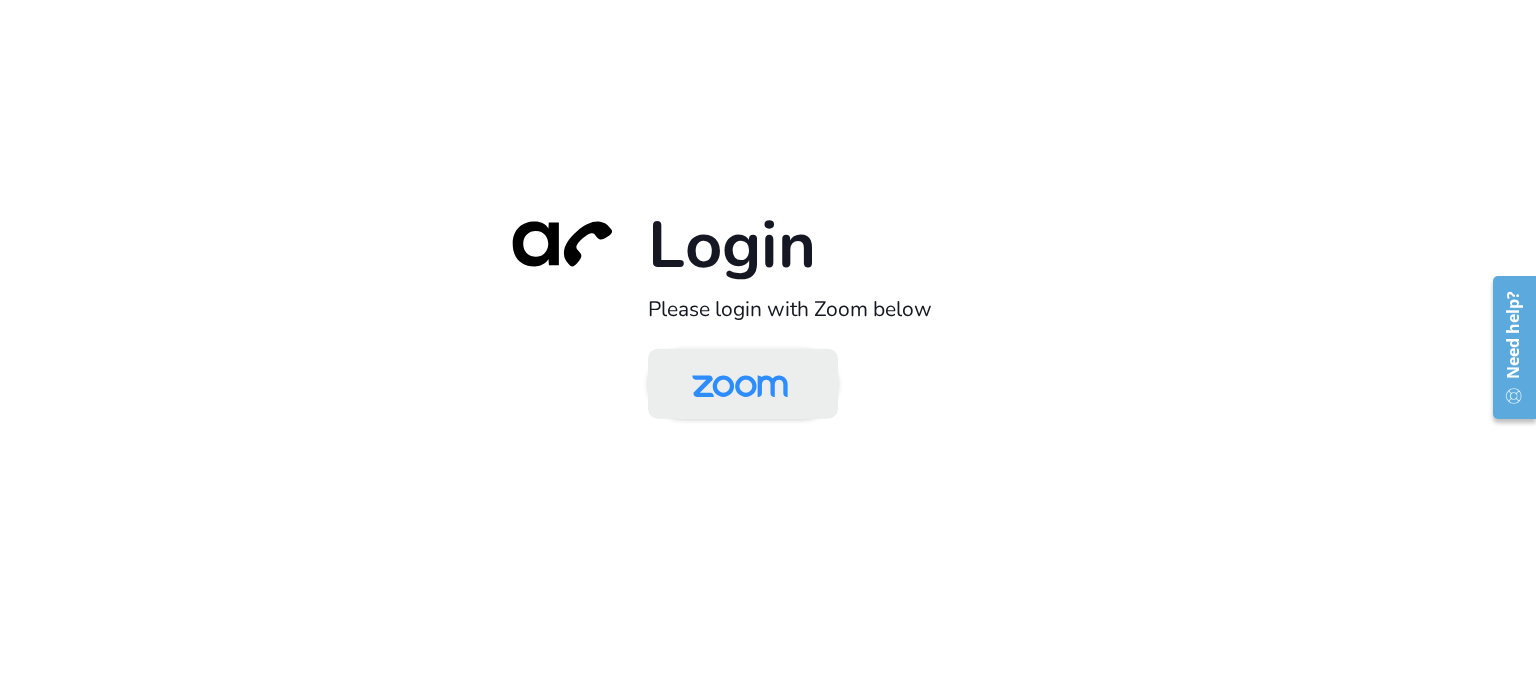 click at bounding box center [740, 385] 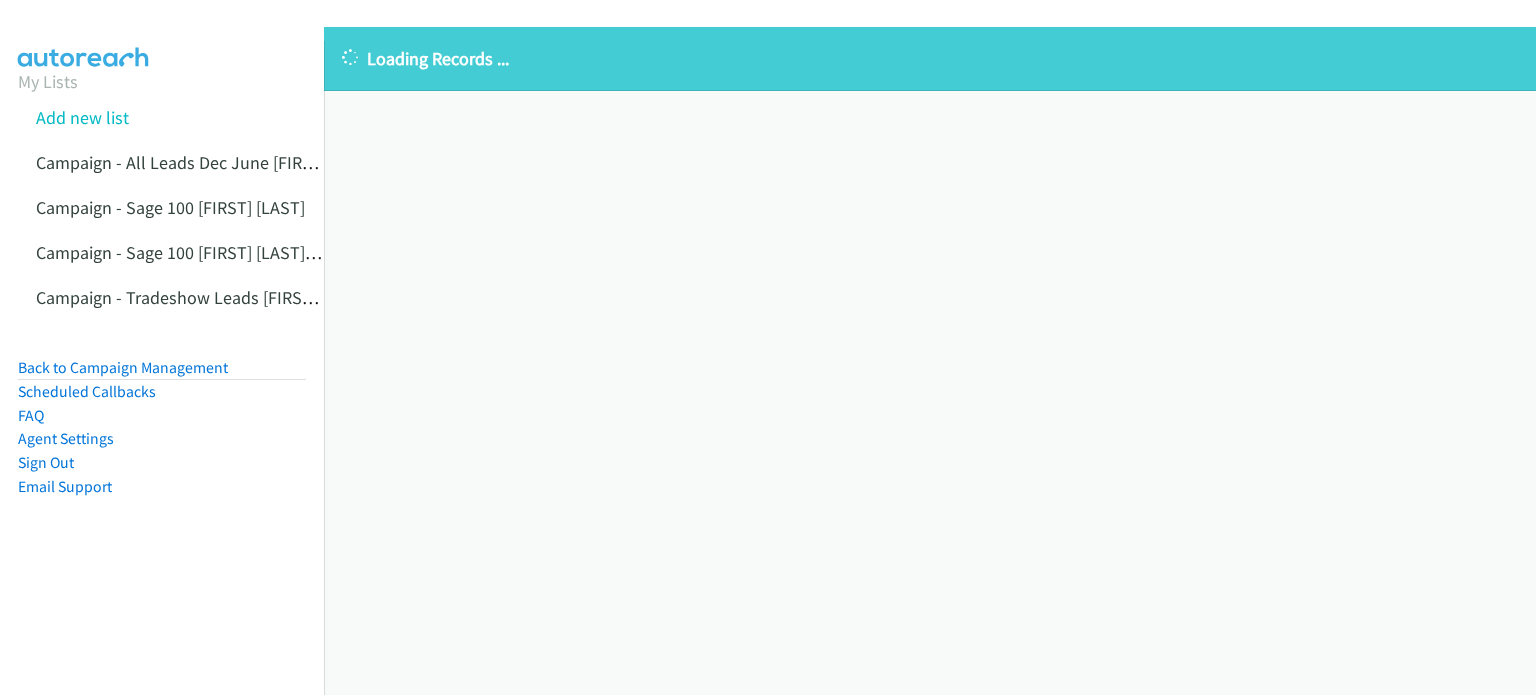 scroll, scrollTop: 0, scrollLeft: 0, axis: both 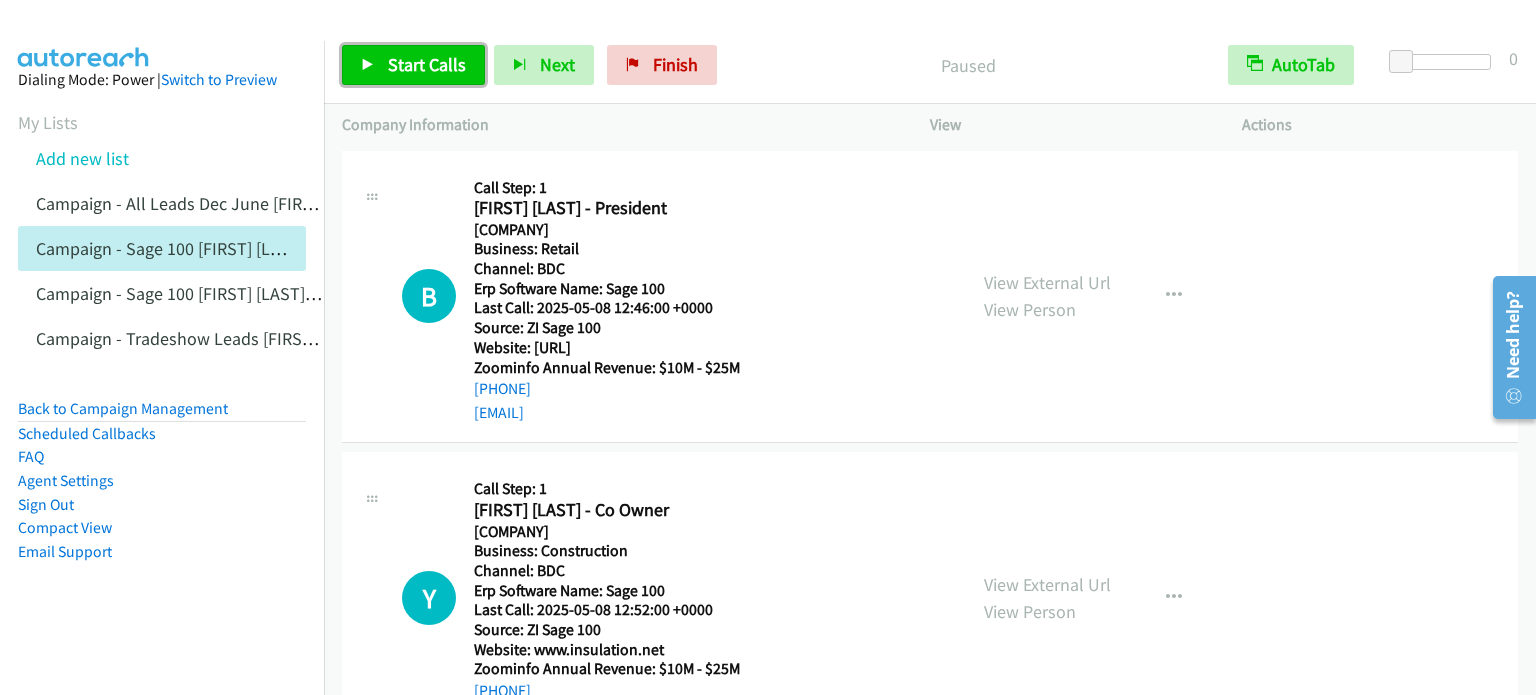 click on "Start Calls" at bounding box center (427, 64) 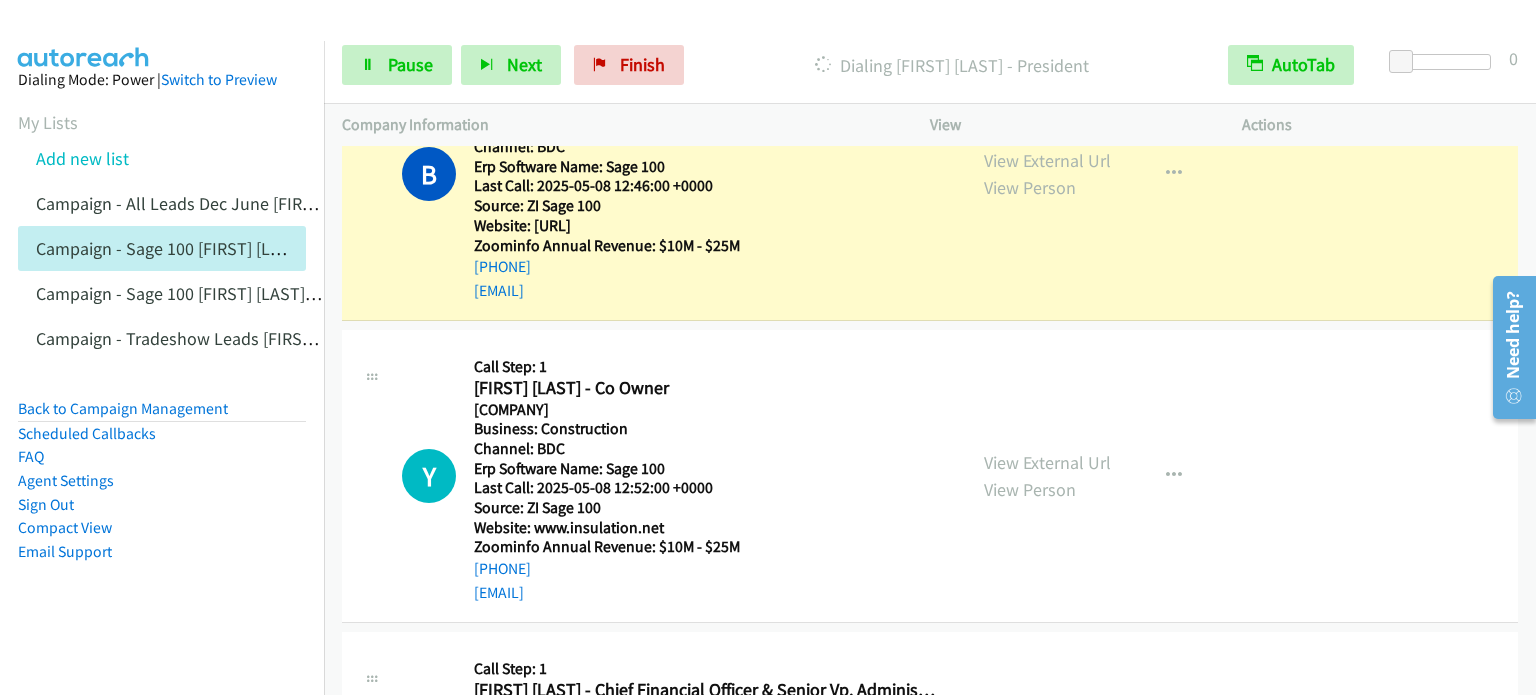 scroll, scrollTop: 0, scrollLeft: 0, axis: both 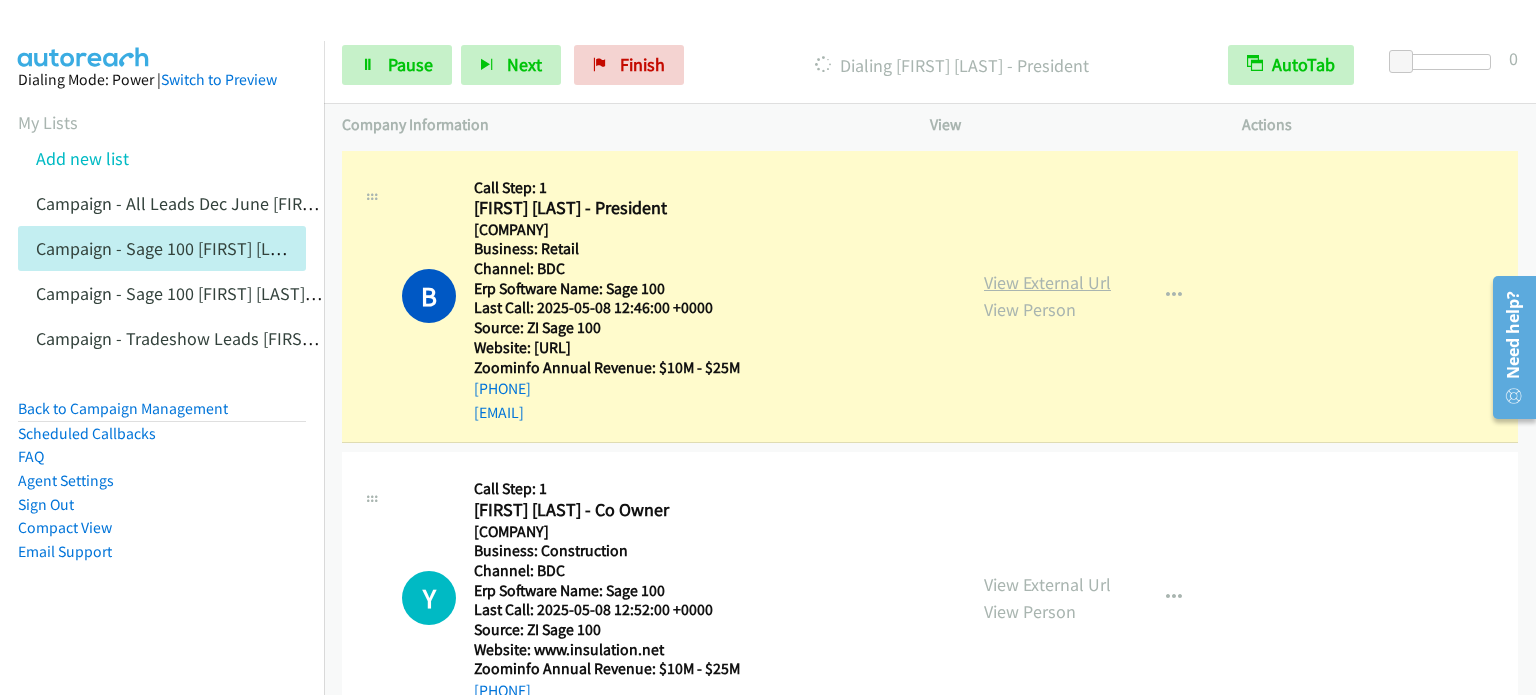 click on "View External Url" at bounding box center [1047, 282] 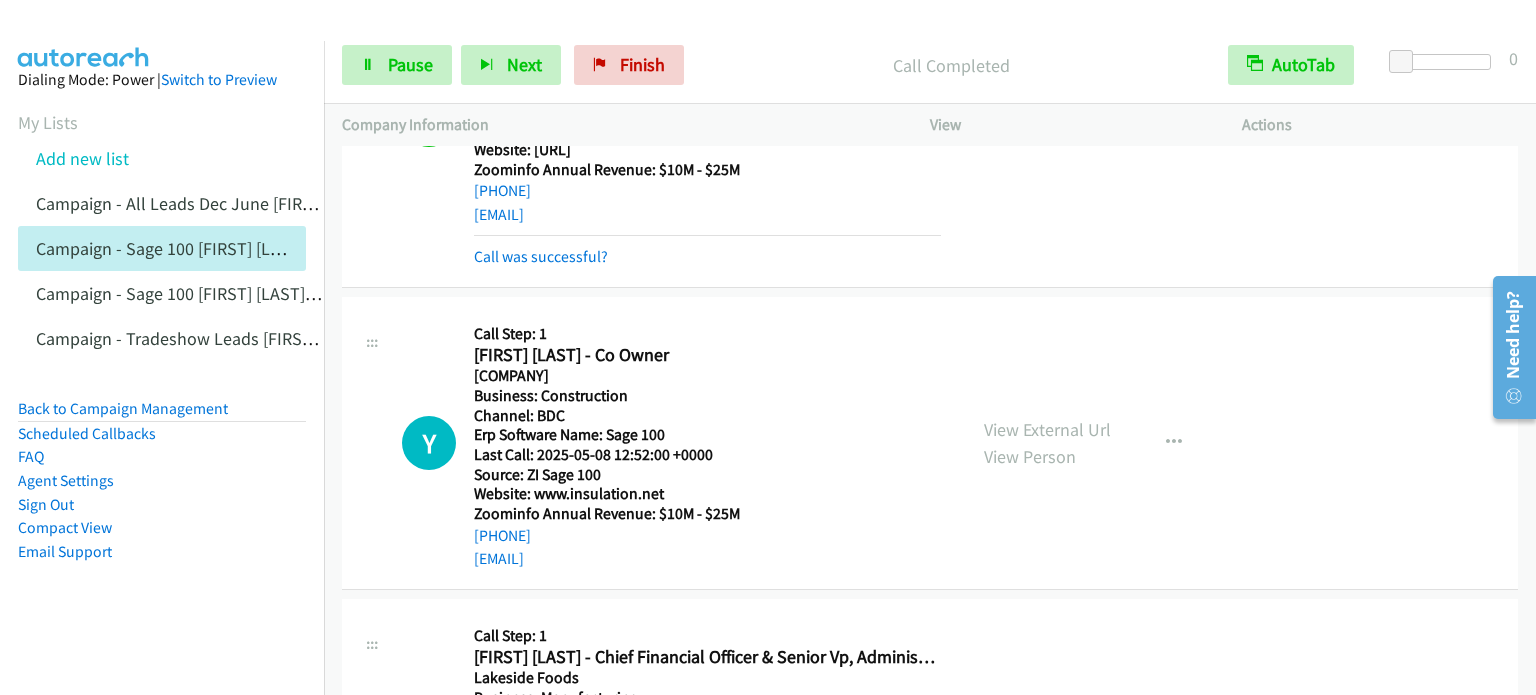scroll, scrollTop: 200, scrollLeft: 0, axis: vertical 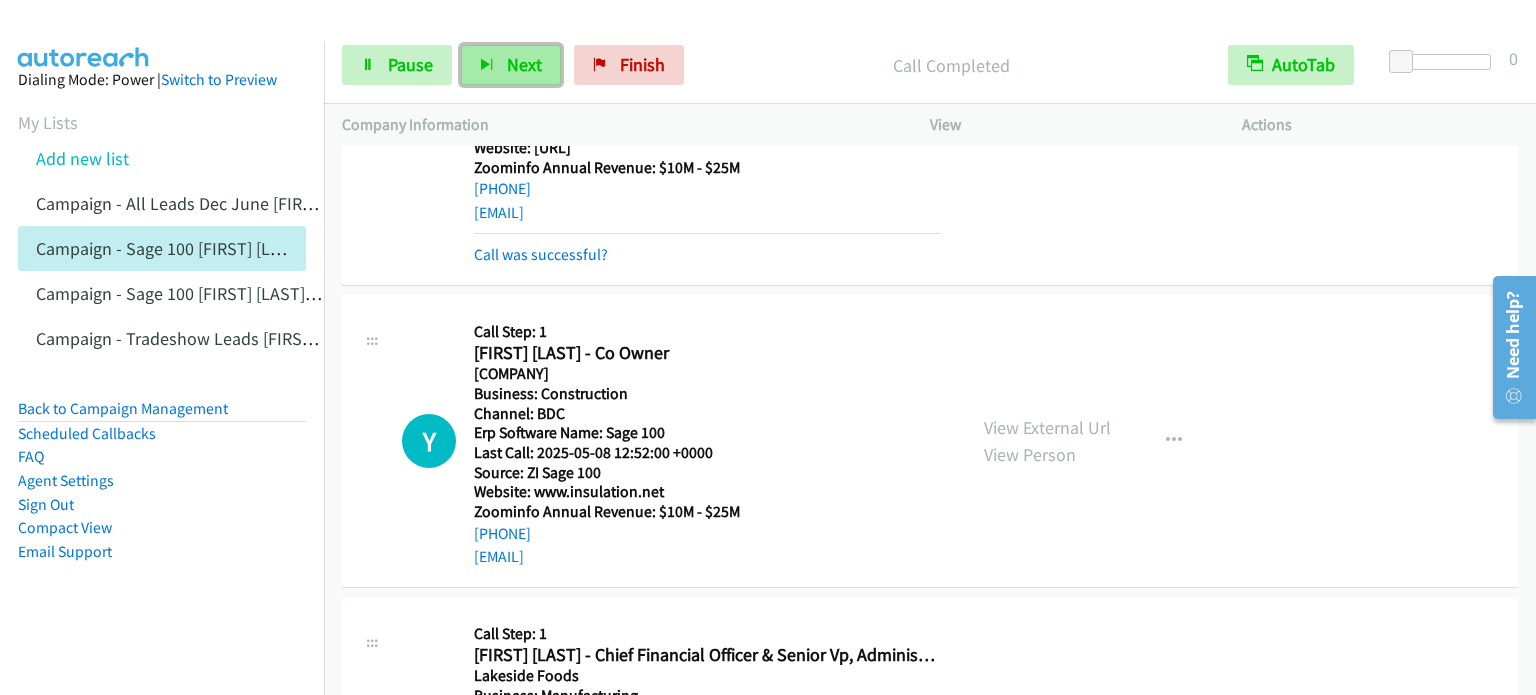 click on "Next" at bounding box center [524, 64] 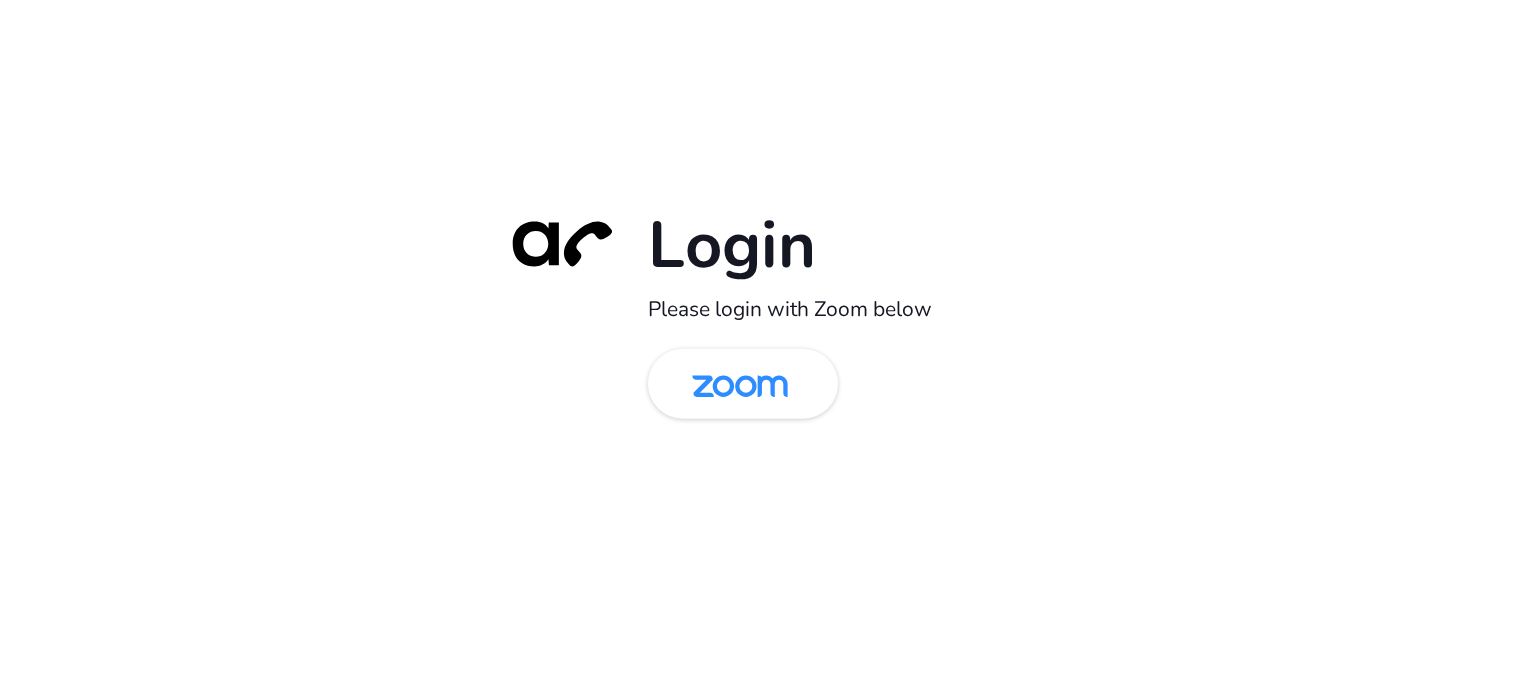 scroll, scrollTop: 0, scrollLeft: 0, axis: both 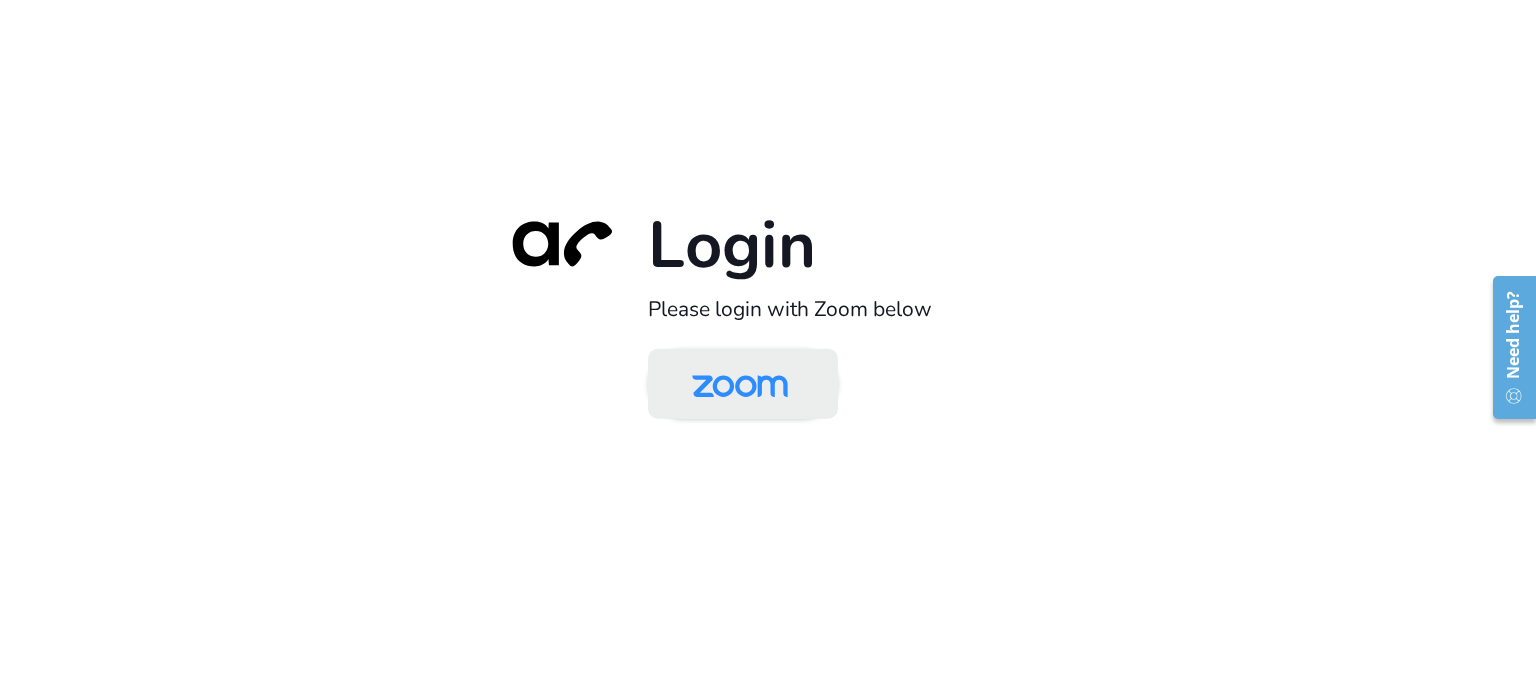click at bounding box center [740, 385] 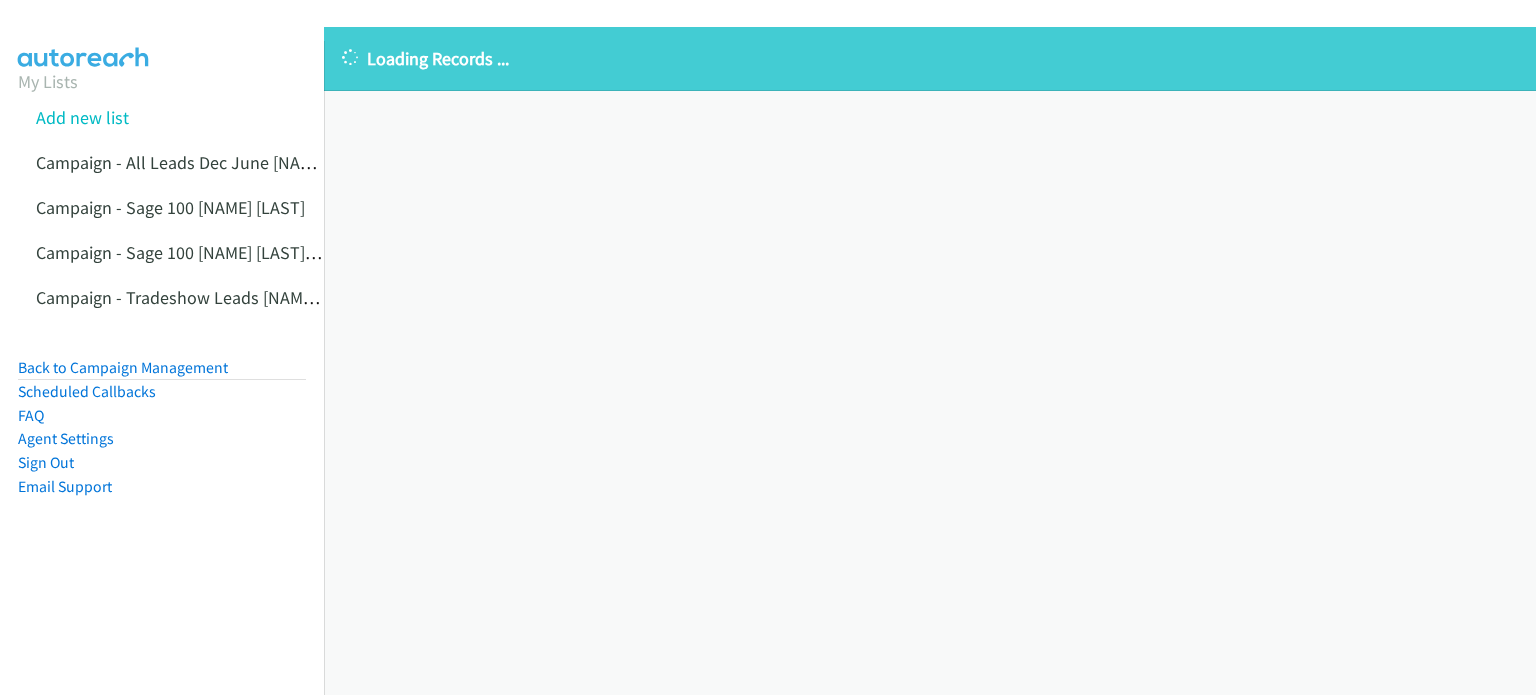 scroll, scrollTop: 0, scrollLeft: 0, axis: both 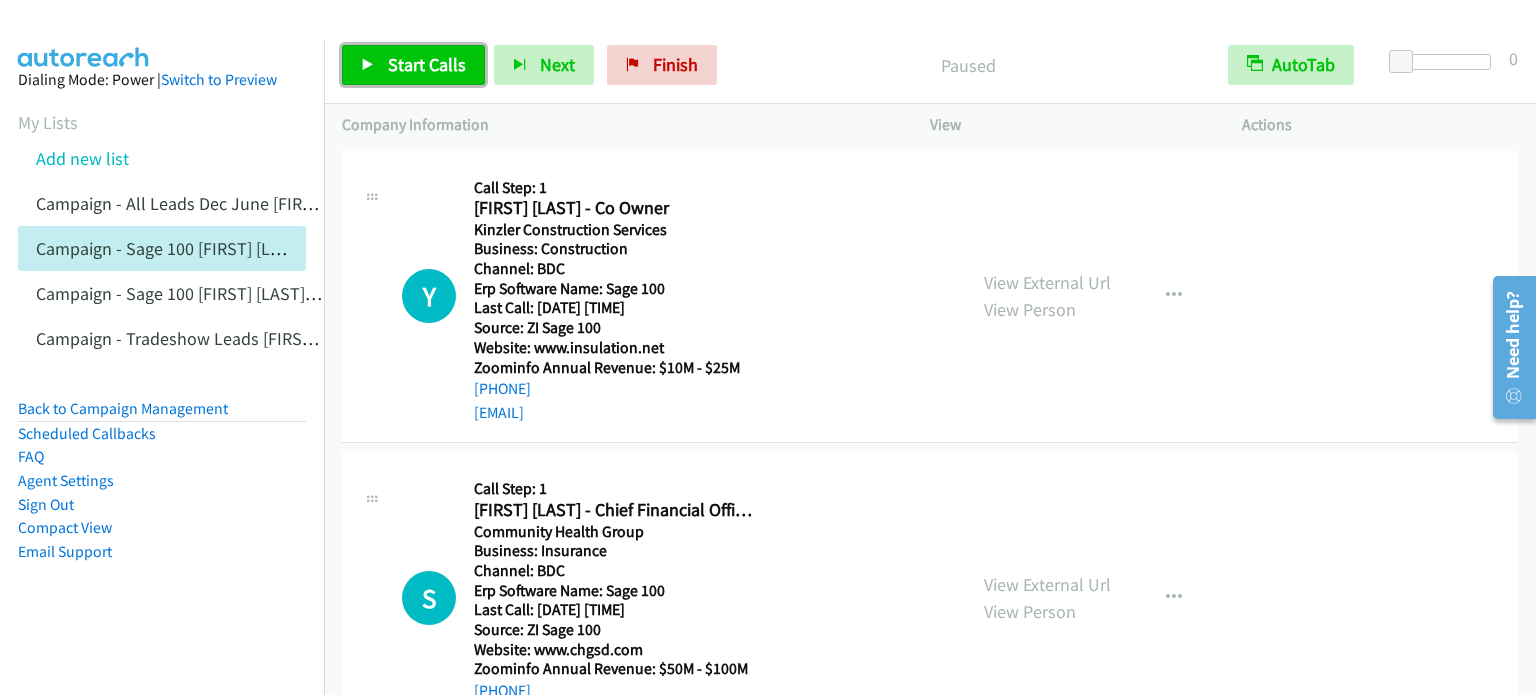 click on "Start Calls" at bounding box center (427, 64) 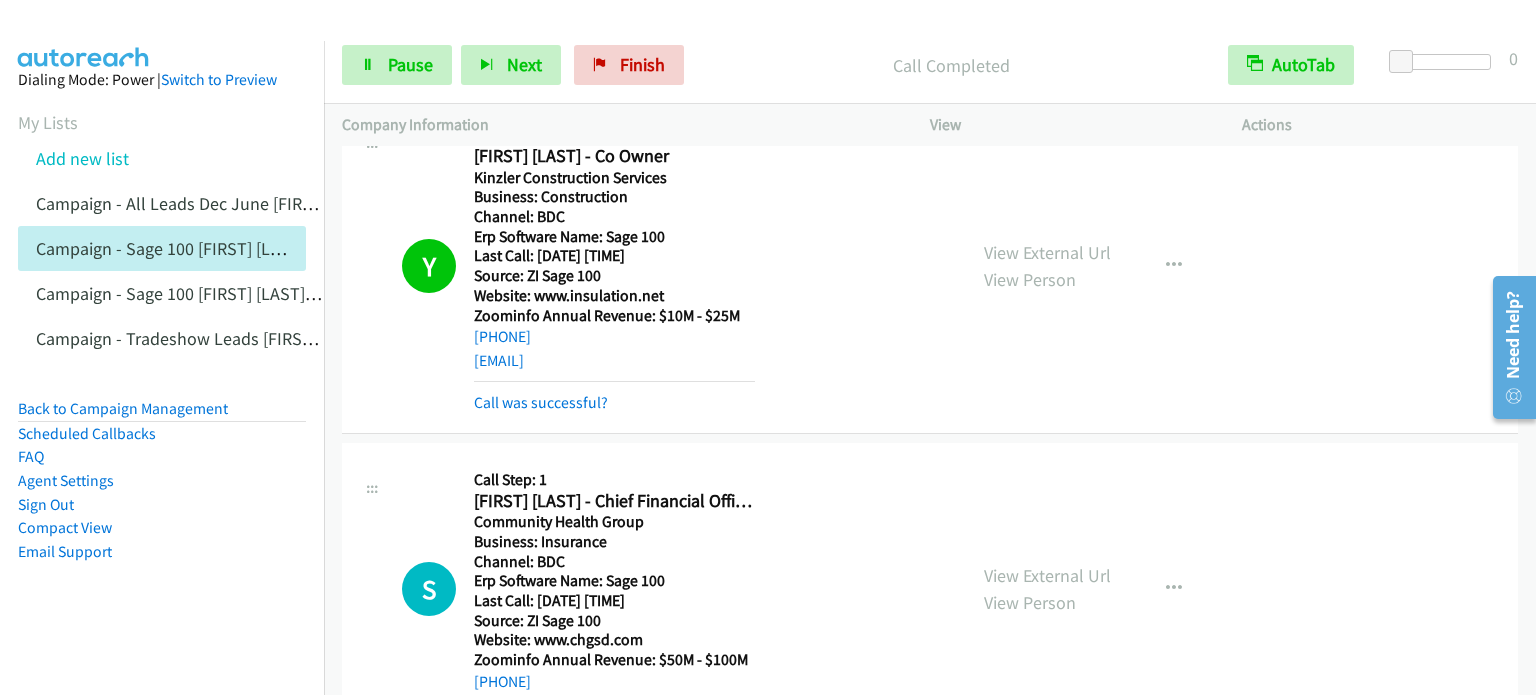 scroll, scrollTop: 0, scrollLeft: 0, axis: both 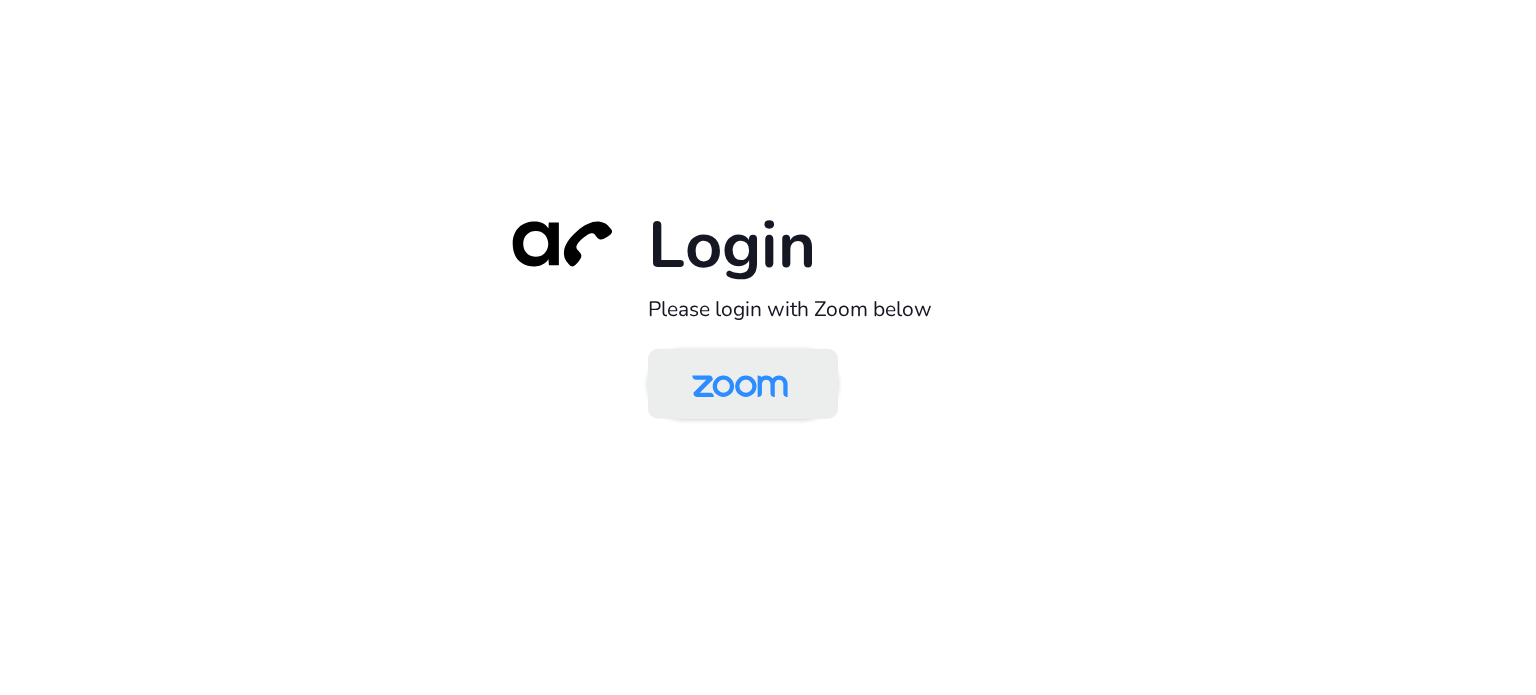 click at bounding box center (740, 385) 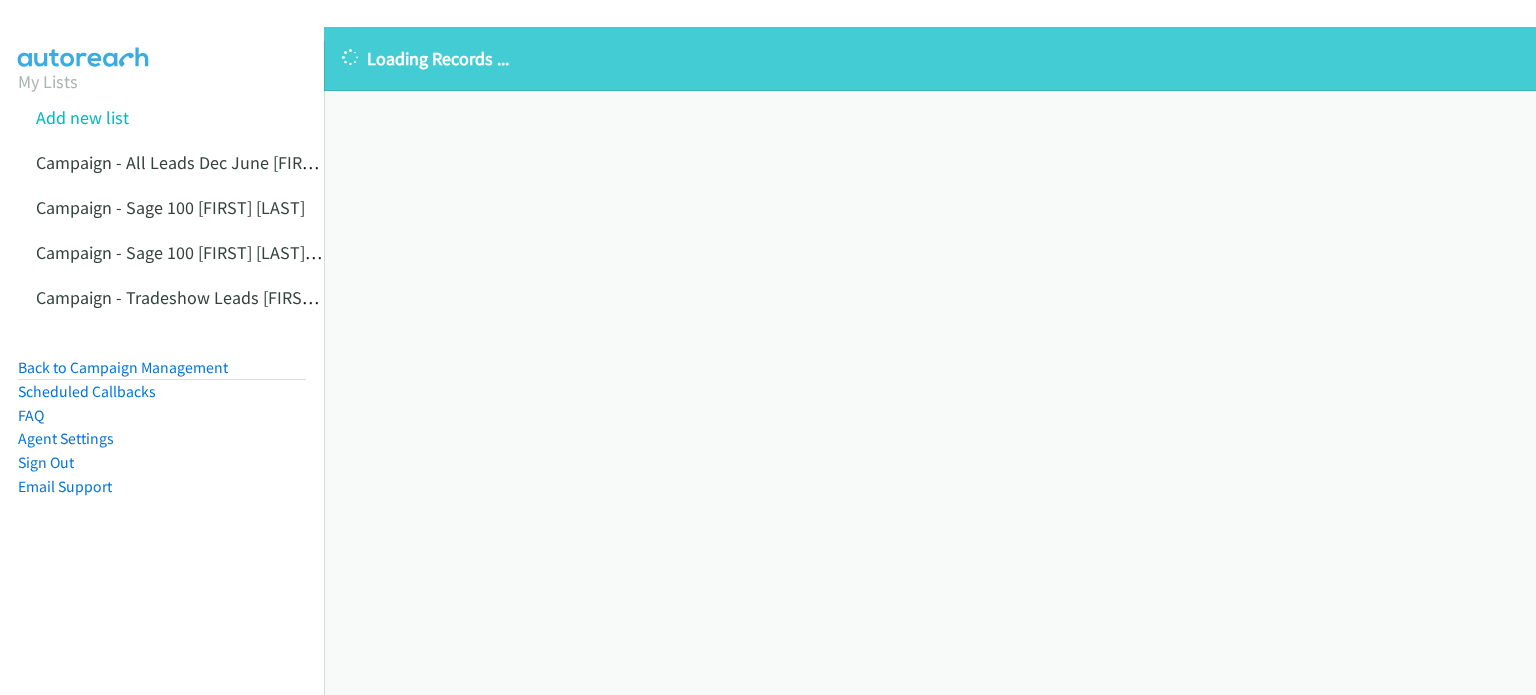 scroll, scrollTop: 0, scrollLeft: 0, axis: both 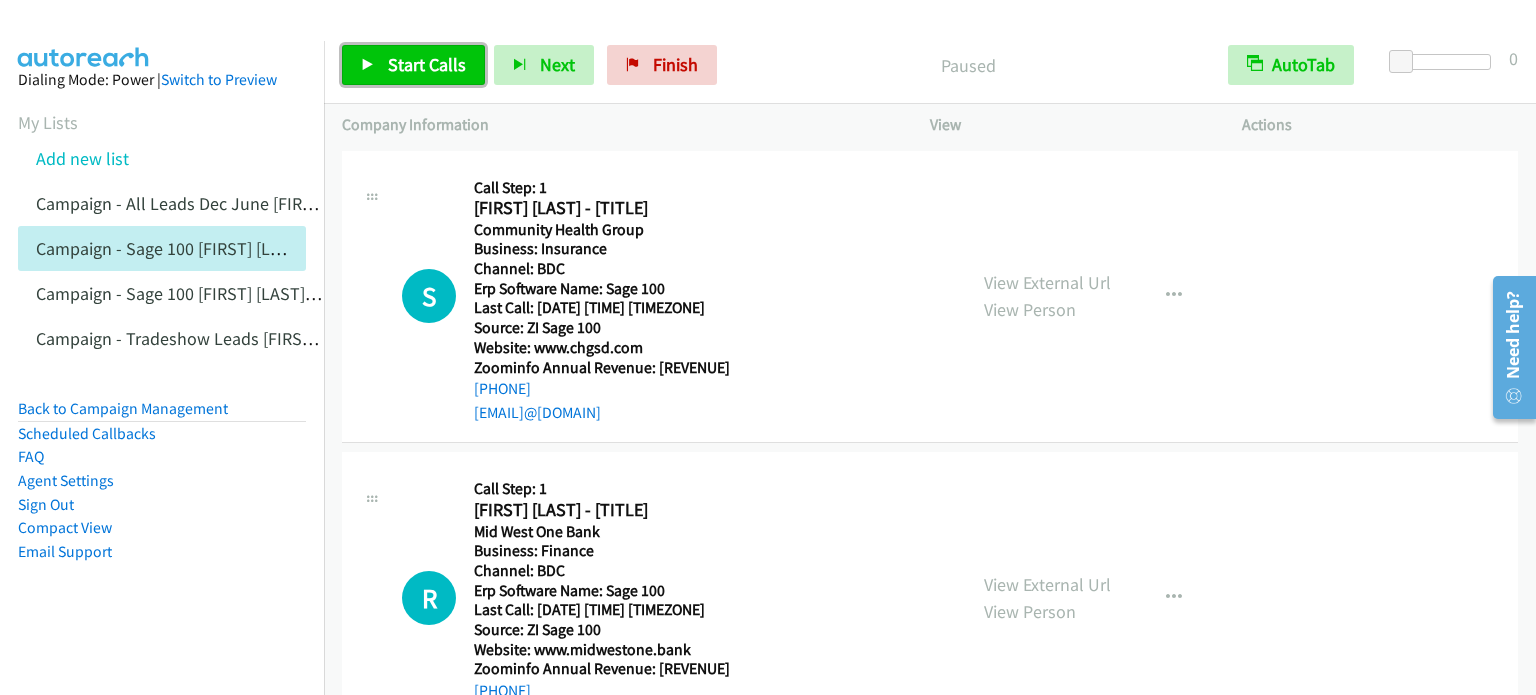 click on "Start Calls" at bounding box center [427, 64] 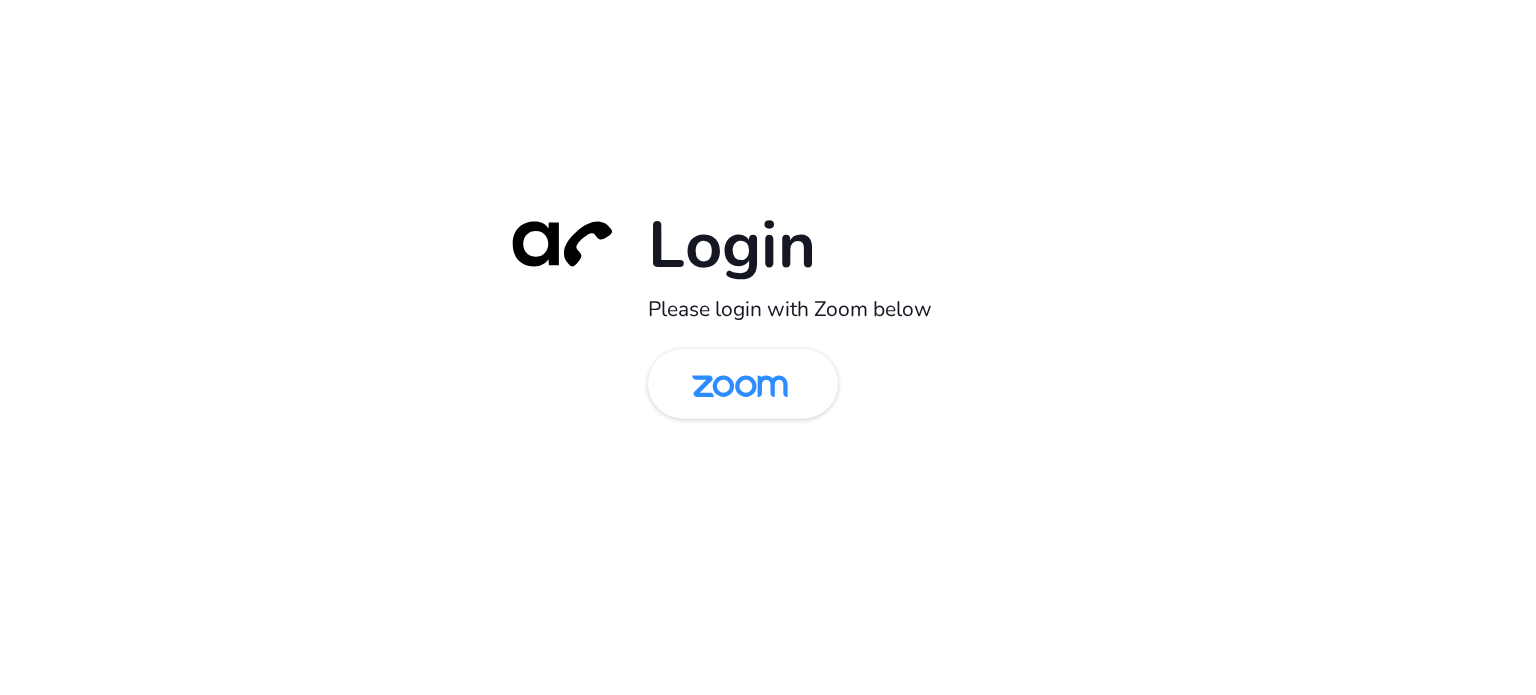 scroll, scrollTop: 0, scrollLeft: 0, axis: both 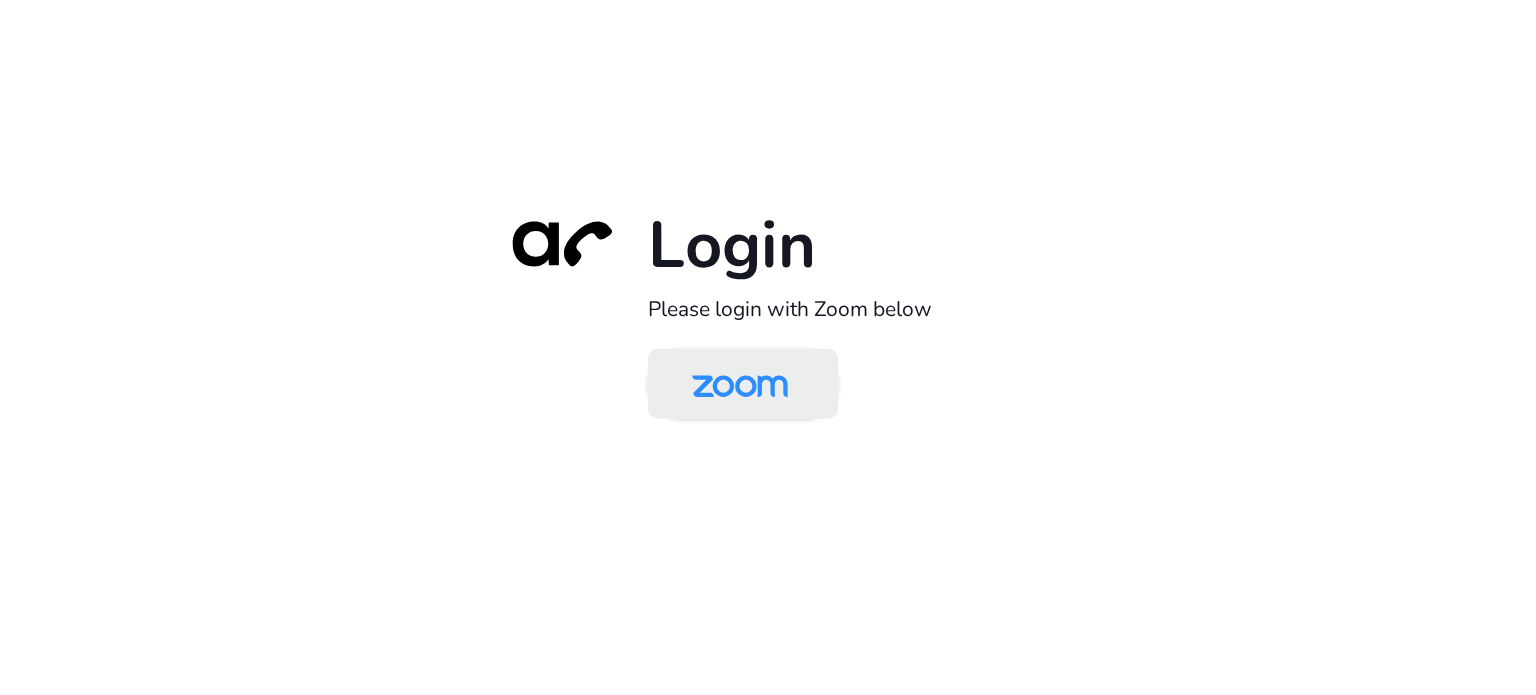 click at bounding box center [740, 385] 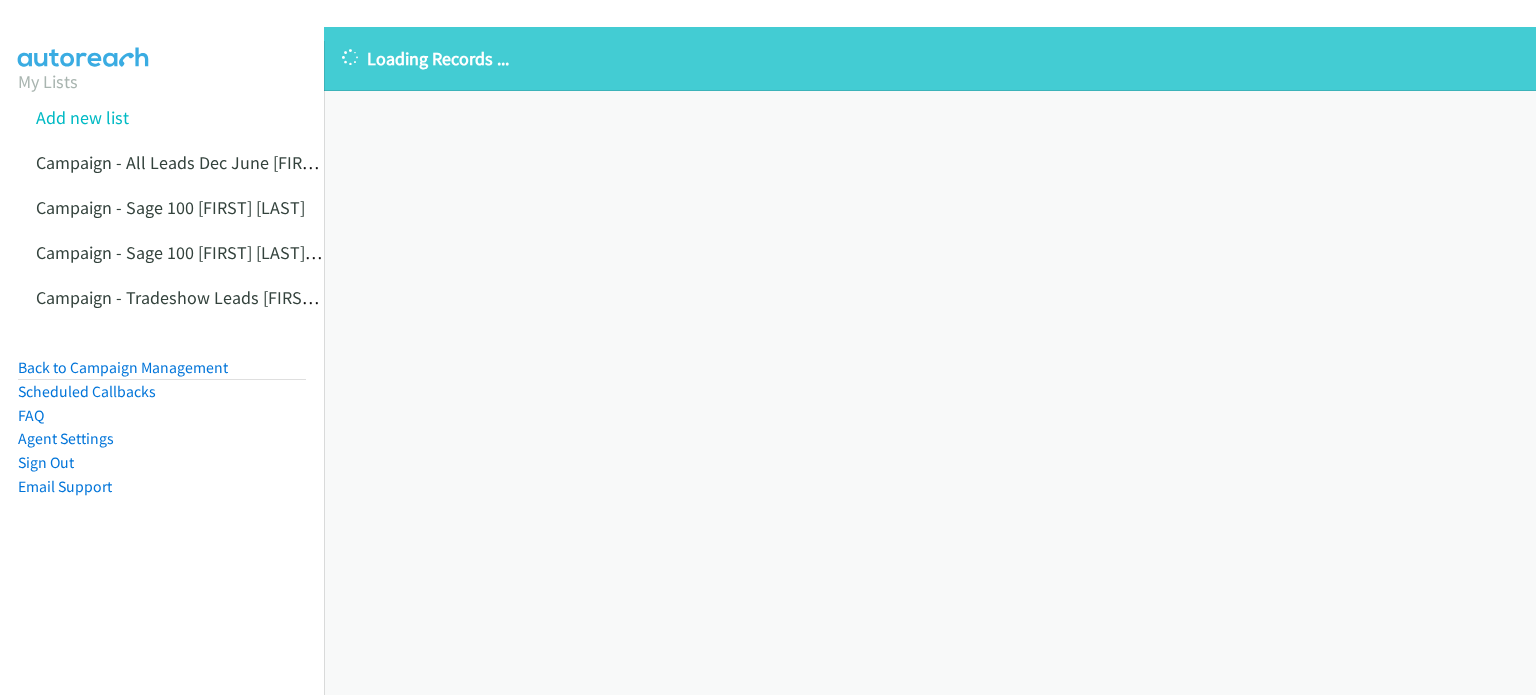 scroll, scrollTop: 0, scrollLeft: 0, axis: both 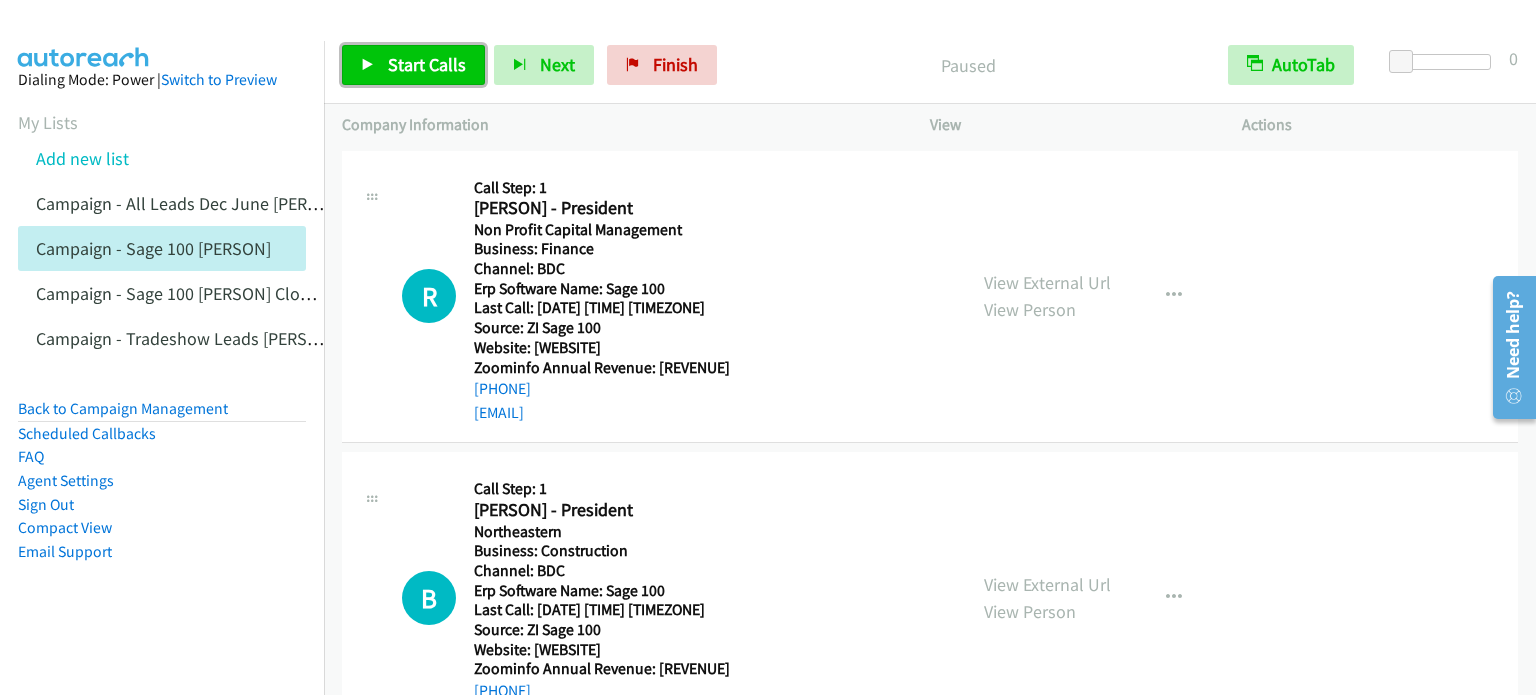 click on "Start Calls" at bounding box center [427, 64] 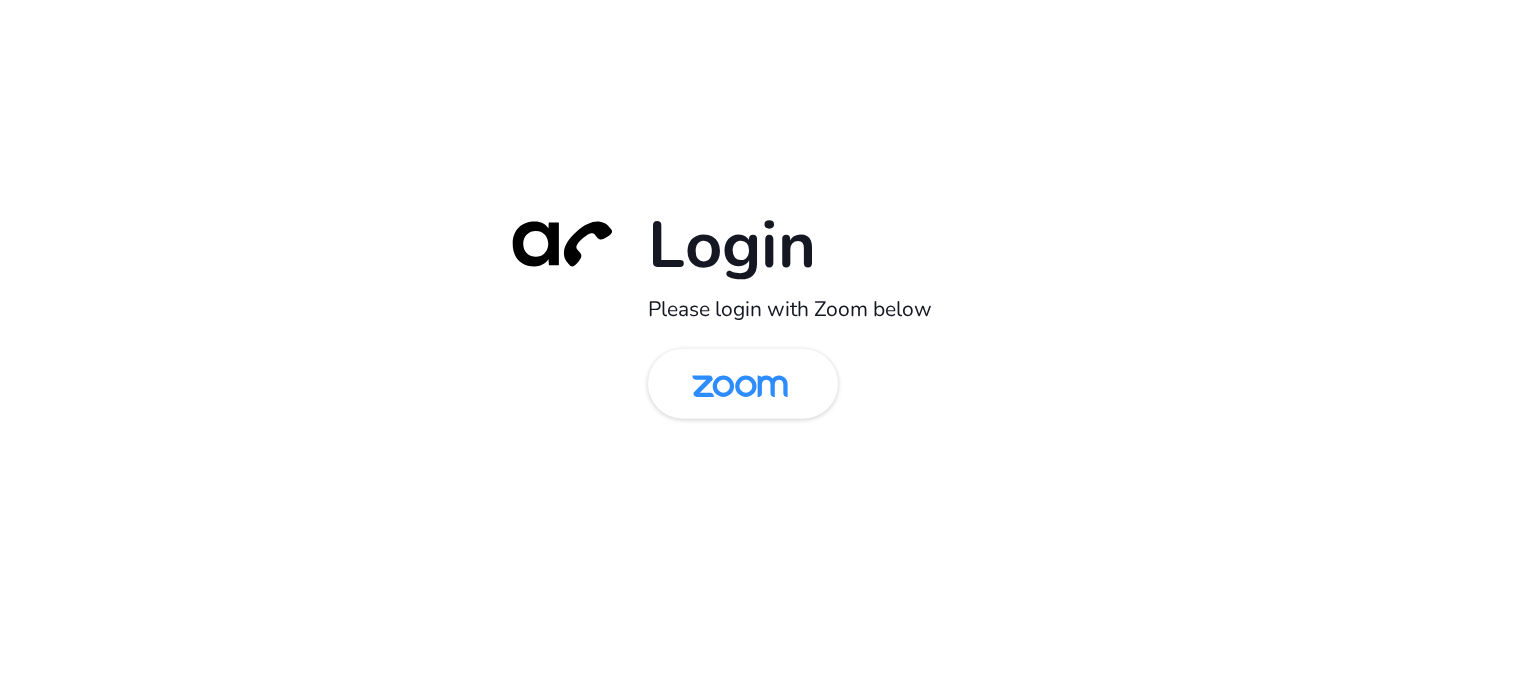 scroll, scrollTop: 0, scrollLeft: 0, axis: both 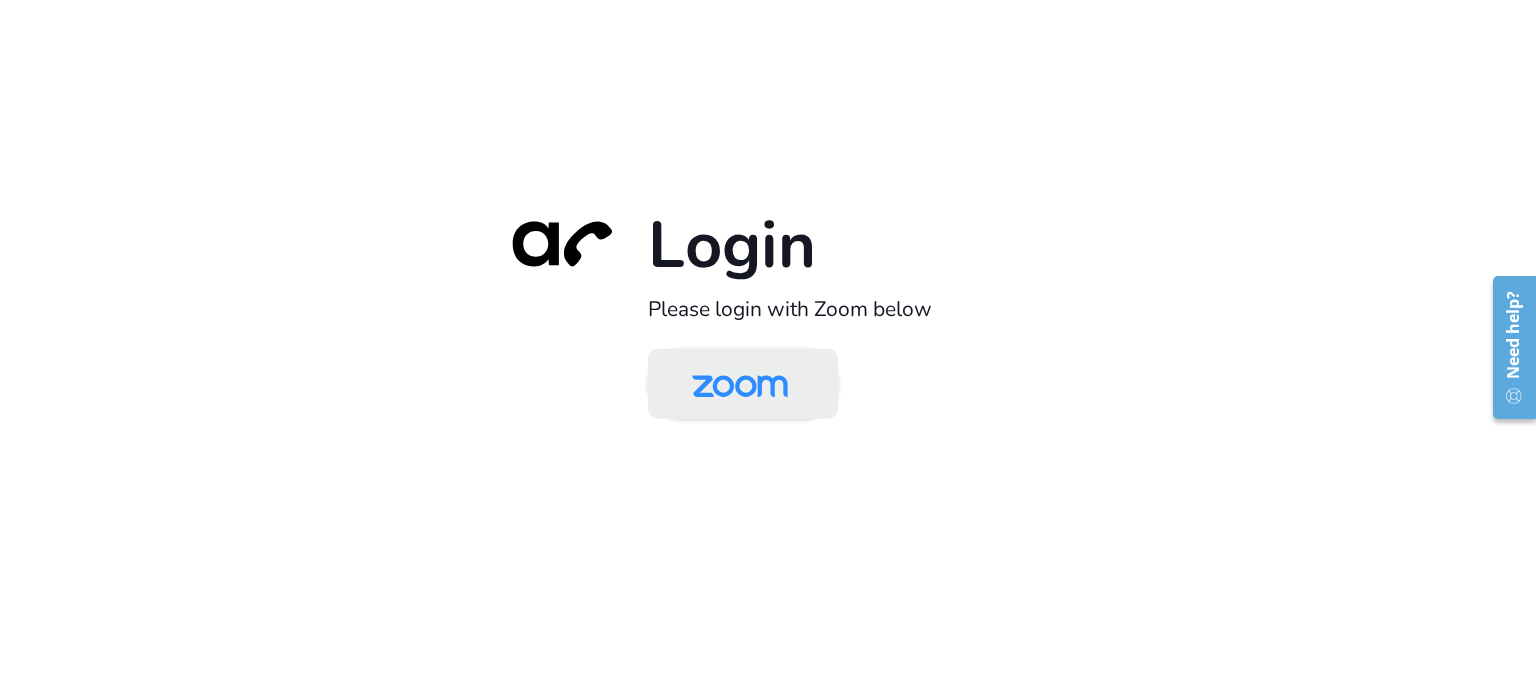 click at bounding box center [740, 385] 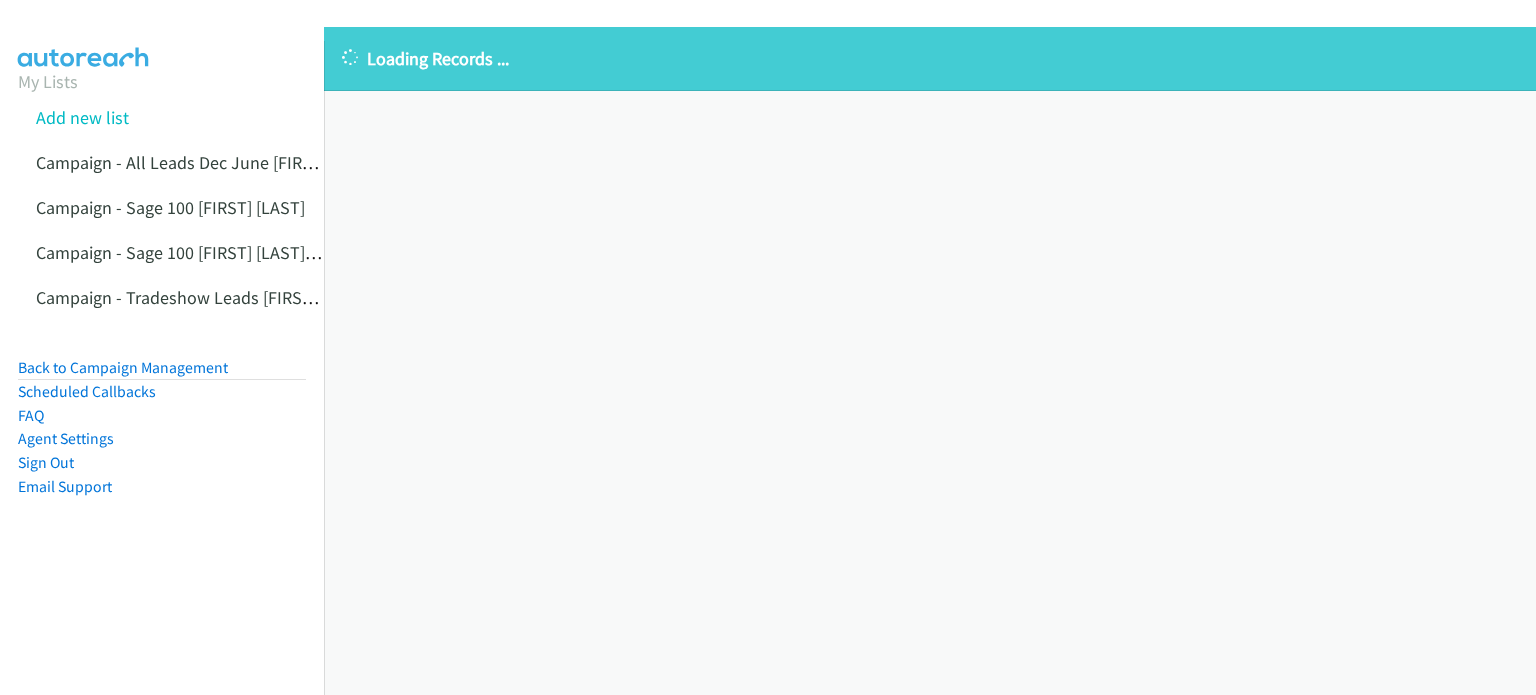 scroll, scrollTop: 0, scrollLeft: 0, axis: both 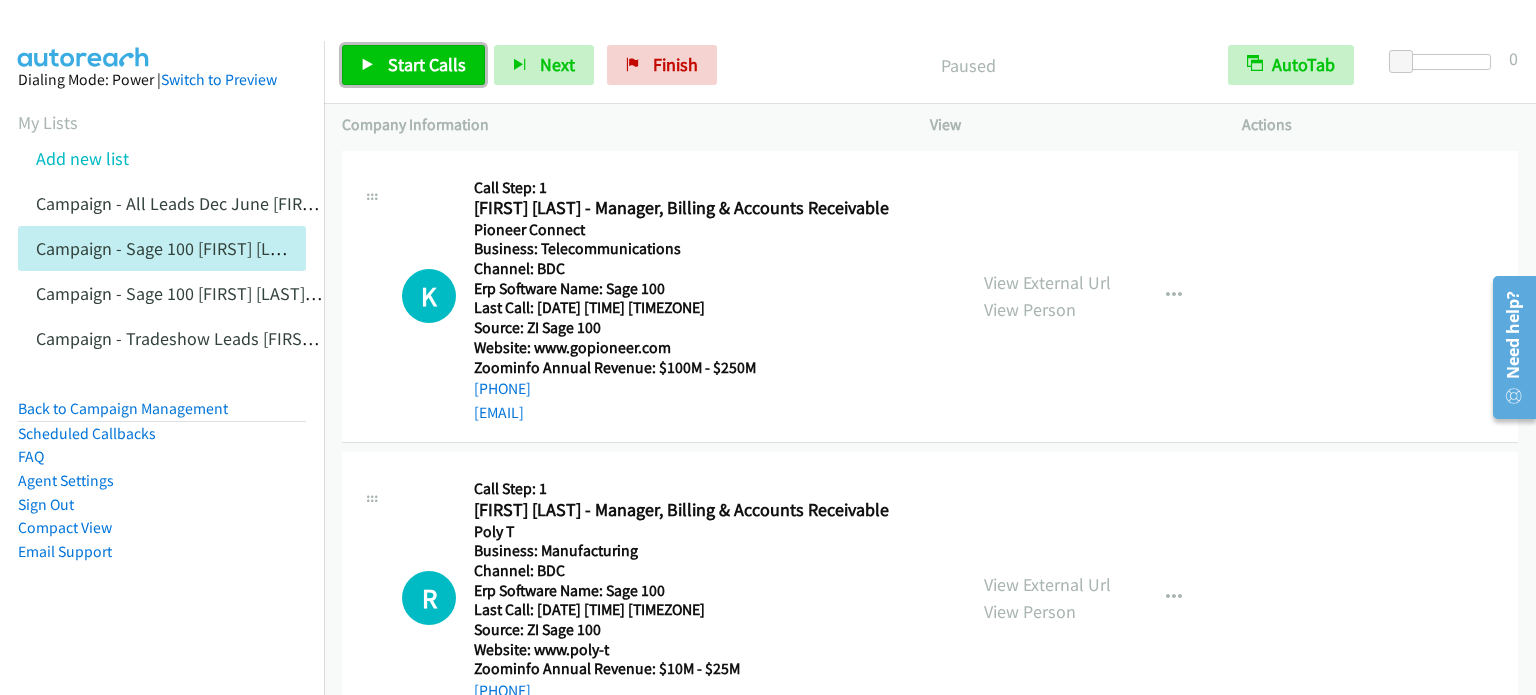 click on "Start Calls" at bounding box center [427, 64] 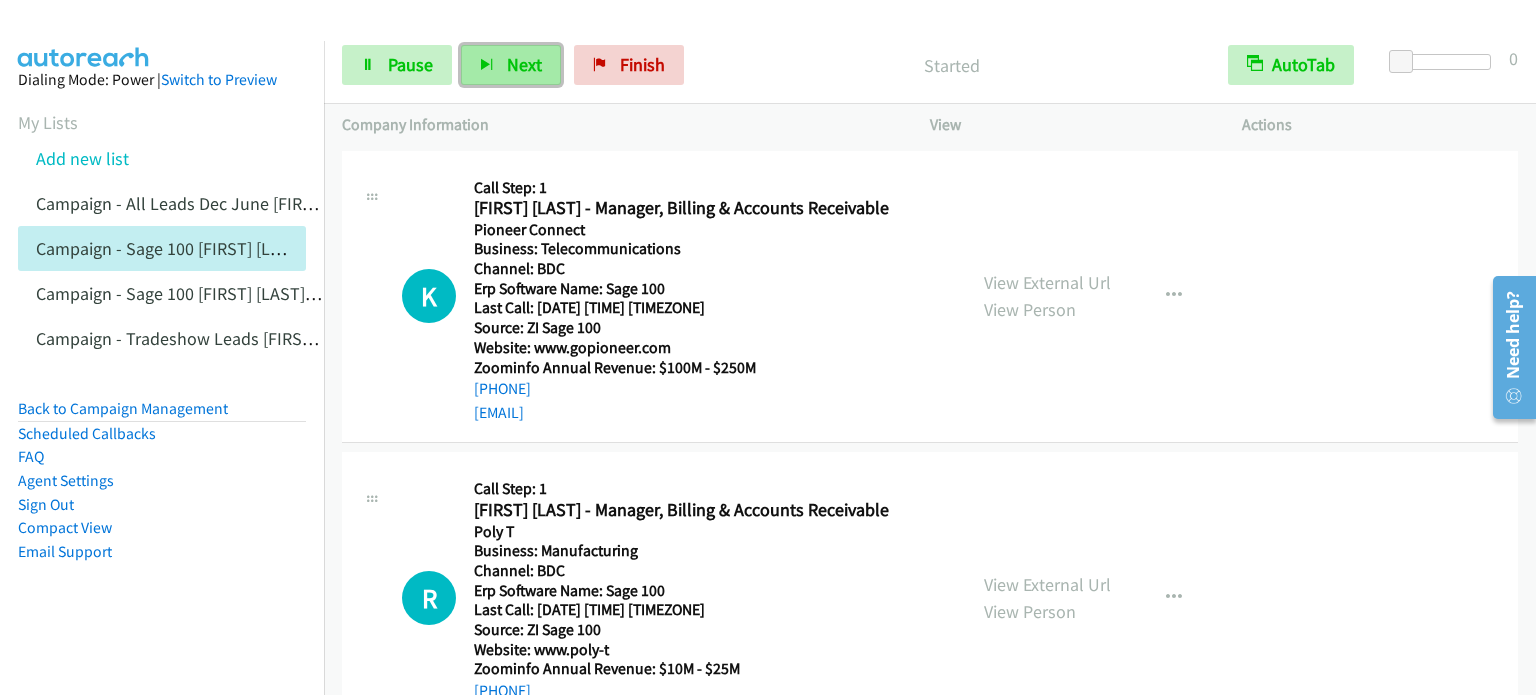 click on "Next" at bounding box center [511, 65] 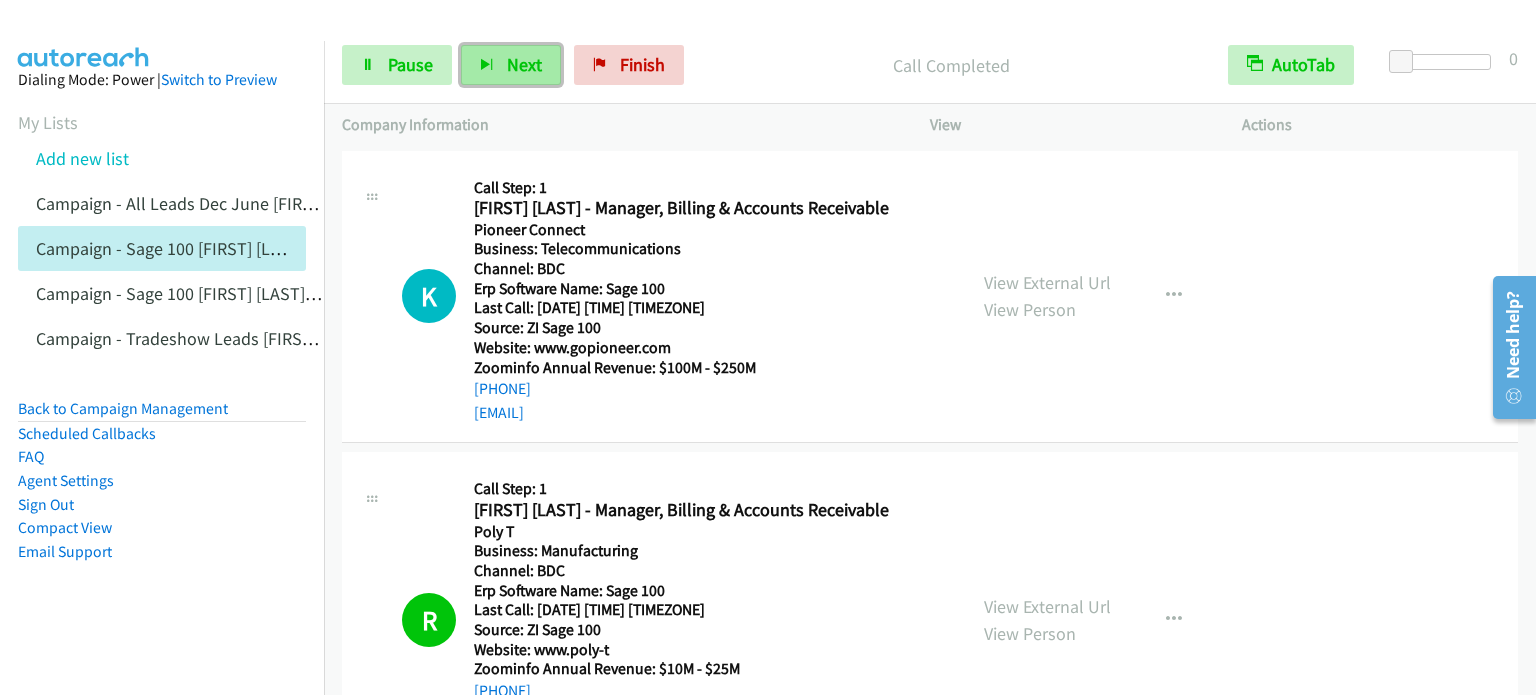click on "Next" at bounding box center [524, 64] 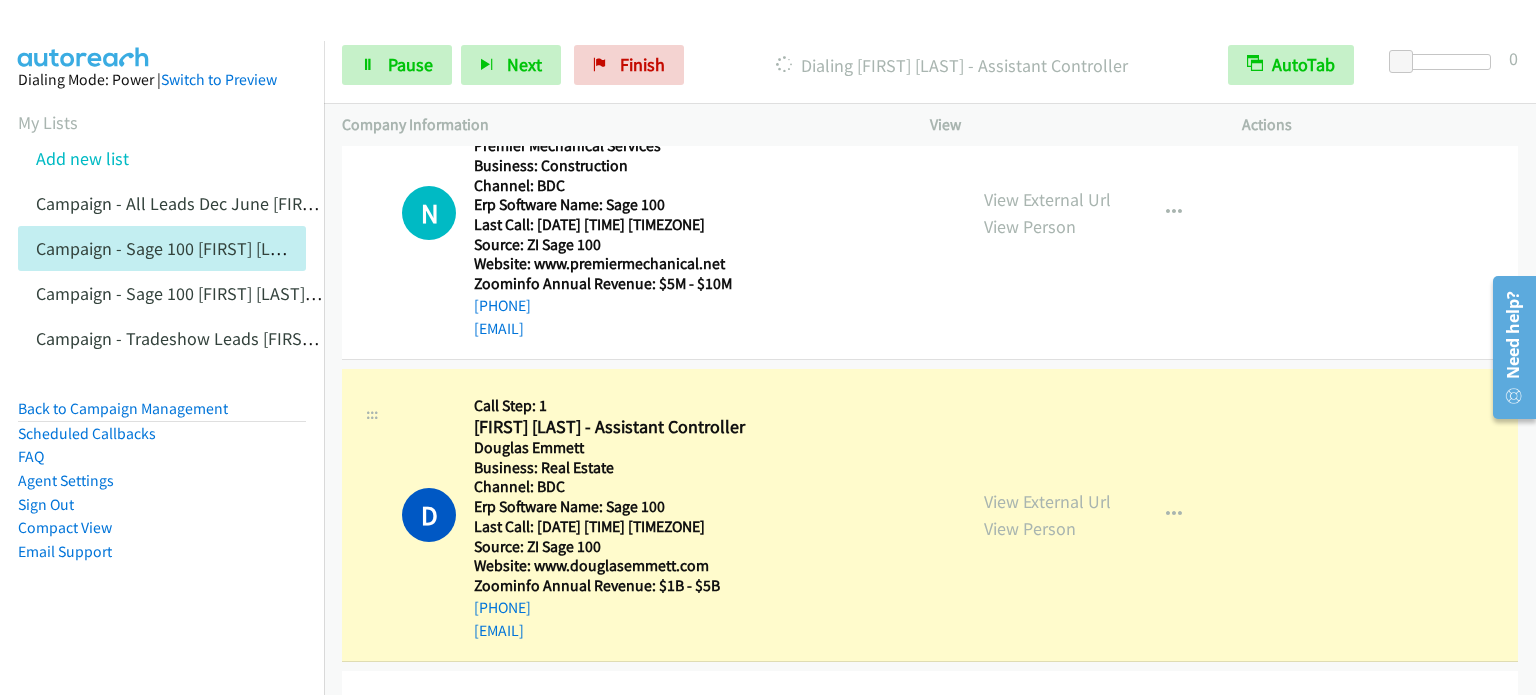 scroll, scrollTop: 1100, scrollLeft: 0, axis: vertical 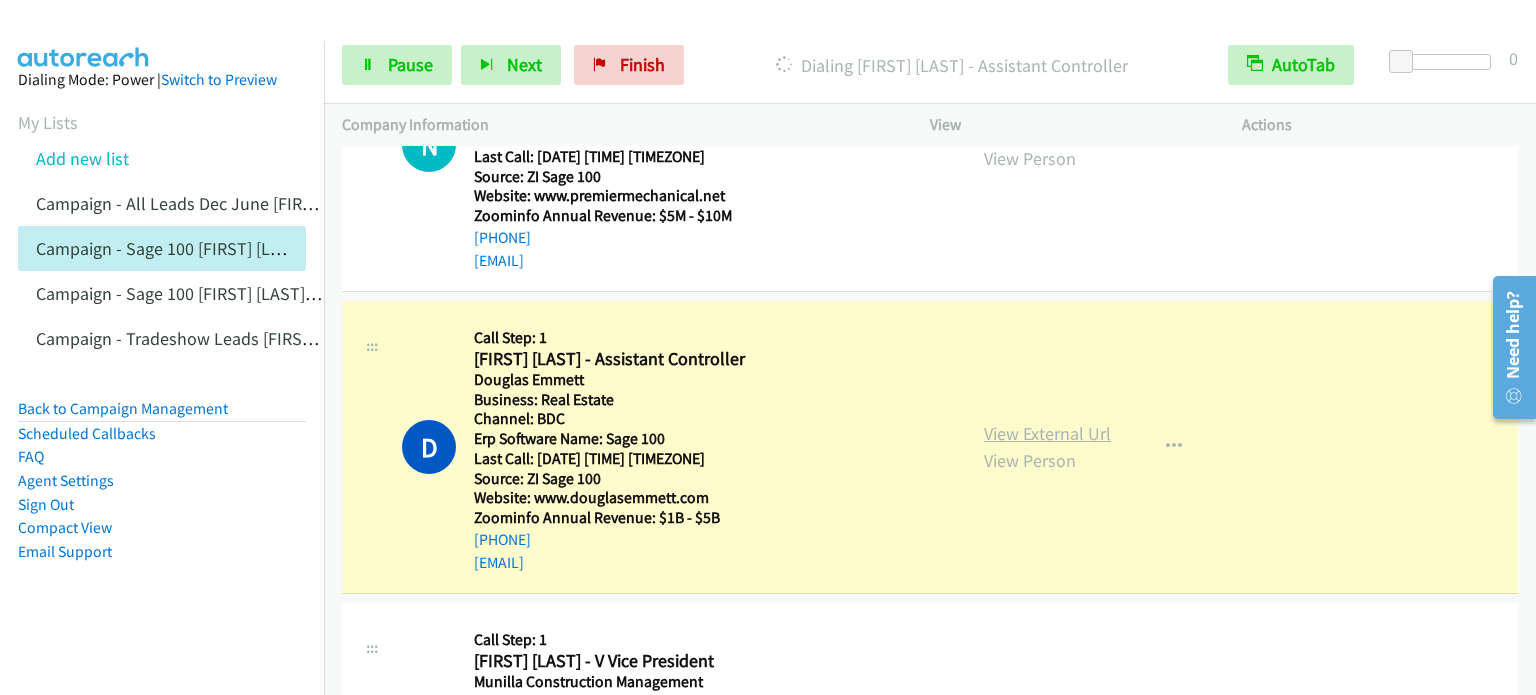 click on "View External Url" at bounding box center (1047, 433) 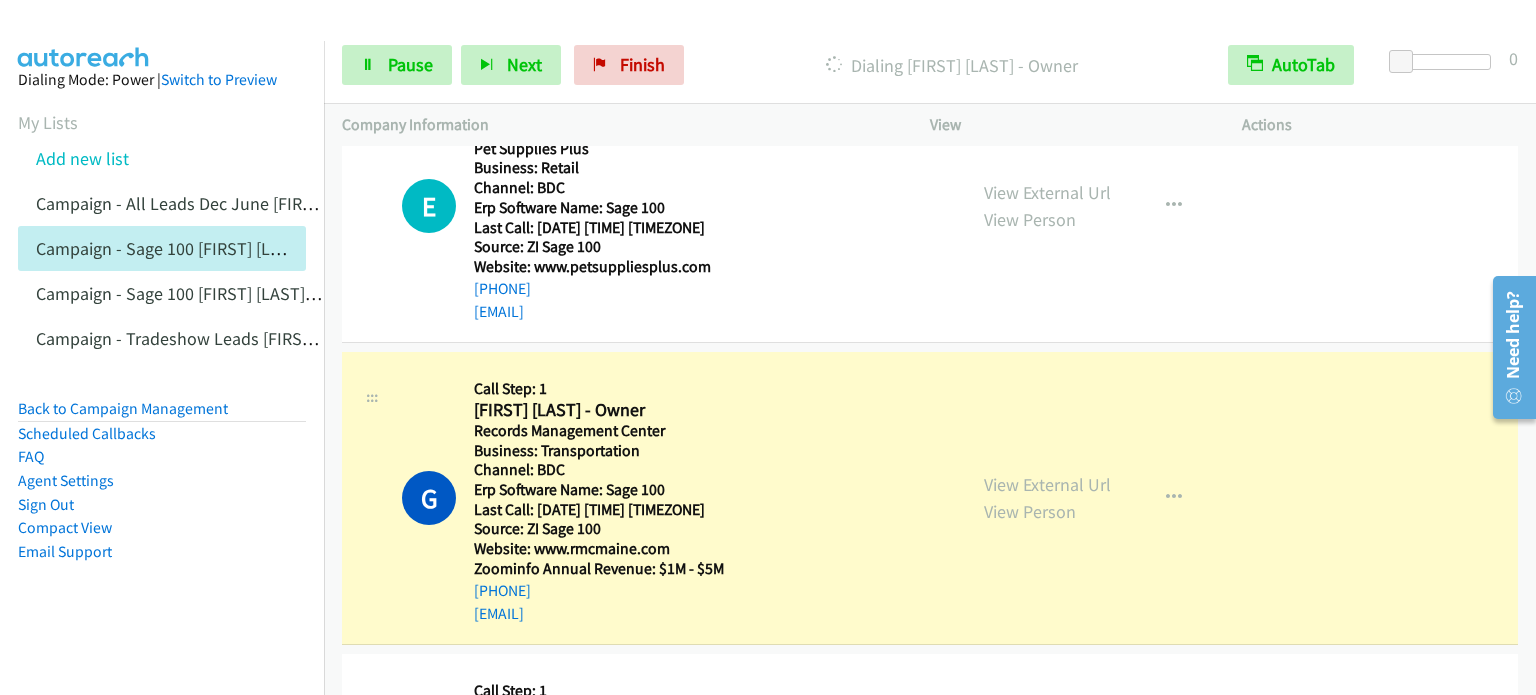 scroll, scrollTop: 2400, scrollLeft: 0, axis: vertical 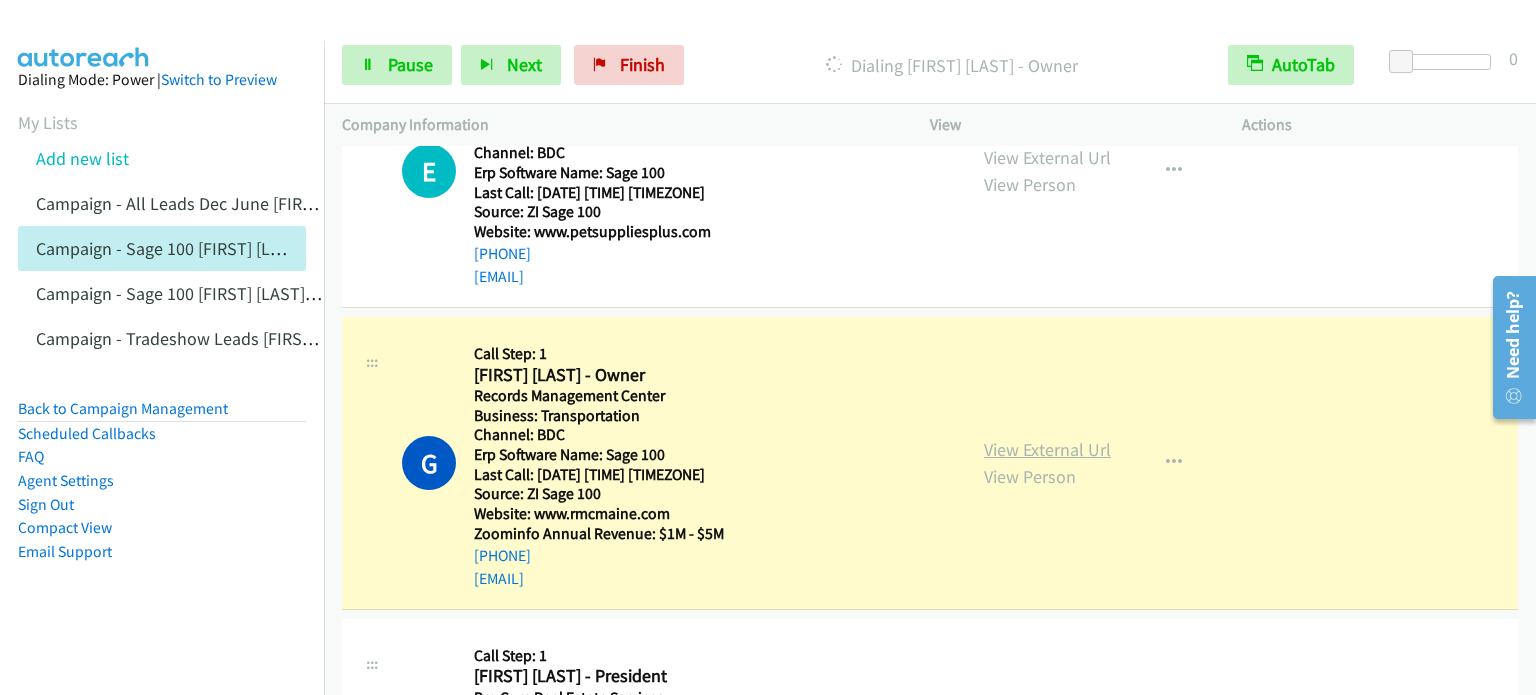 click on "View External Url" at bounding box center [1047, 449] 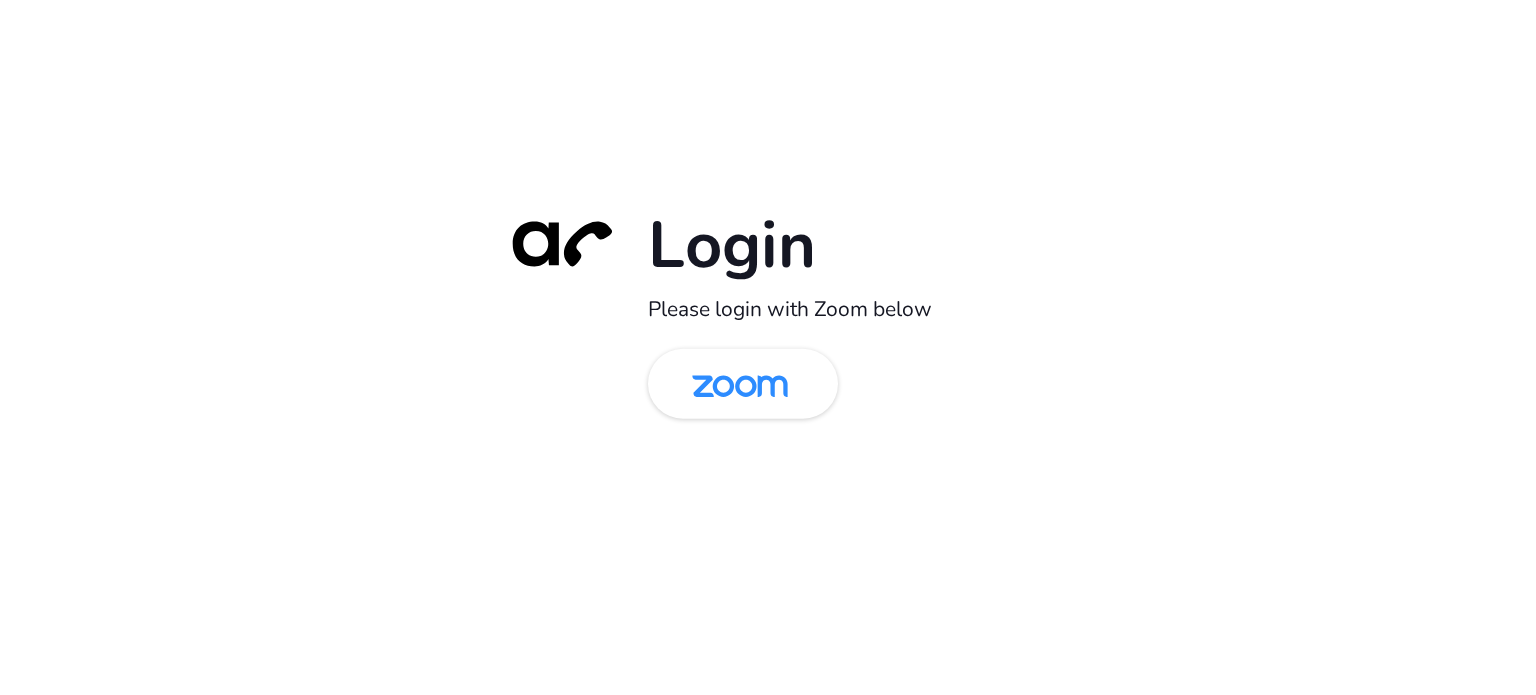 scroll, scrollTop: 0, scrollLeft: 0, axis: both 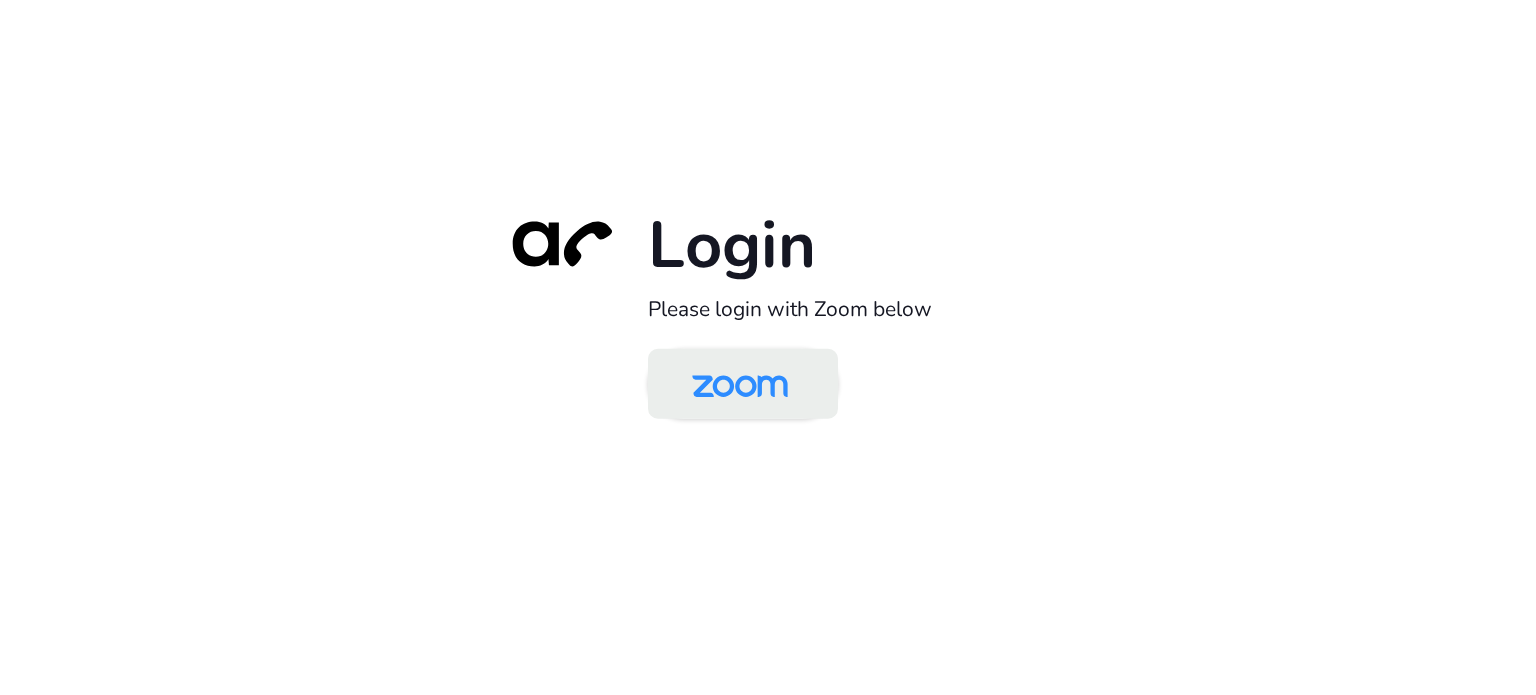 click at bounding box center (740, 385) 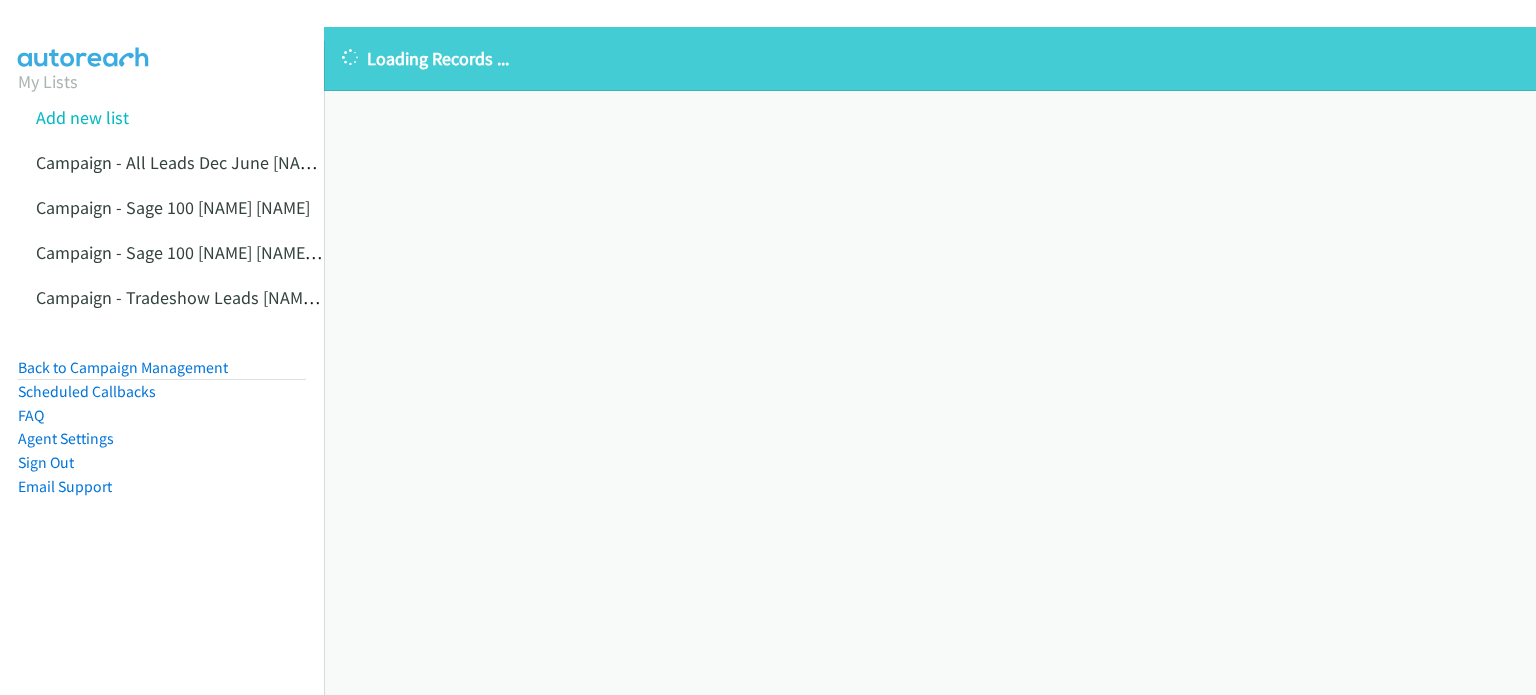 scroll, scrollTop: 0, scrollLeft: 0, axis: both 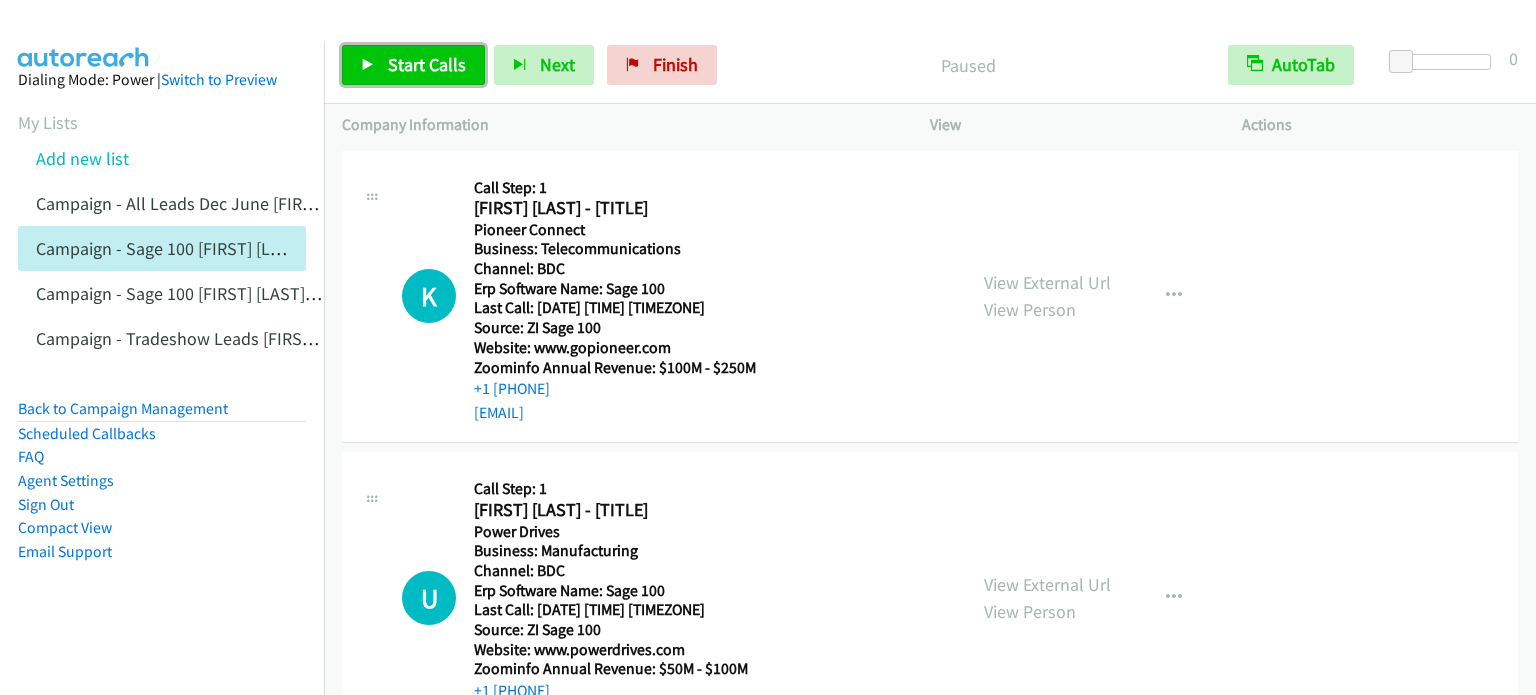 click on "Start Calls" at bounding box center [427, 64] 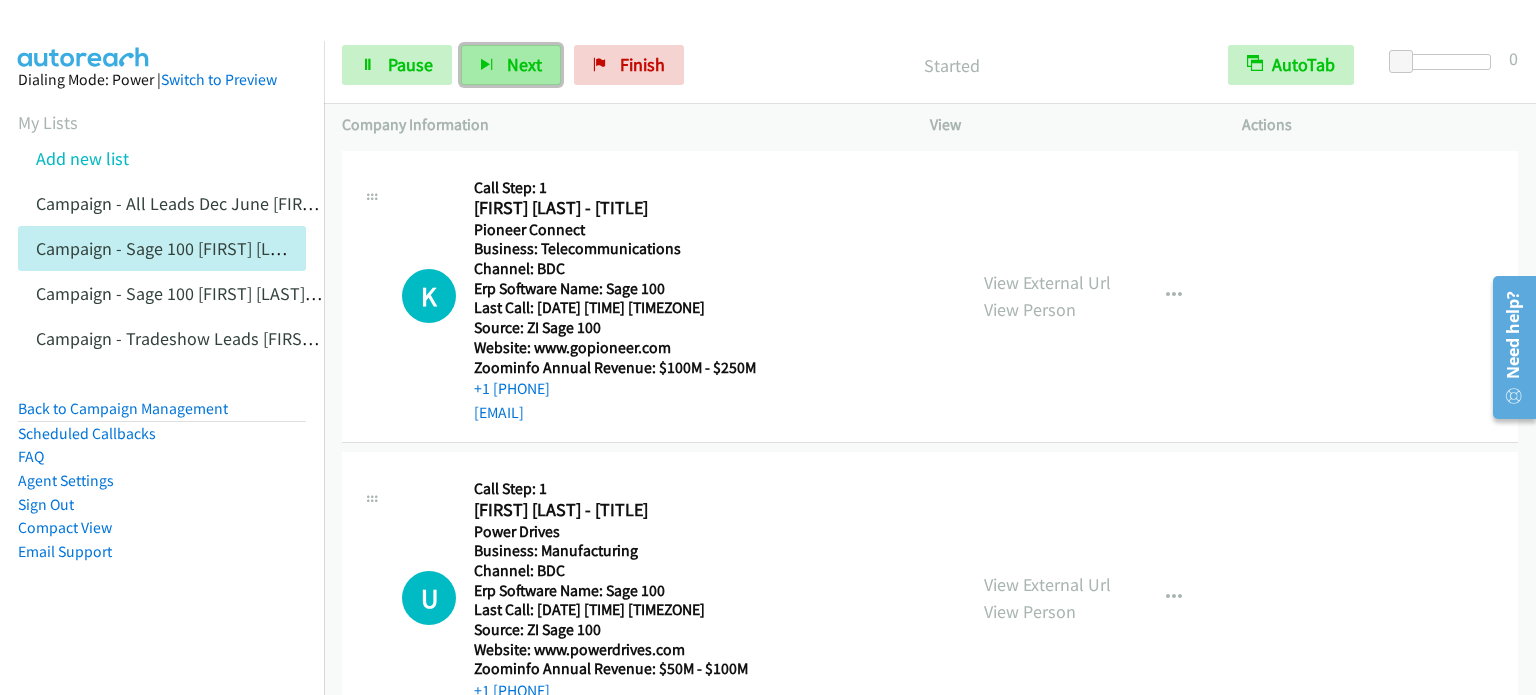 click on "Next" at bounding box center [524, 64] 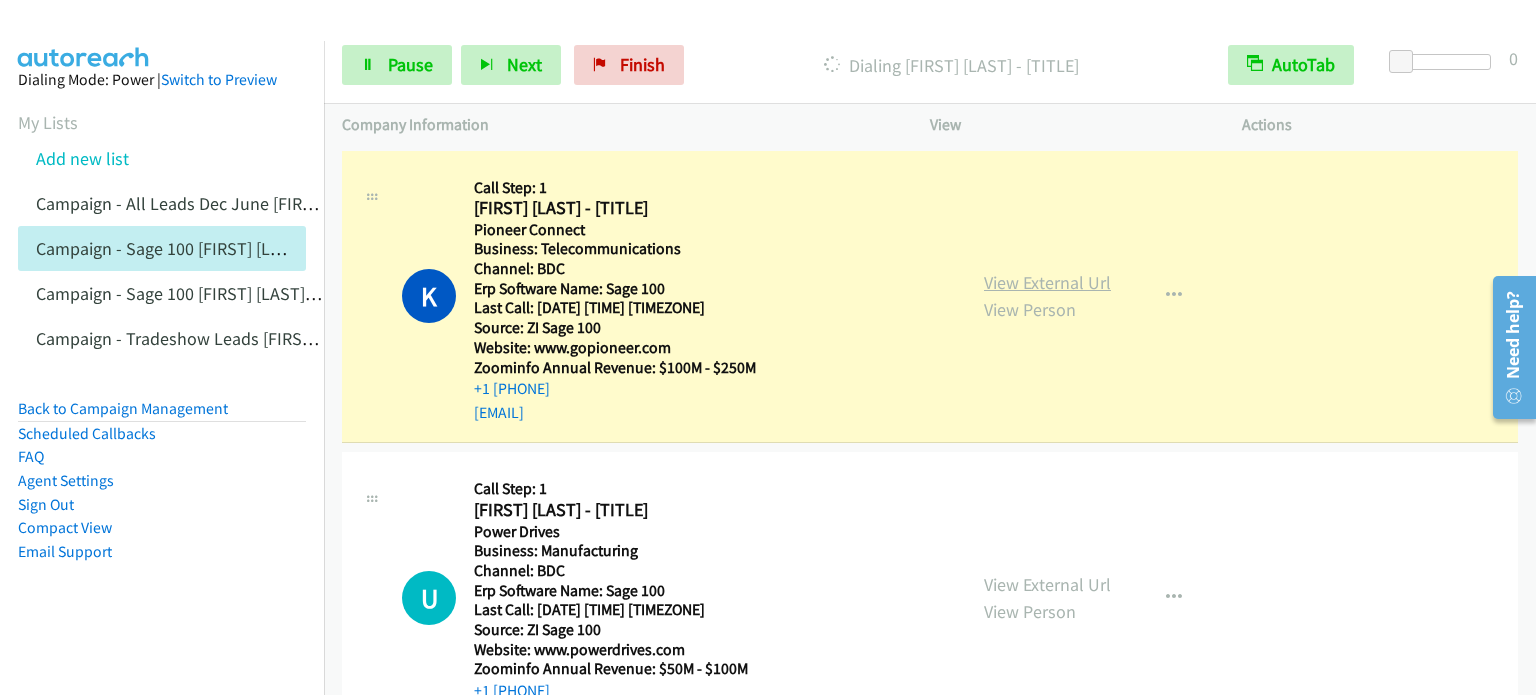 click on "View External Url" at bounding box center (1047, 282) 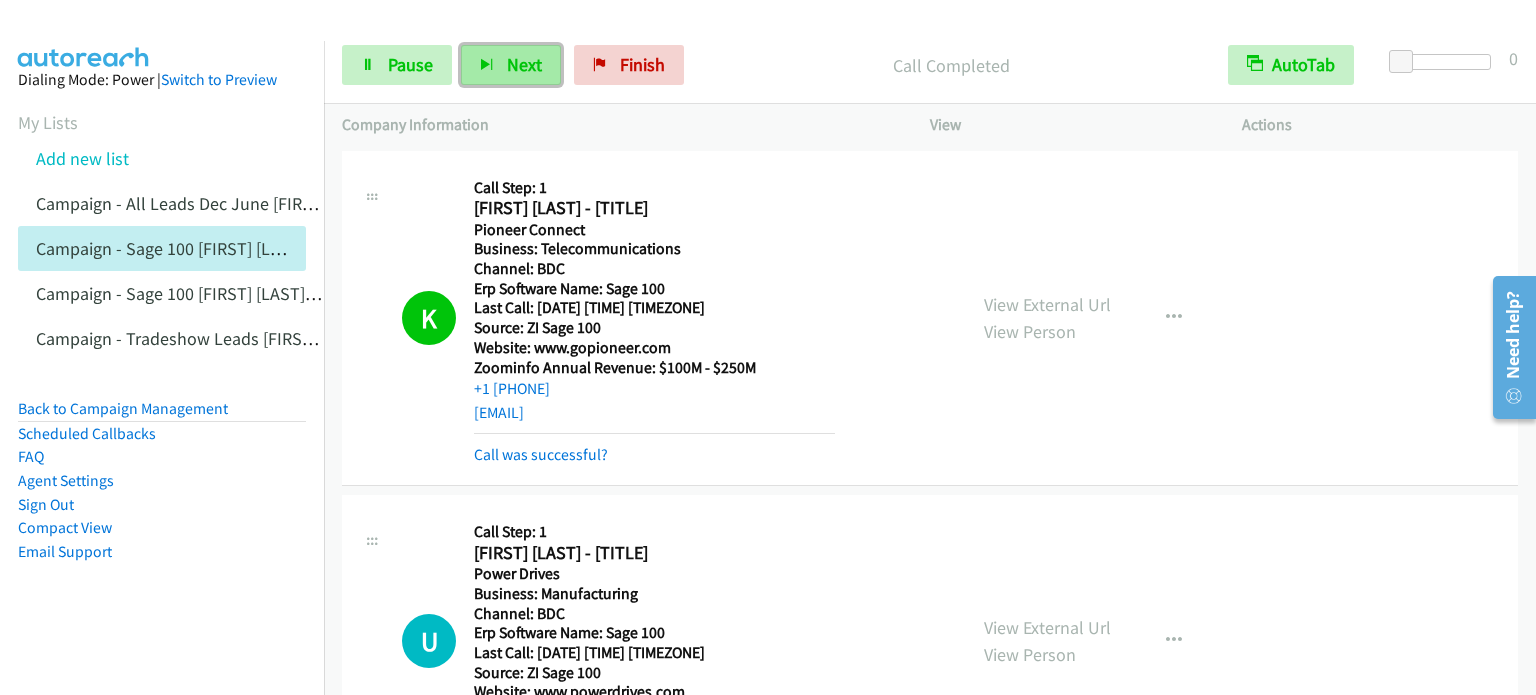 click on "Next" at bounding box center [524, 64] 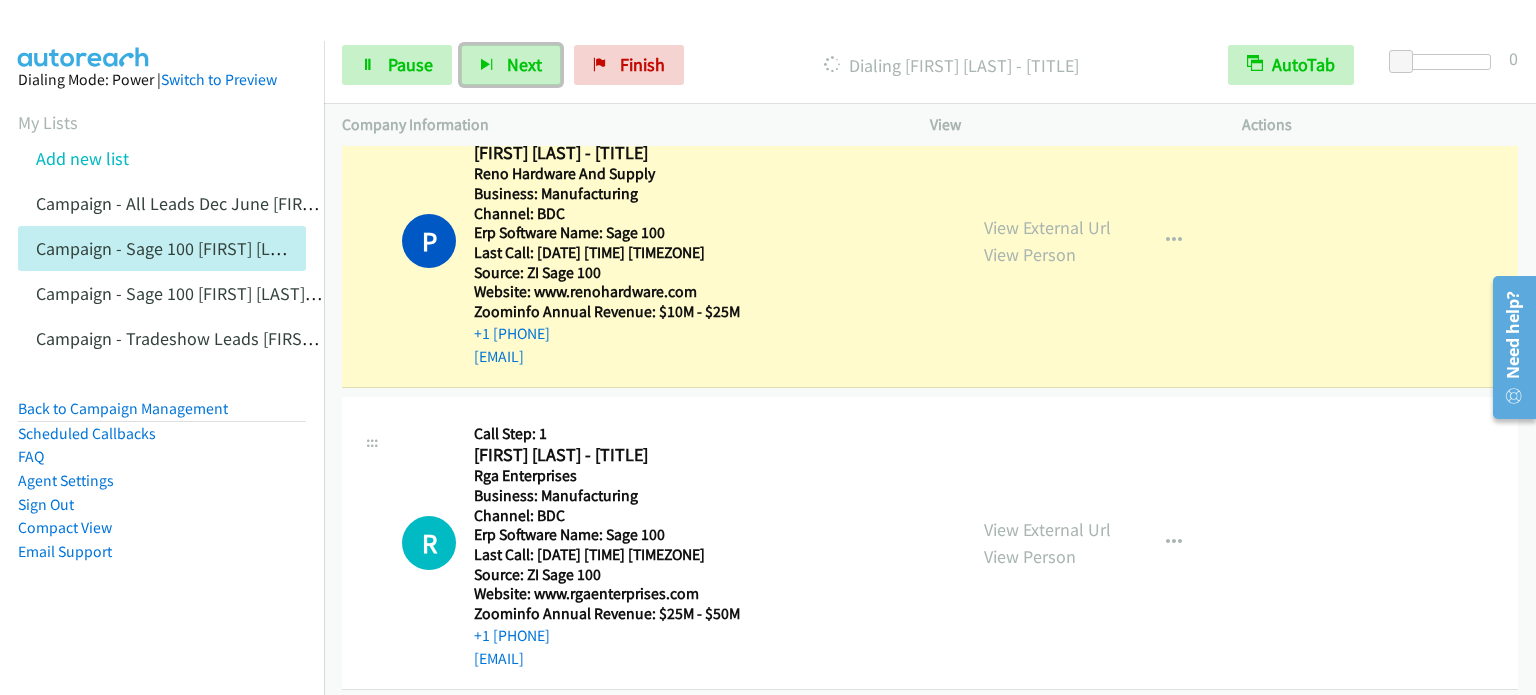 scroll, scrollTop: 1400, scrollLeft: 0, axis: vertical 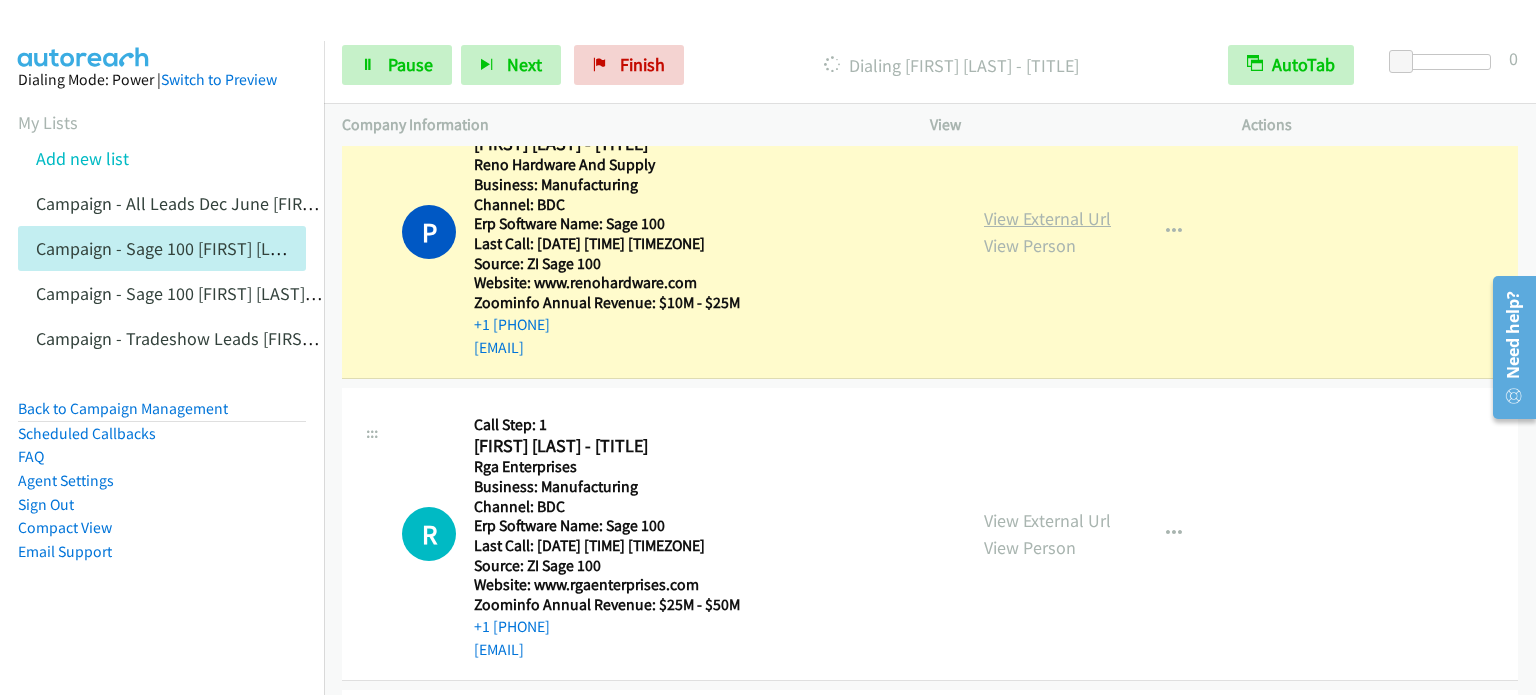 click on "View External Url" at bounding box center [1047, 218] 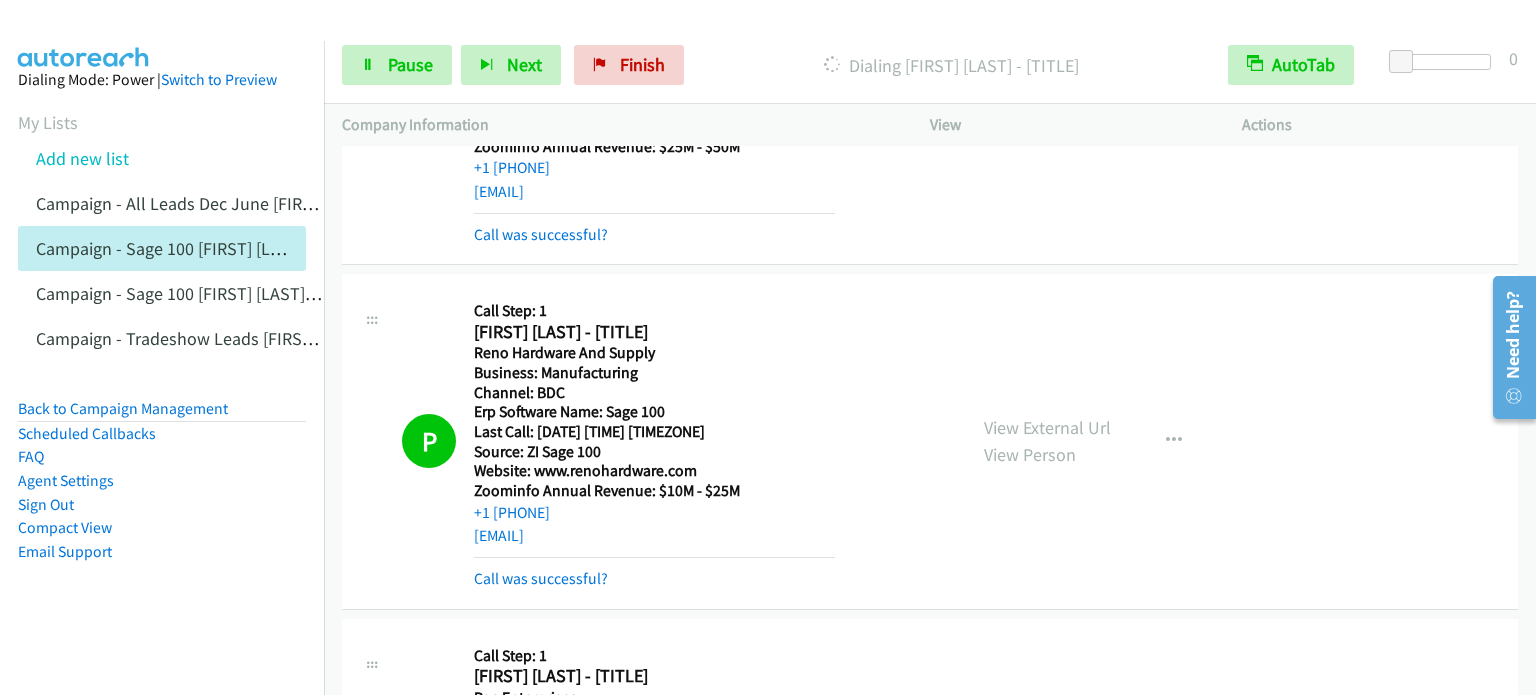 scroll, scrollTop: 1200, scrollLeft: 0, axis: vertical 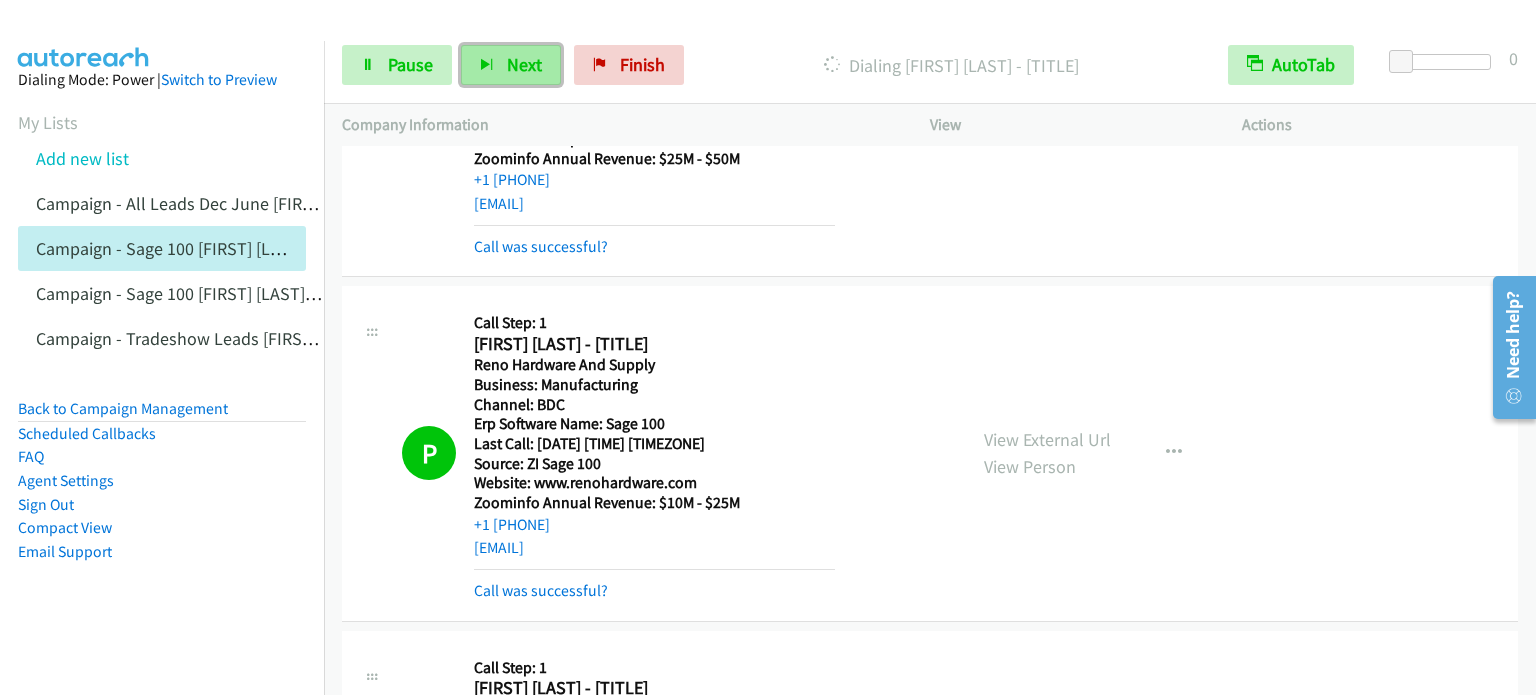 click on "Next" at bounding box center [524, 64] 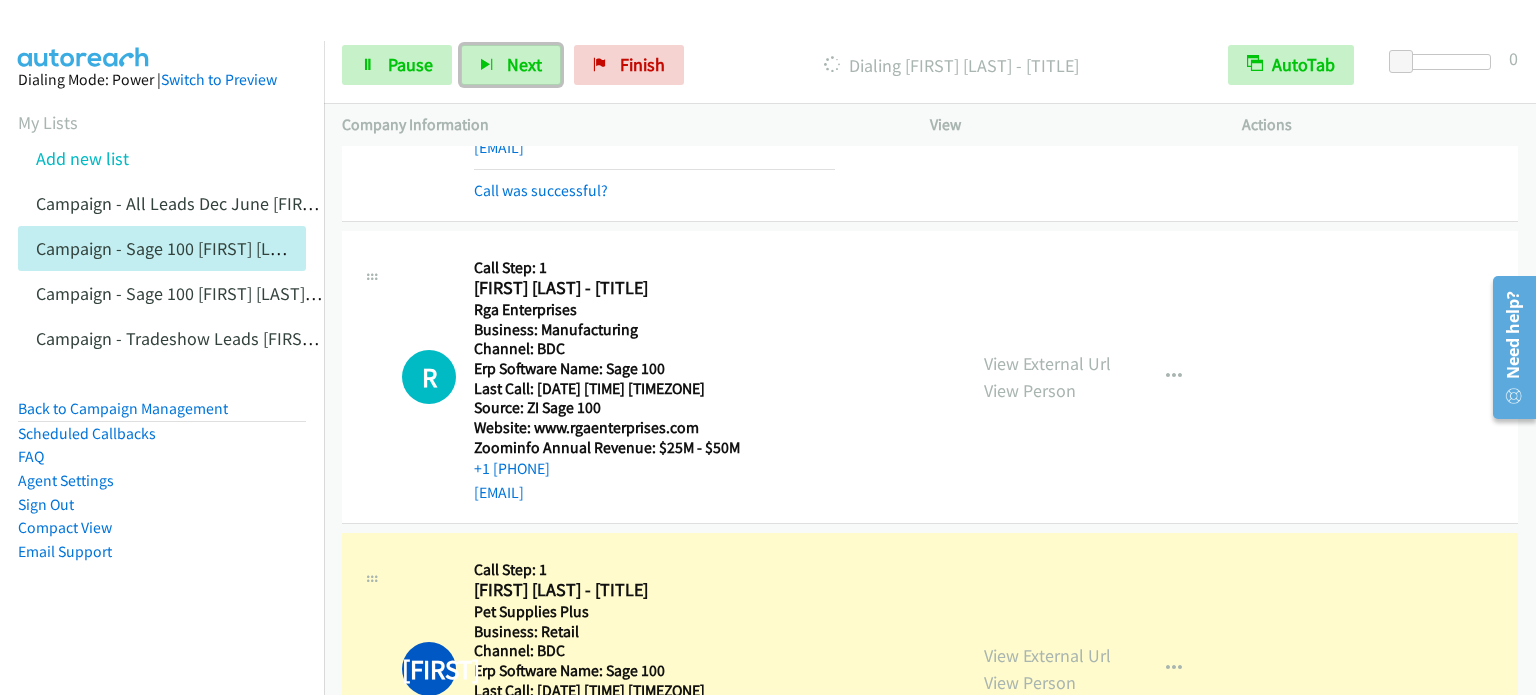 scroll, scrollTop: 1800, scrollLeft: 0, axis: vertical 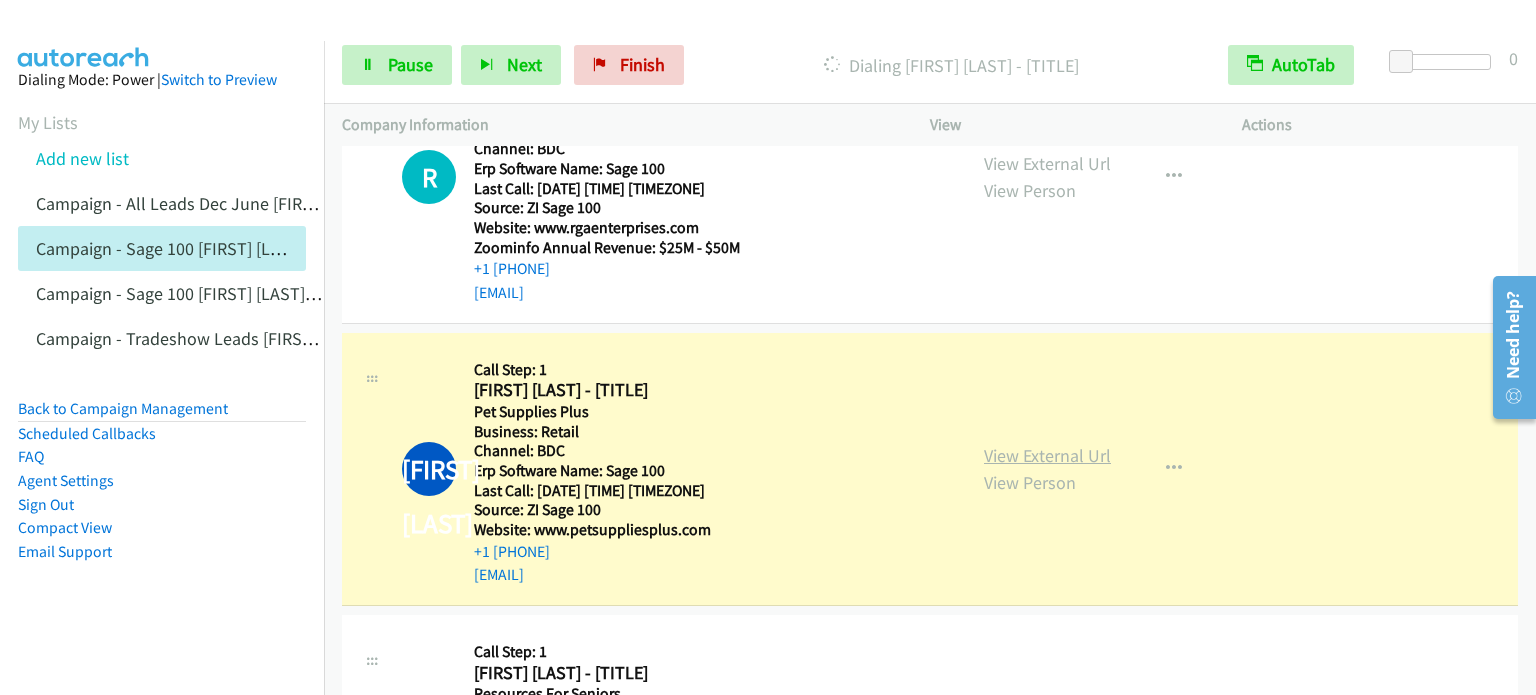 click on "View External Url" at bounding box center (1047, 455) 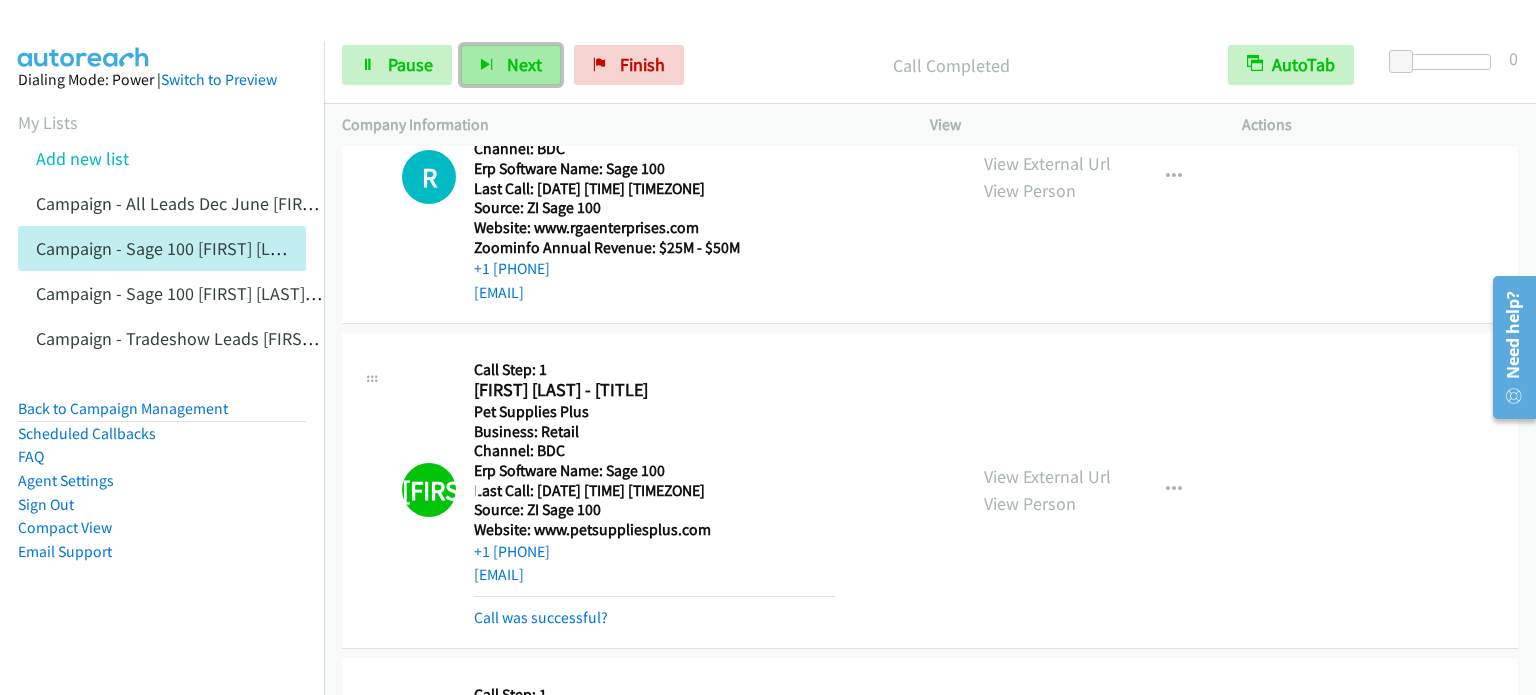 click on "Next" at bounding box center [524, 64] 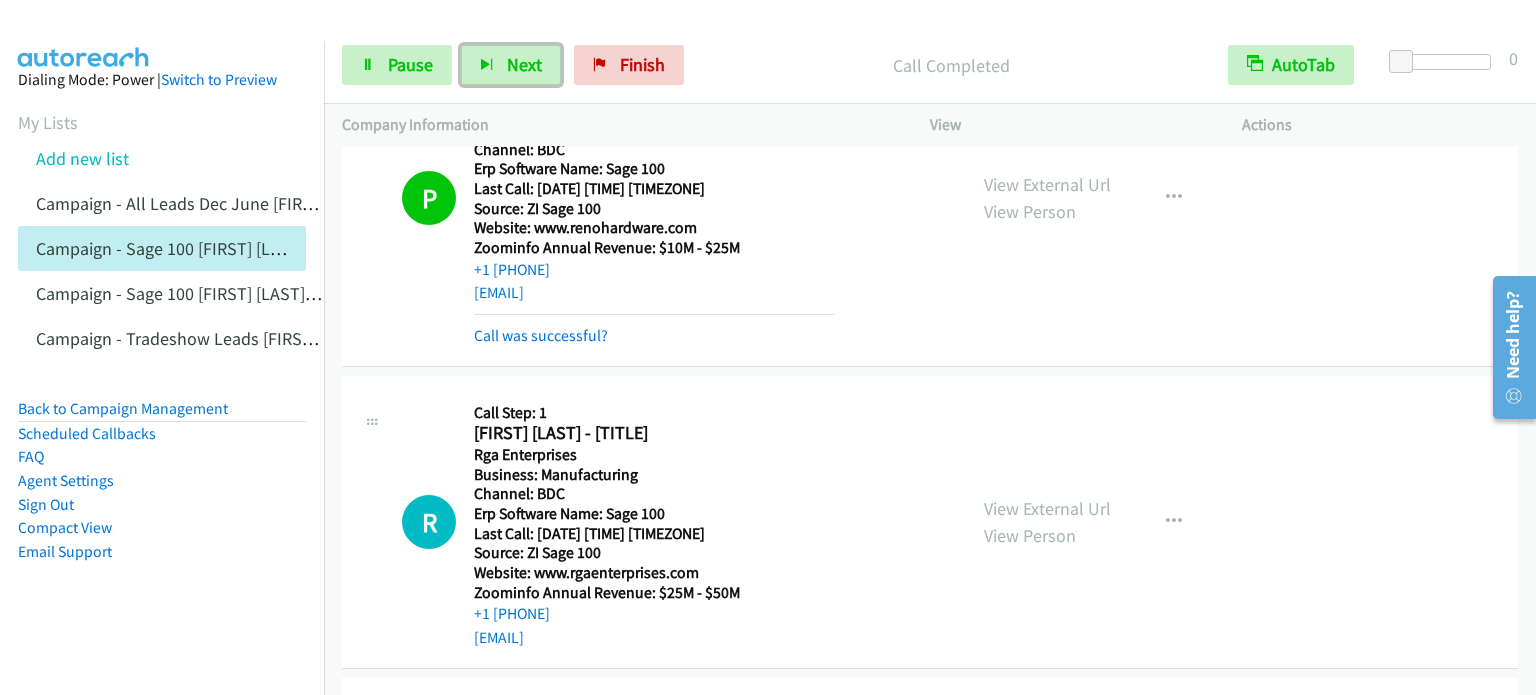 scroll, scrollTop: 1131, scrollLeft: 0, axis: vertical 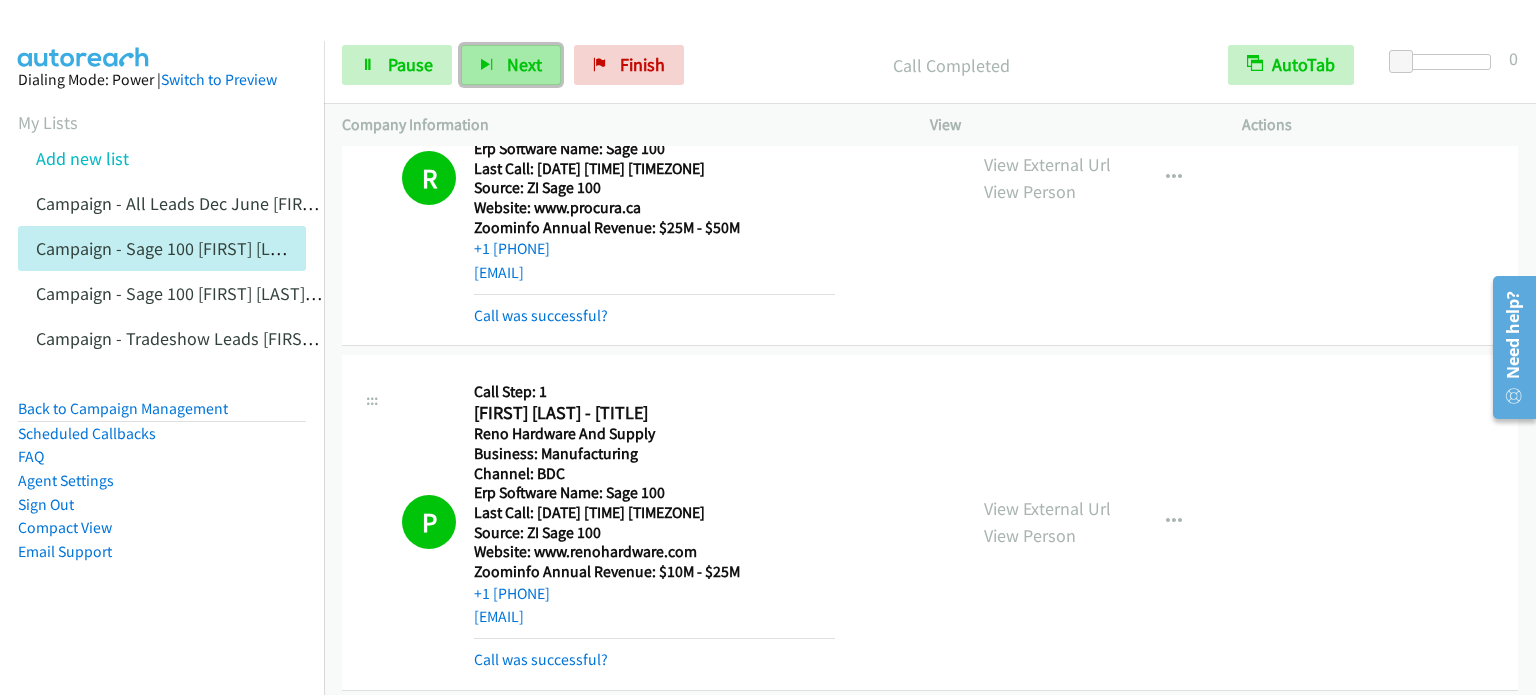 click on "Next" at bounding box center (524, 64) 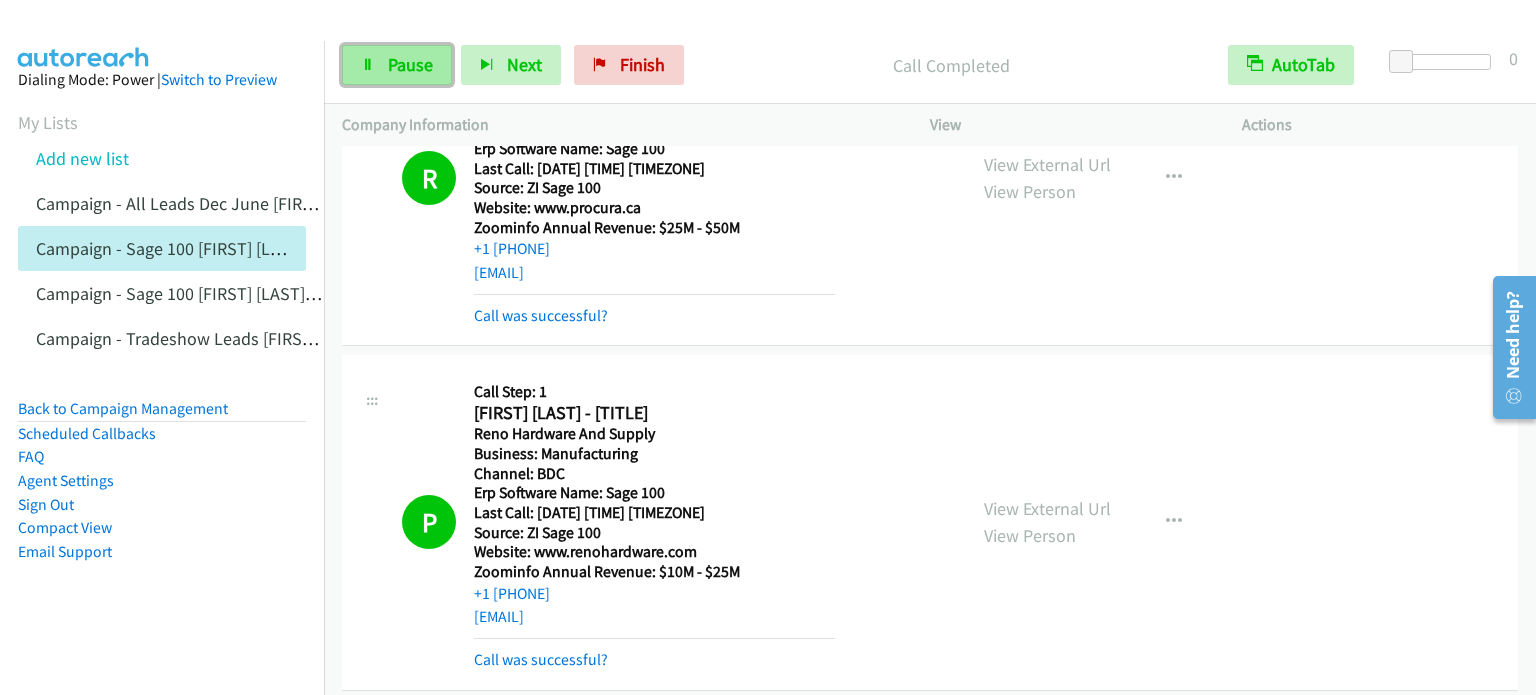 click on "Pause" at bounding box center [410, 64] 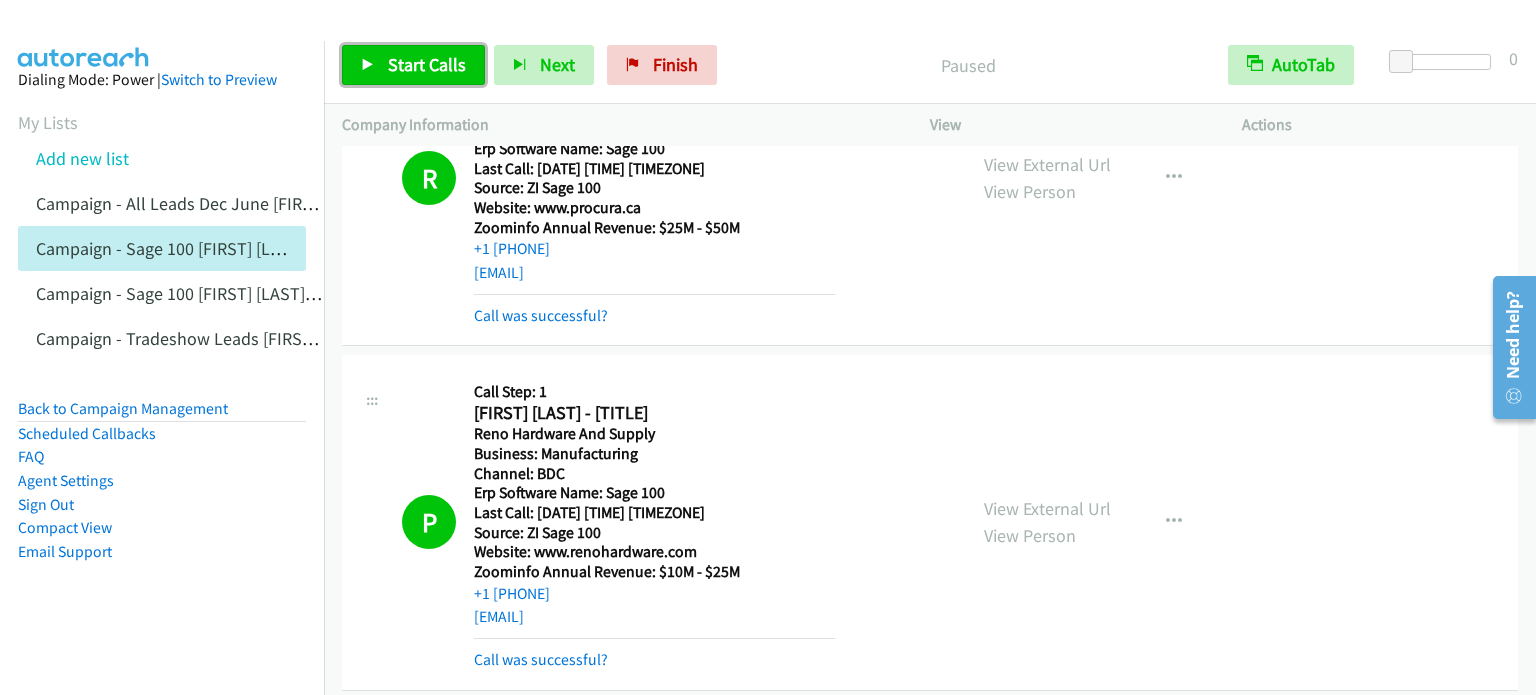click on "Start Calls" at bounding box center [427, 64] 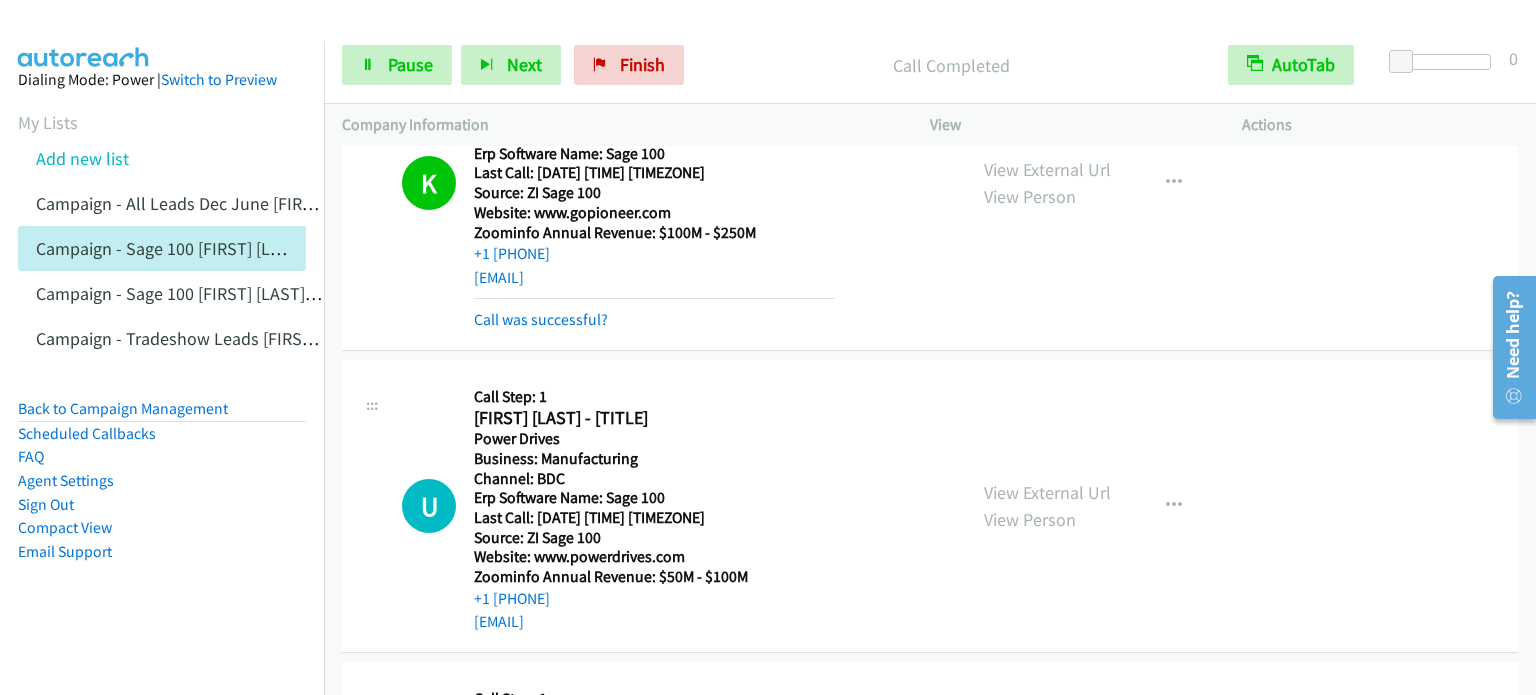 scroll, scrollTop: 0, scrollLeft: 0, axis: both 